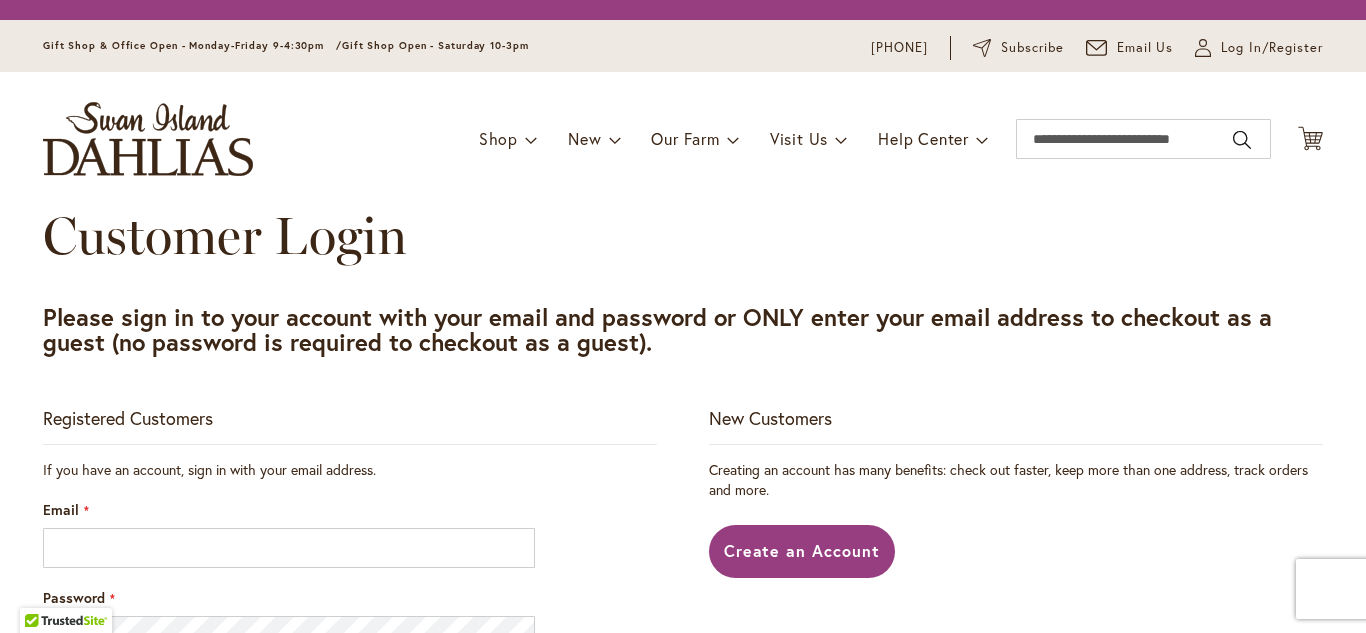 scroll, scrollTop: 0, scrollLeft: 0, axis: both 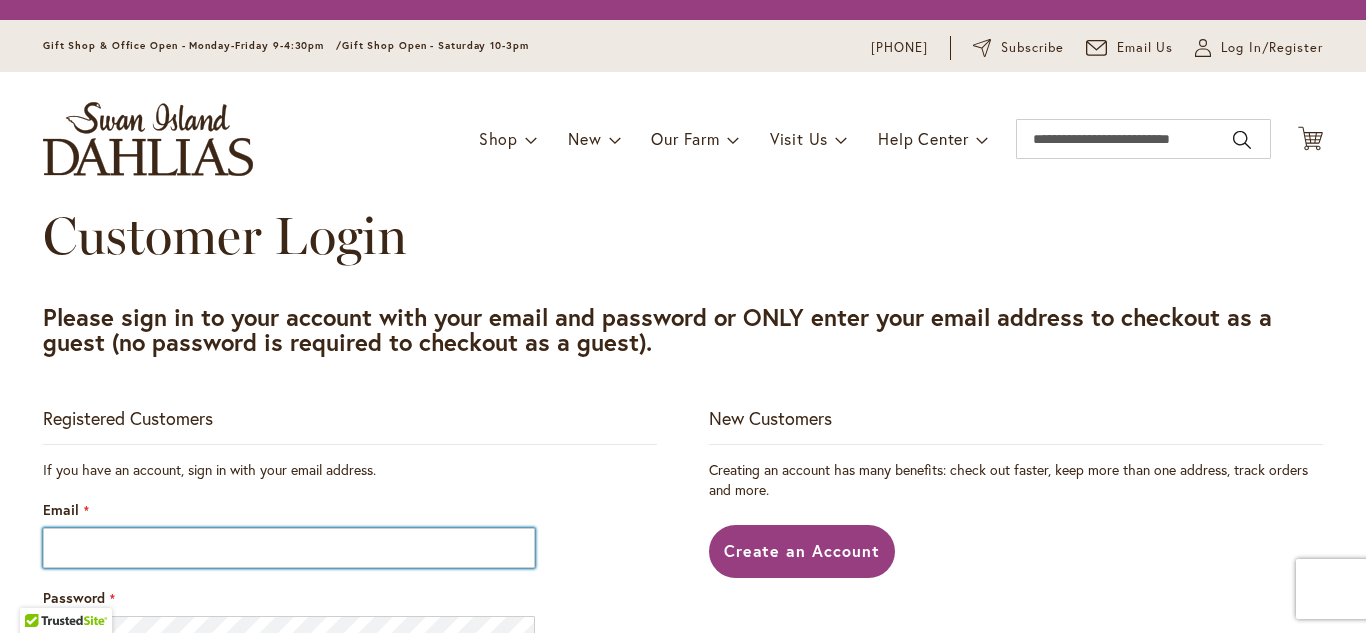type on "**********" 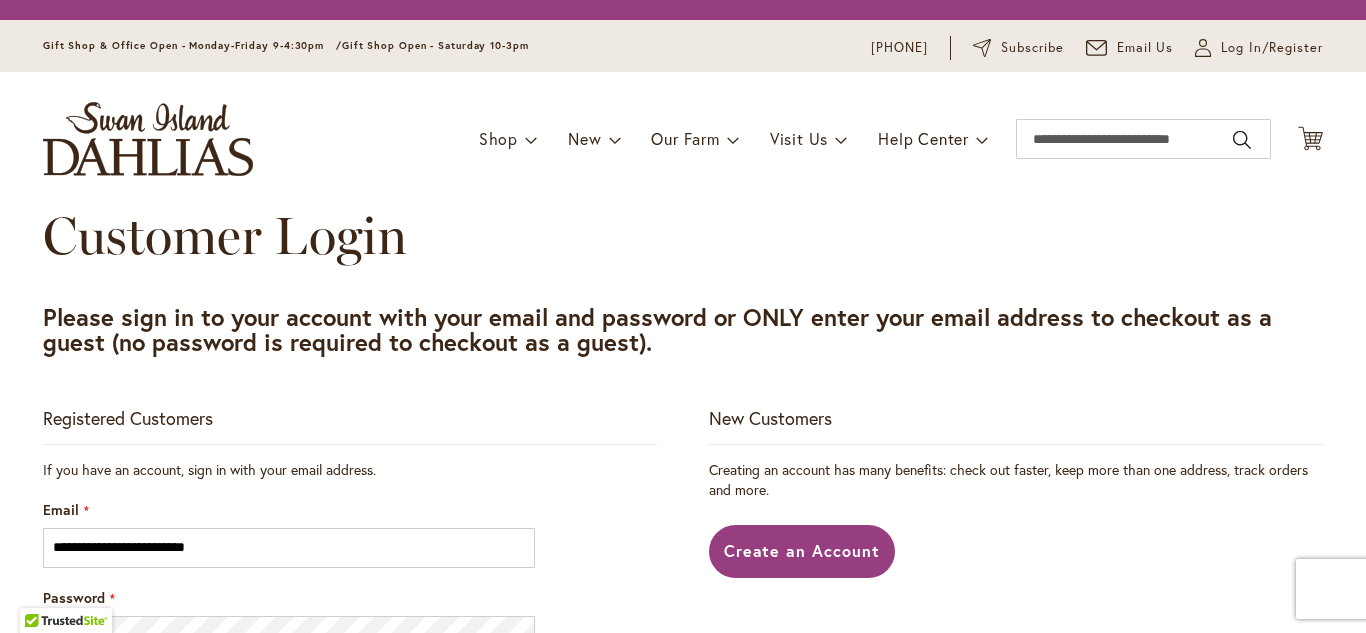 scroll, scrollTop: 496, scrollLeft: 0, axis: vertical 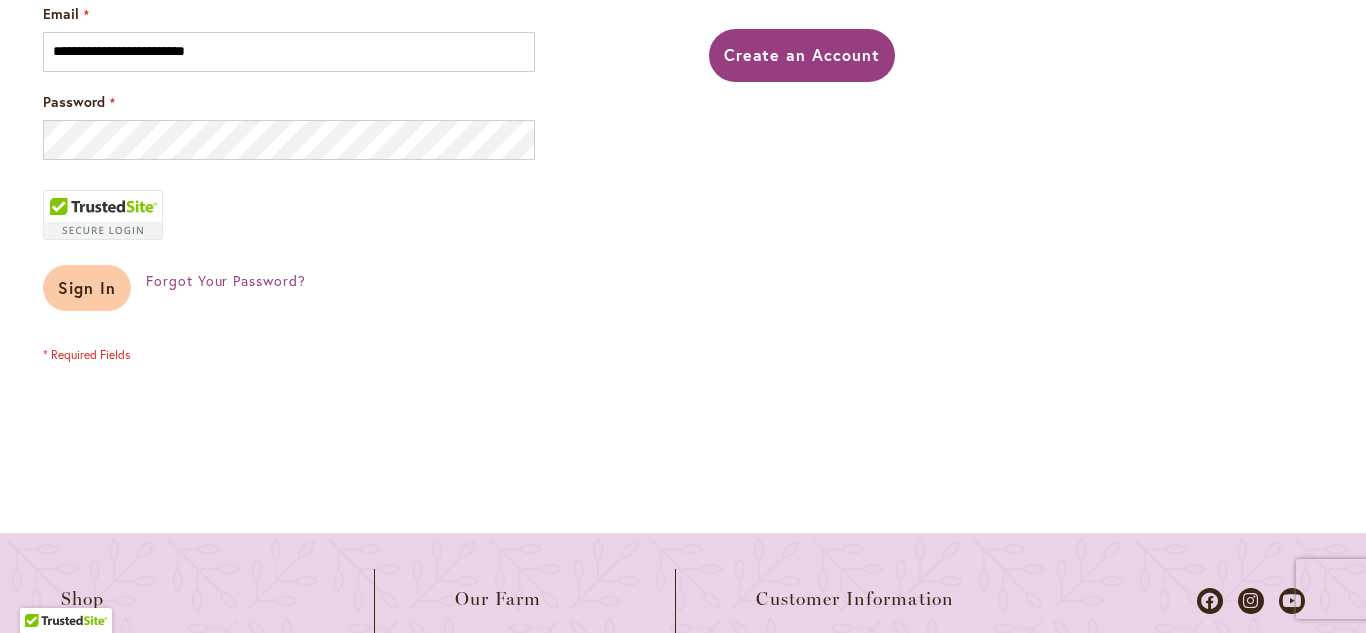 click on "Sign In" at bounding box center [87, 288] 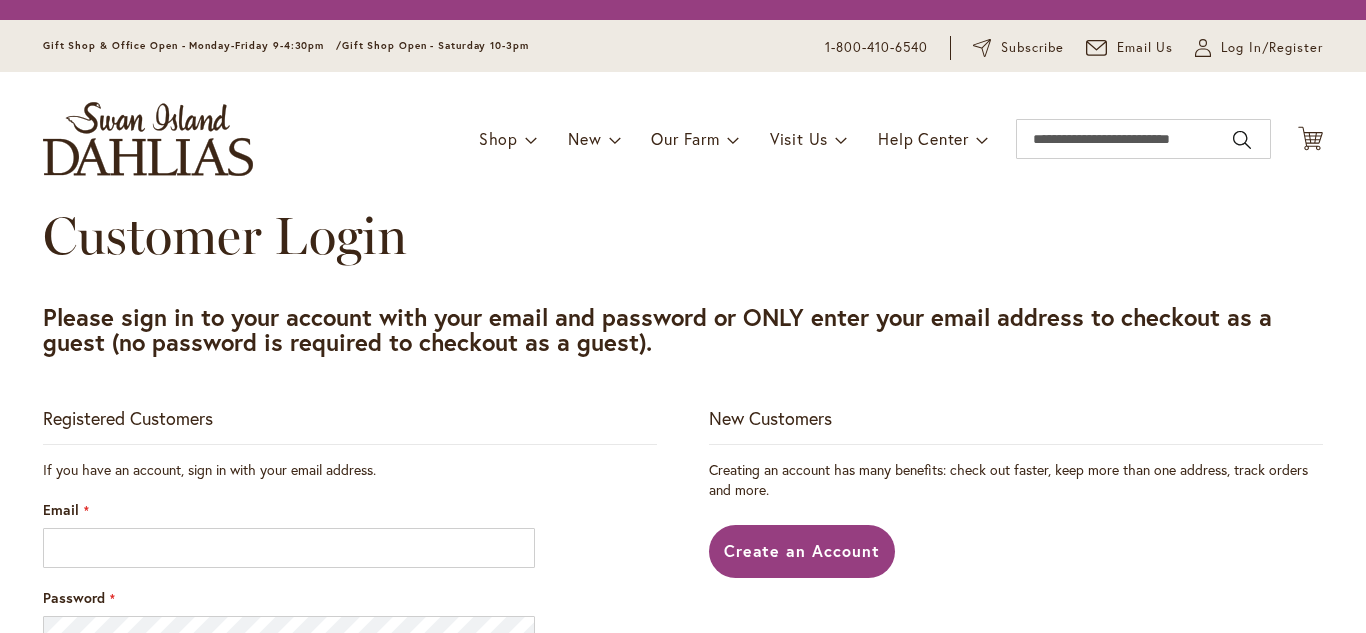 scroll, scrollTop: 0, scrollLeft: 0, axis: both 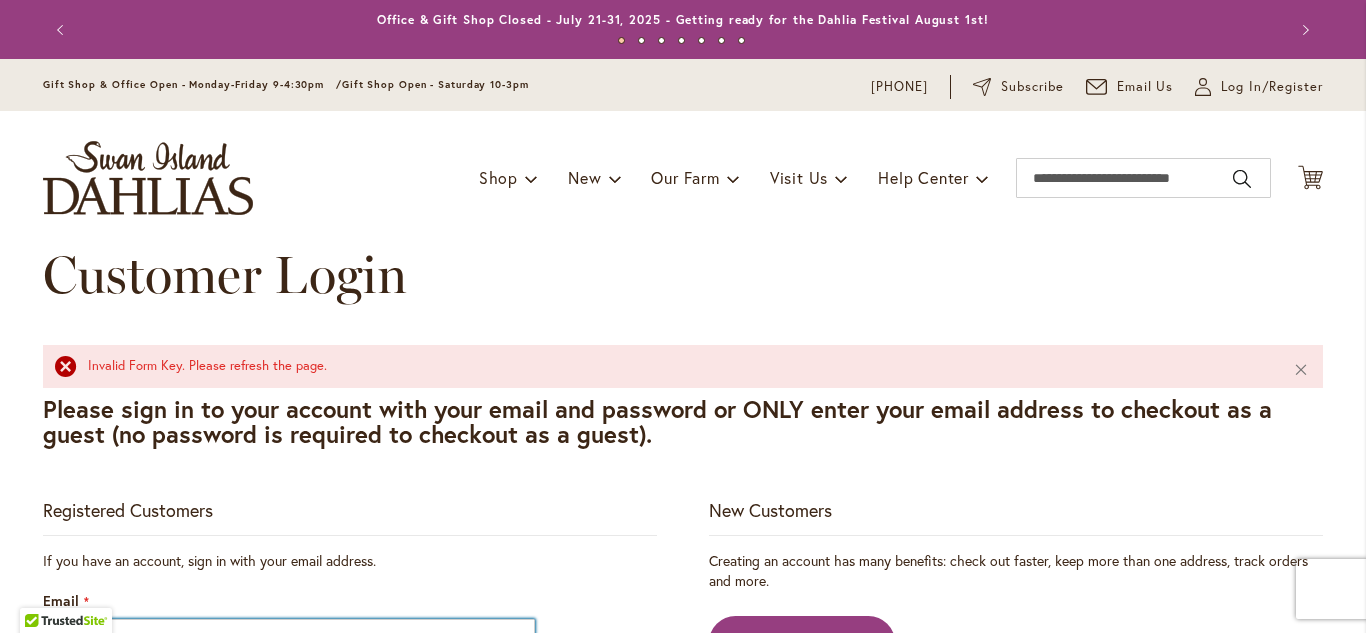 type on "**********" 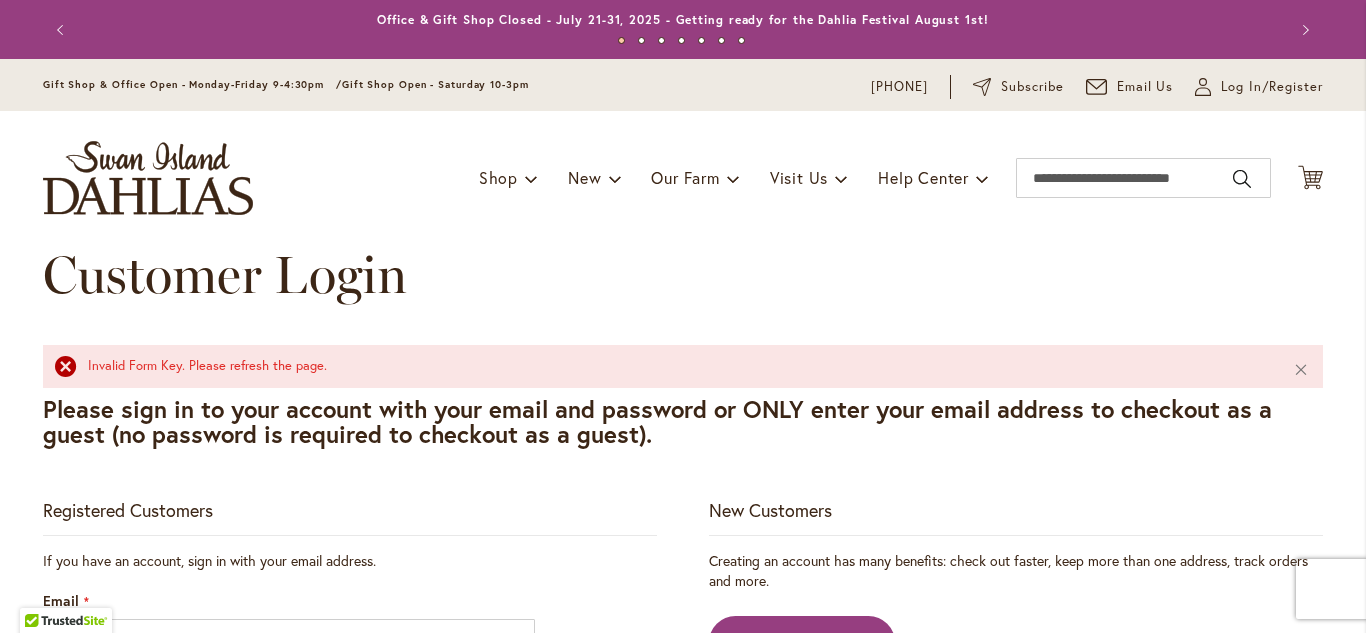 type on "**********" 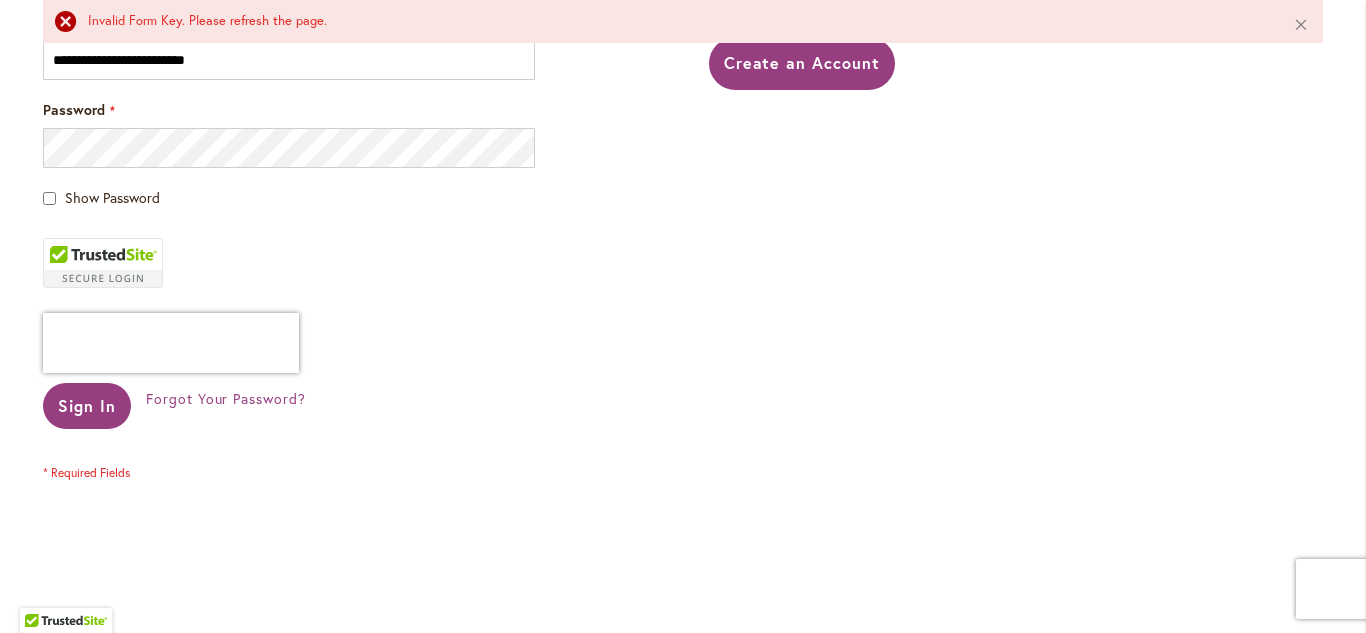 scroll, scrollTop: 582, scrollLeft: 0, axis: vertical 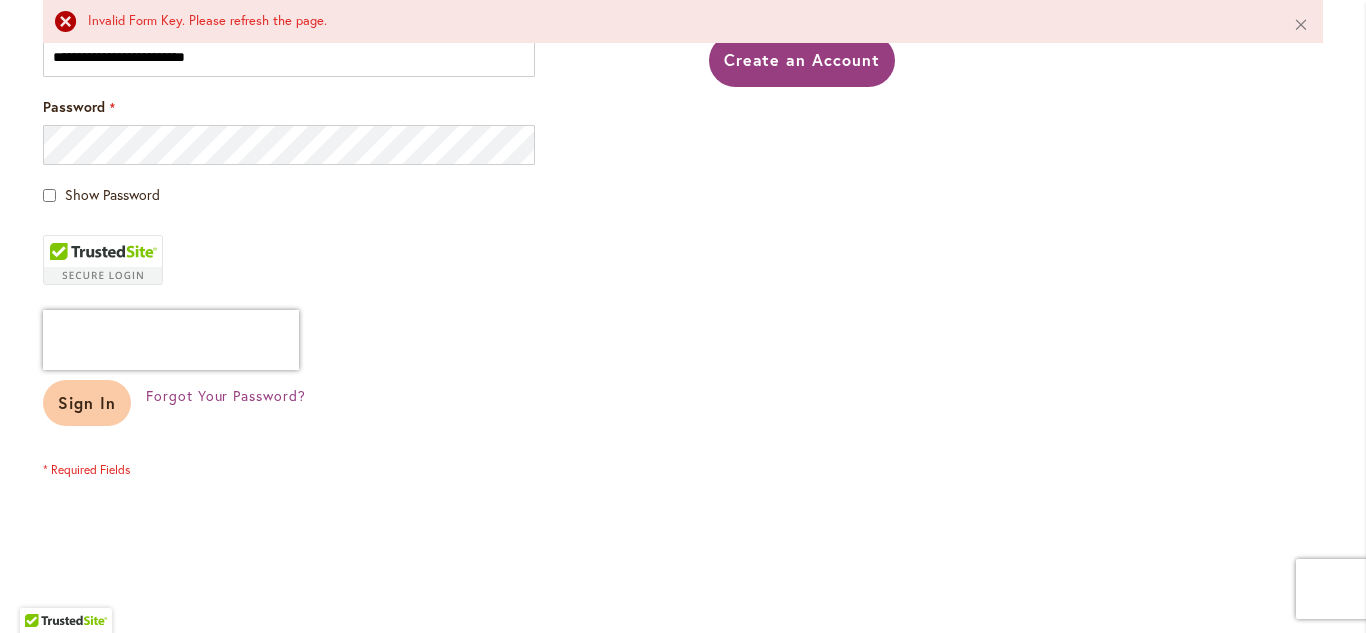 click on "Sign In" at bounding box center [87, 402] 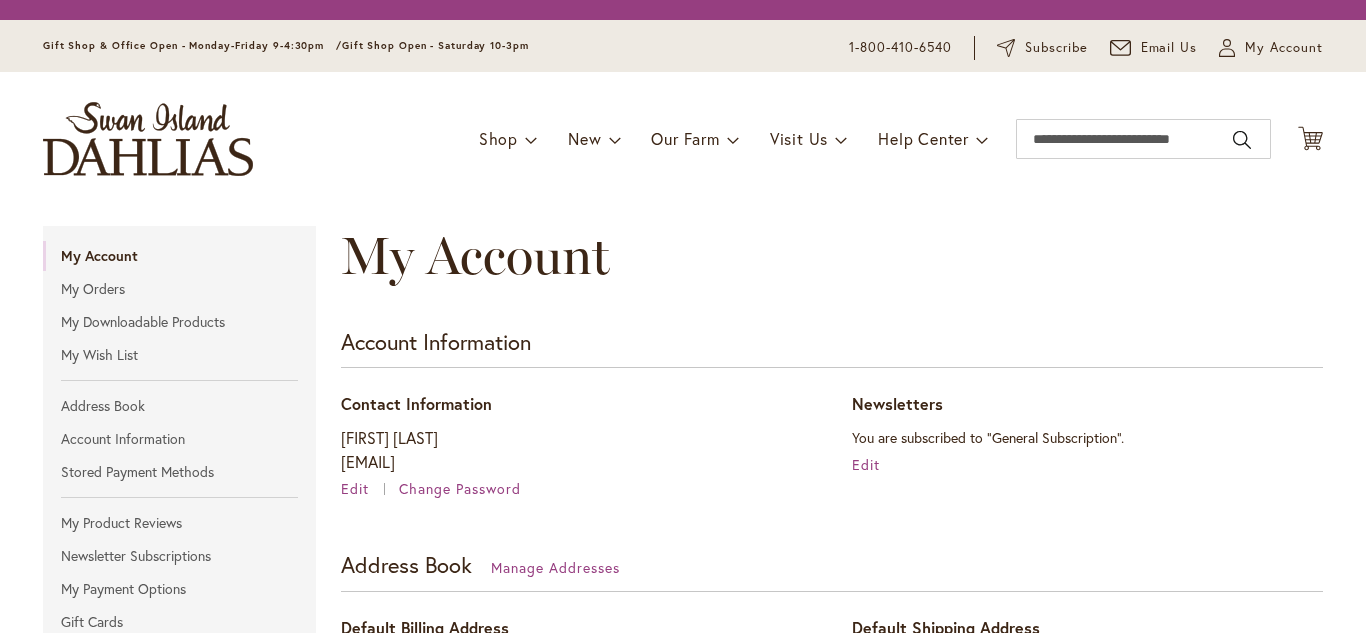 scroll, scrollTop: 0, scrollLeft: 0, axis: both 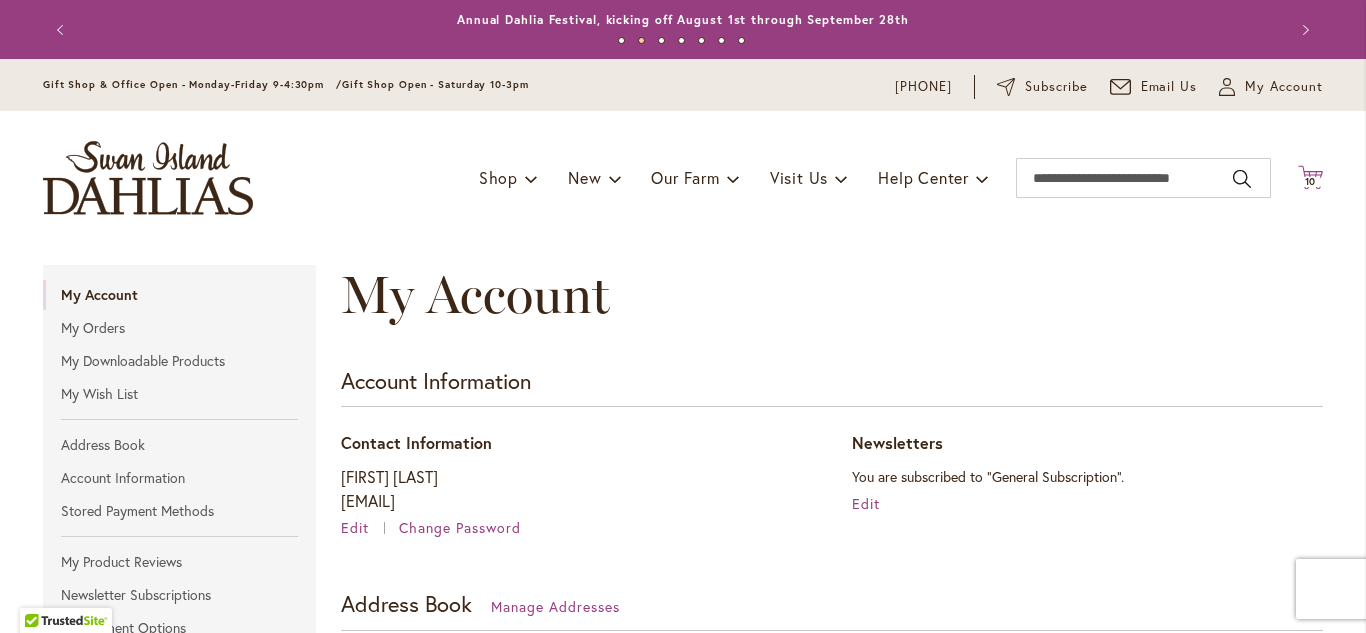 type on "**********" 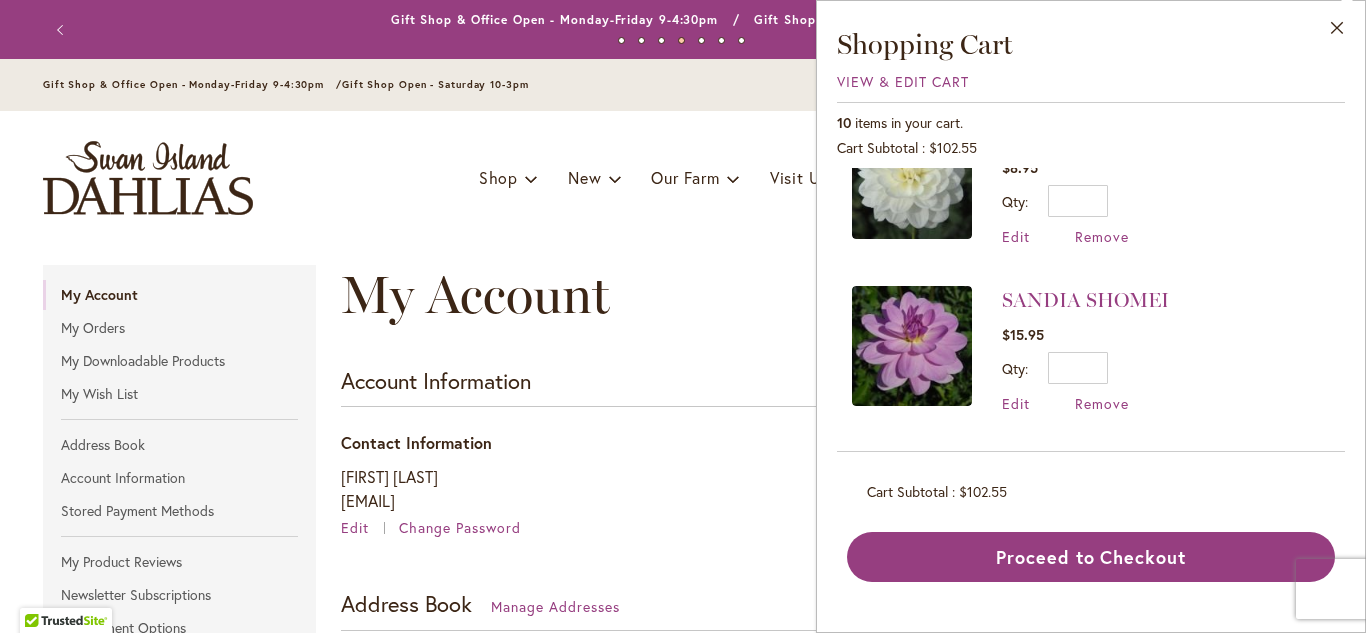 scroll, scrollTop: 905, scrollLeft: 0, axis: vertical 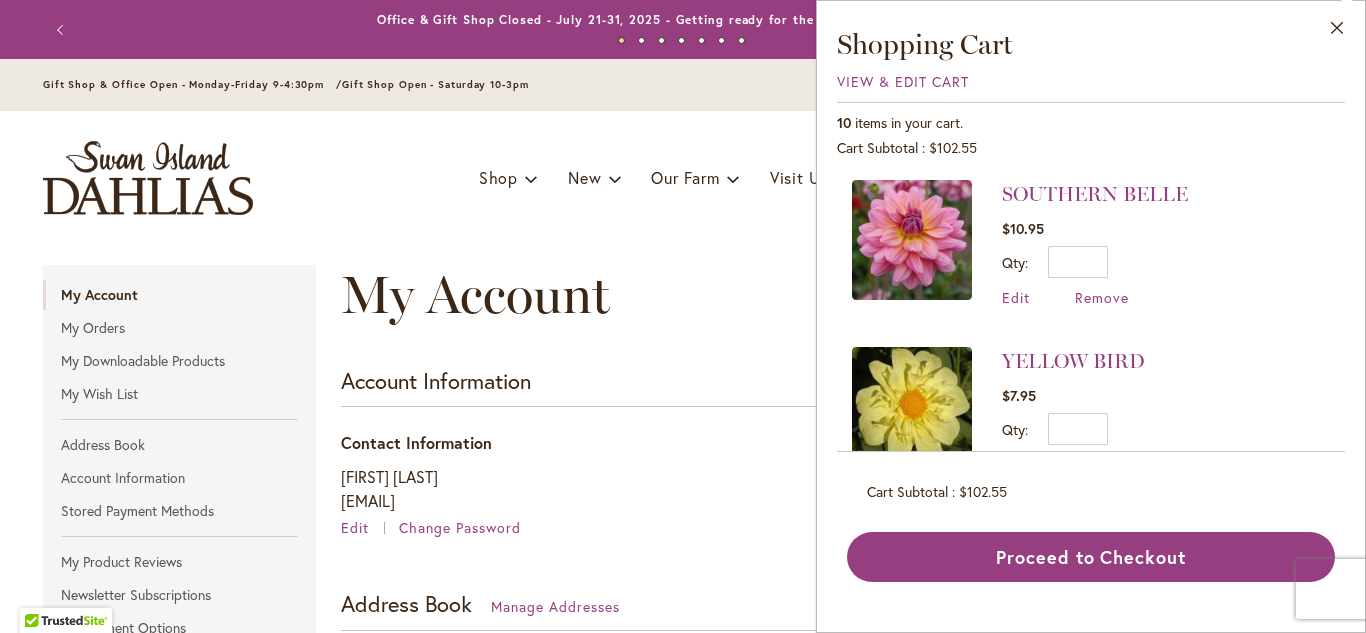 click on "Close
Shopping Cart
View & Edit Cart
10
items in your cart.
Cart Subtotal
$102.55
Recently added item(s)
FREE -  CITRON DU CAP (Free Gift)
$0.00" at bounding box center [1091, 316] 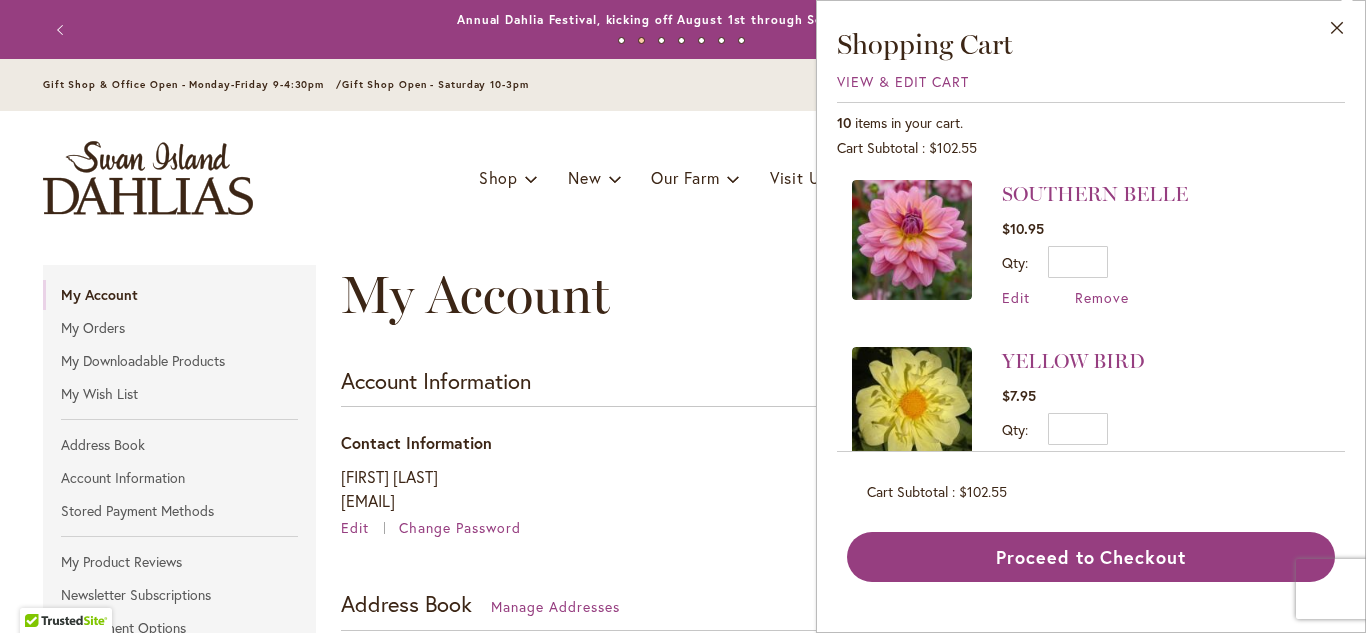 click on "Close
Shopping Cart
View & Edit Cart
10
items in your cart.
Cart Subtotal
$102.55
Recently added item(s)
FREE -  CITRON DU CAP (Free Gift)
$0.00" at bounding box center (1091, 316) 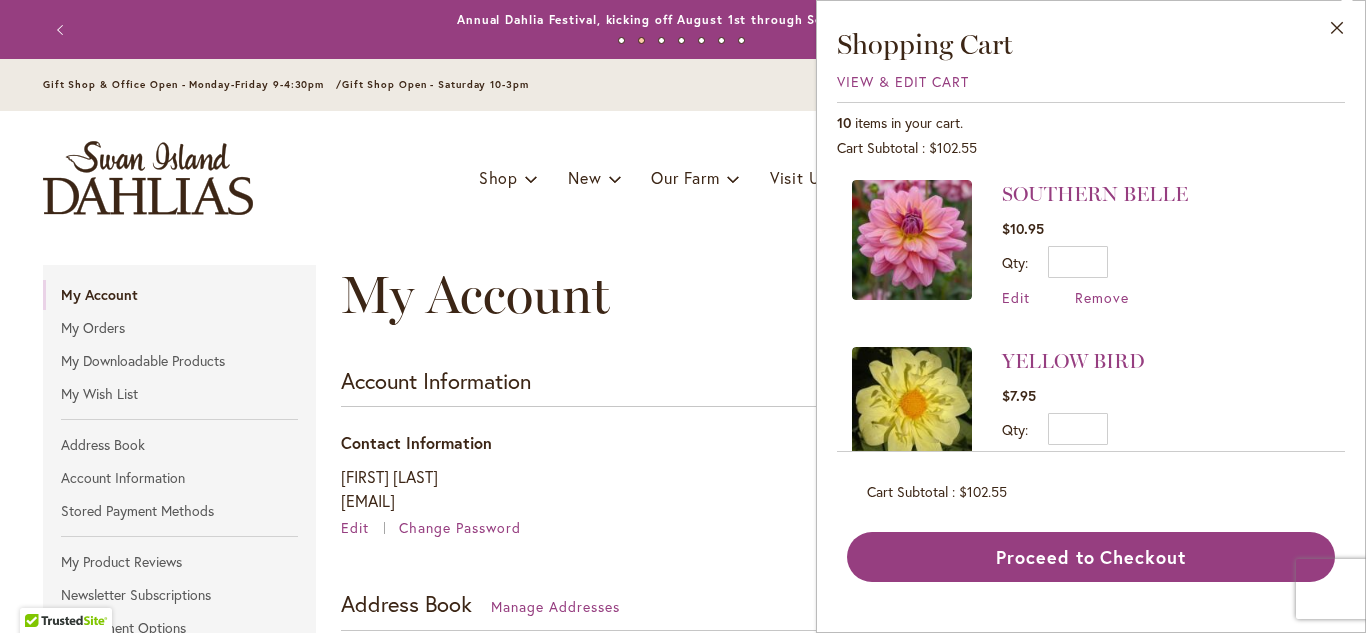 scroll, scrollTop: 0, scrollLeft: 0, axis: both 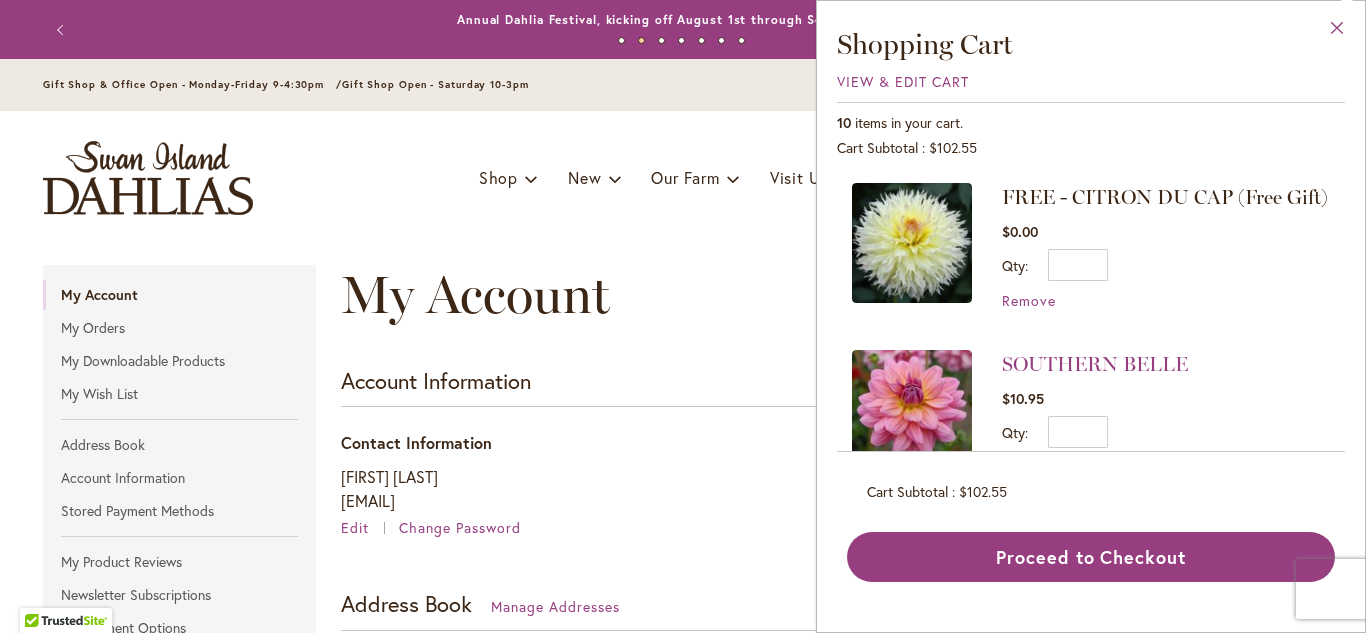 click on "Close" at bounding box center (1337, 32) 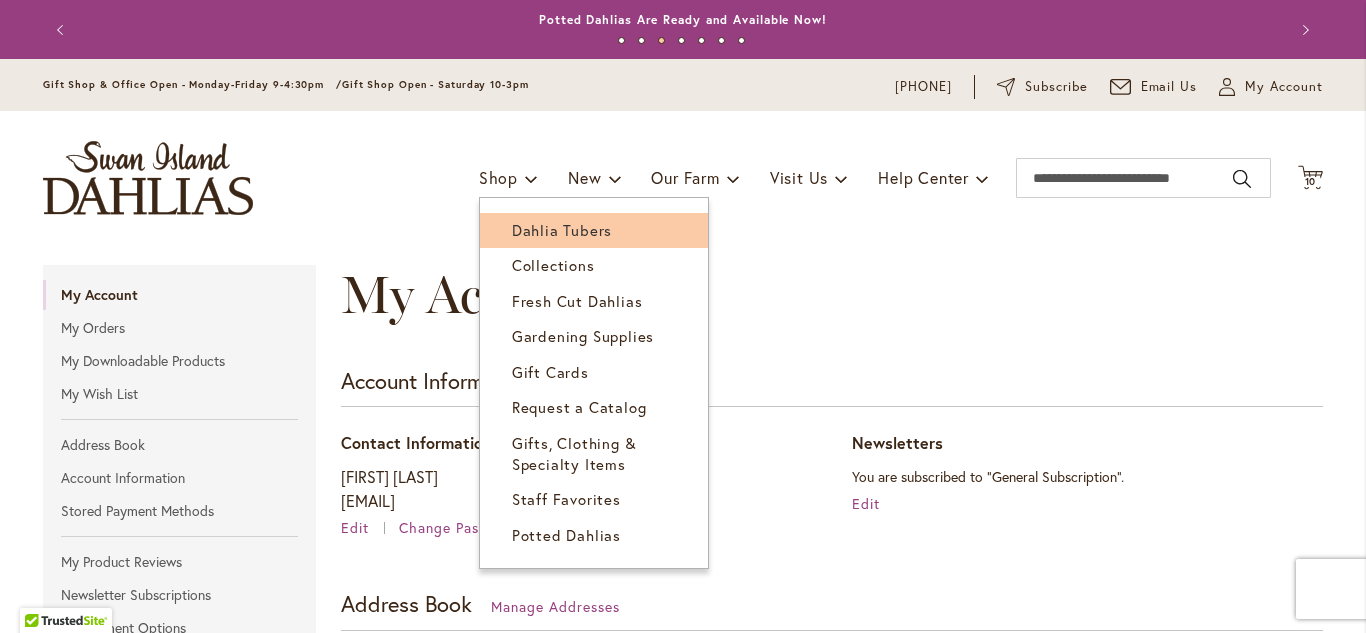 click on "Dahlia Tubers" at bounding box center (562, 230) 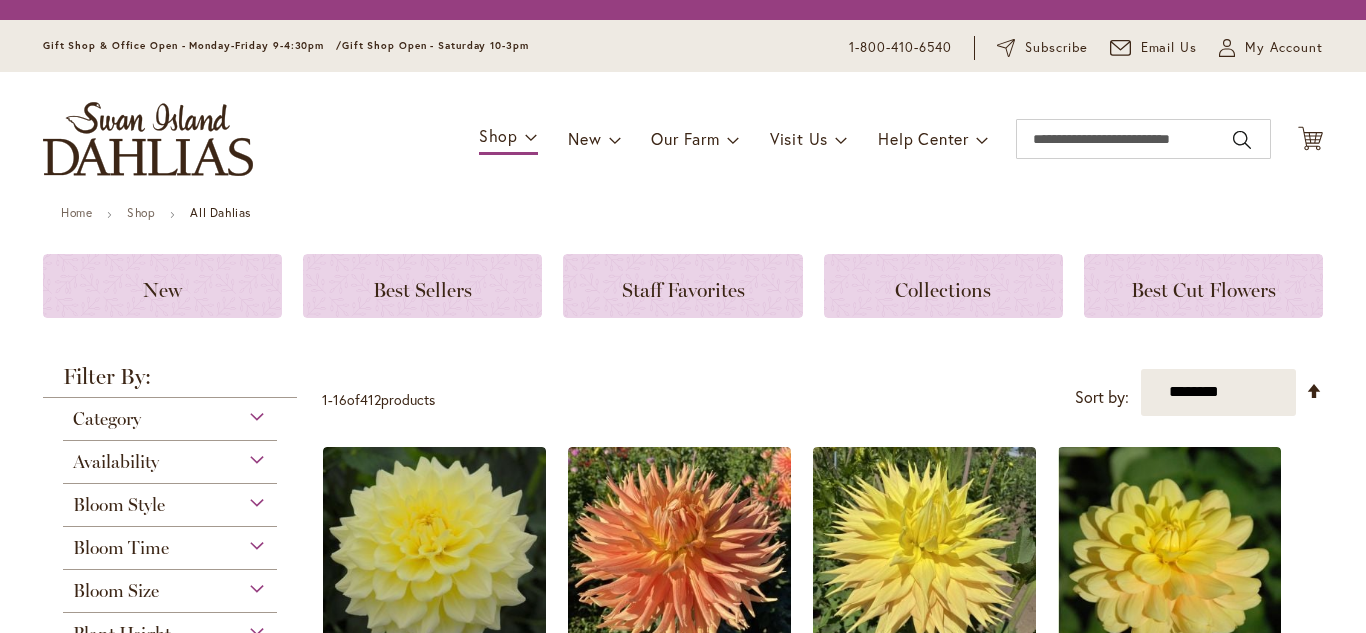 scroll, scrollTop: 0, scrollLeft: 0, axis: both 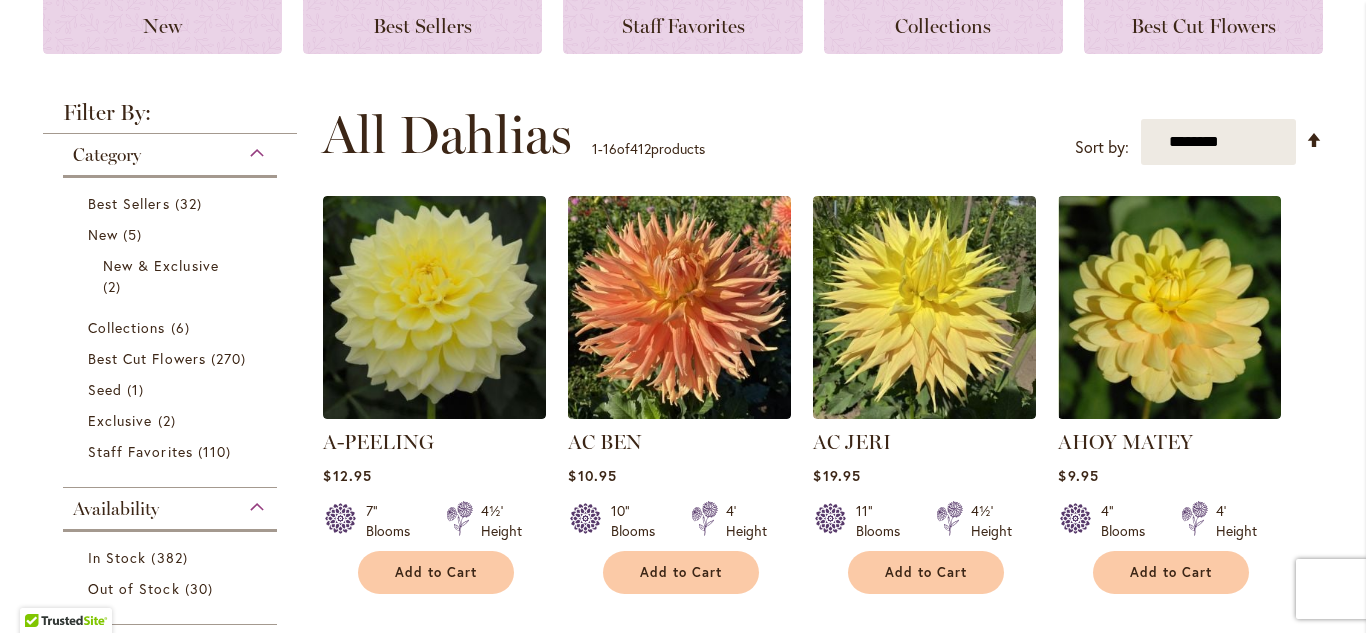 type on "**********" 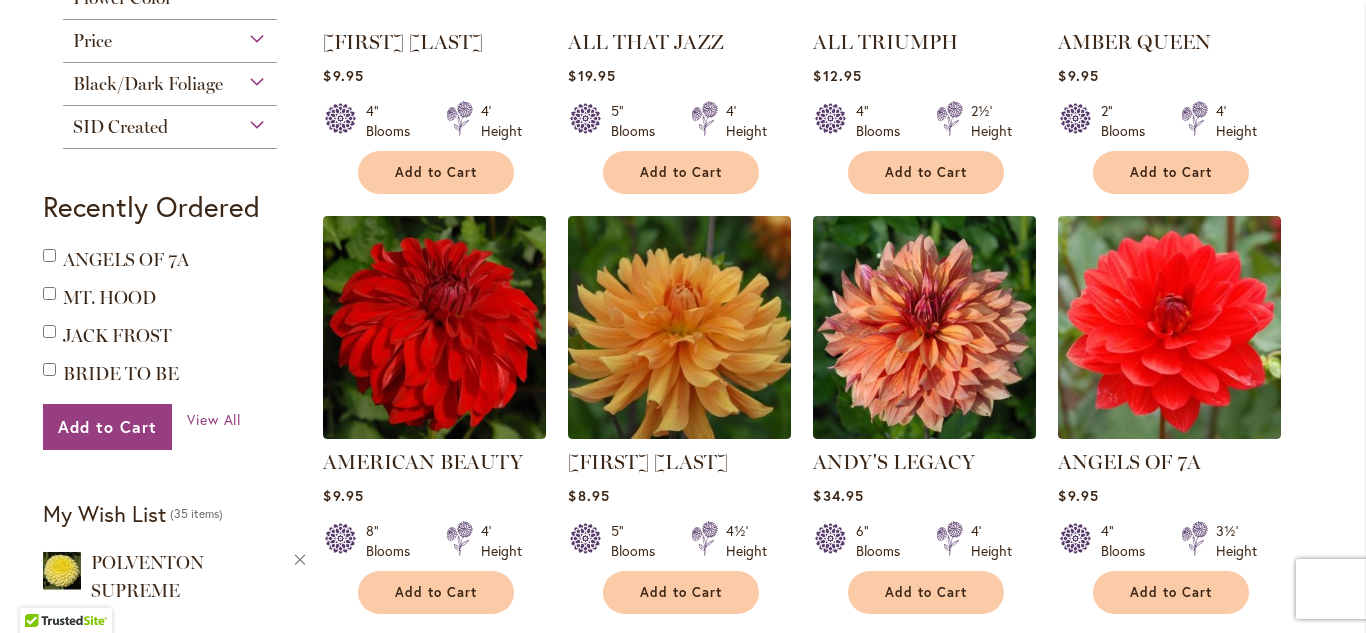 scroll, scrollTop: 1131, scrollLeft: 0, axis: vertical 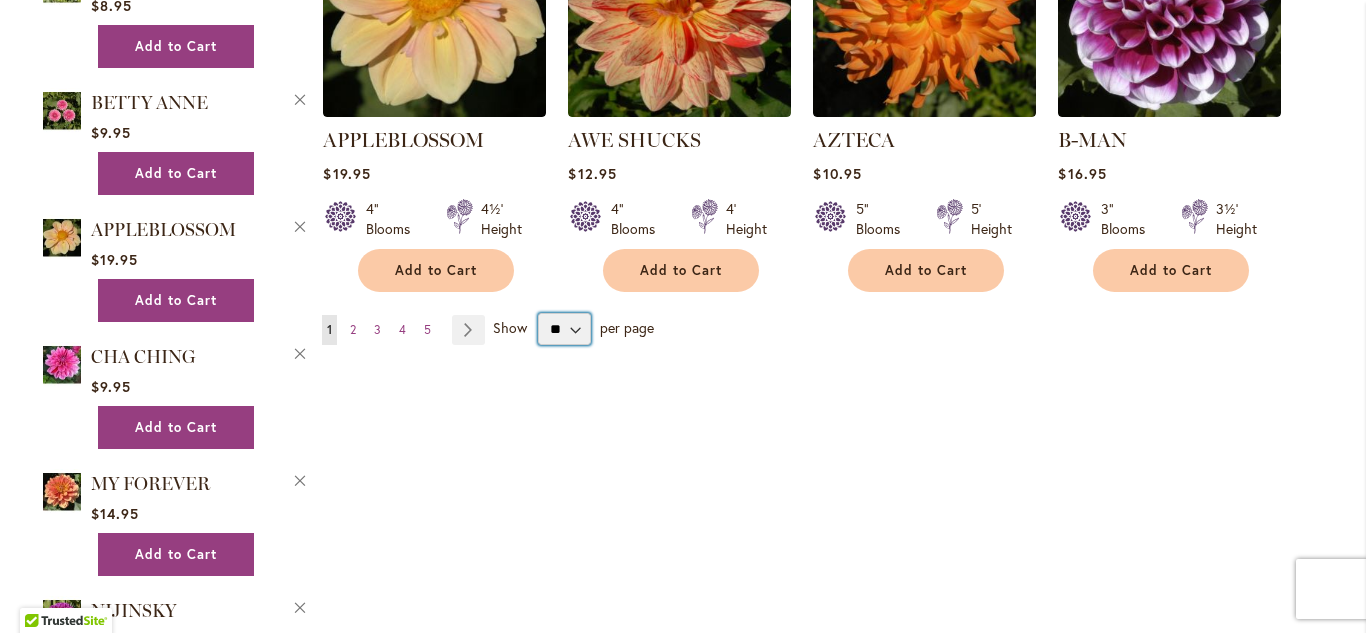 click on "**
**
**
**" at bounding box center [564, 329] 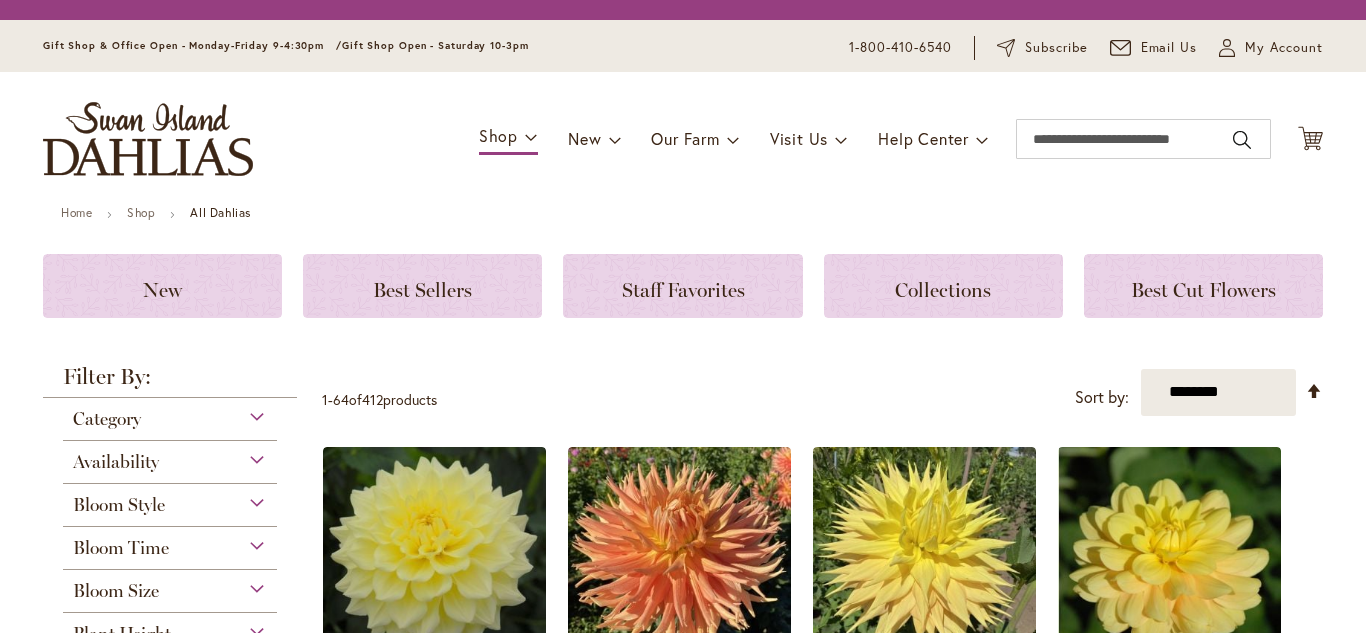 scroll, scrollTop: 0, scrollLeft: 0, axis: both 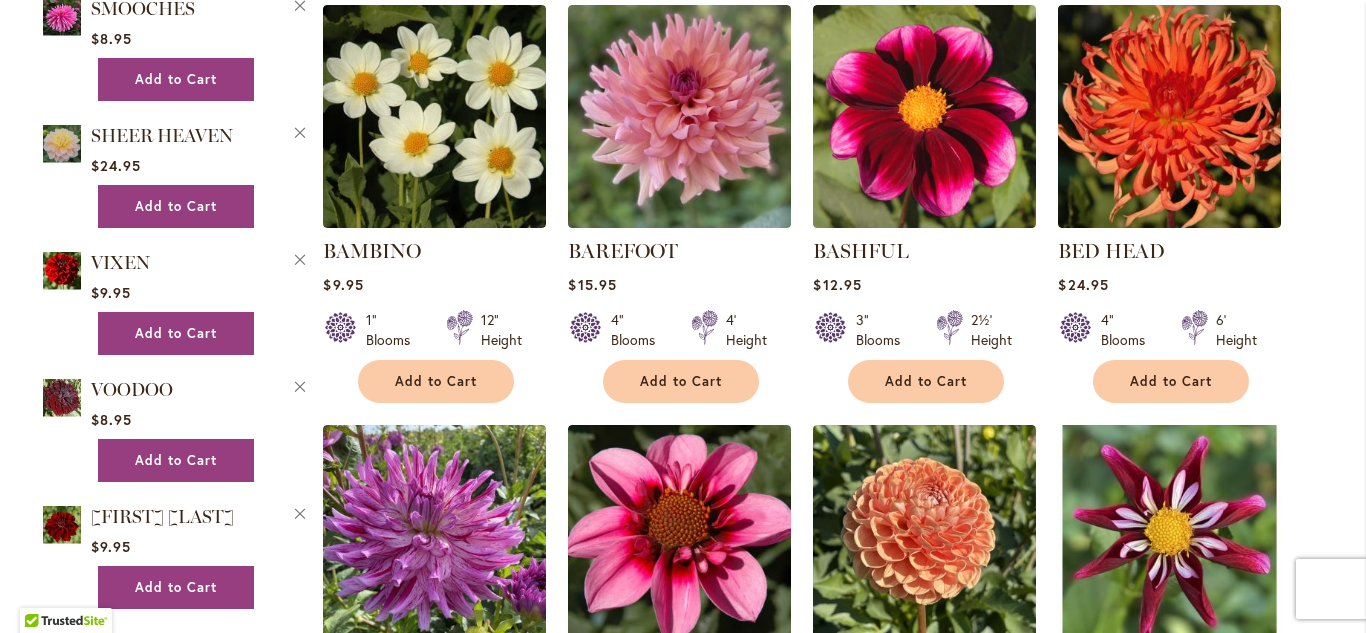 type on "**********" 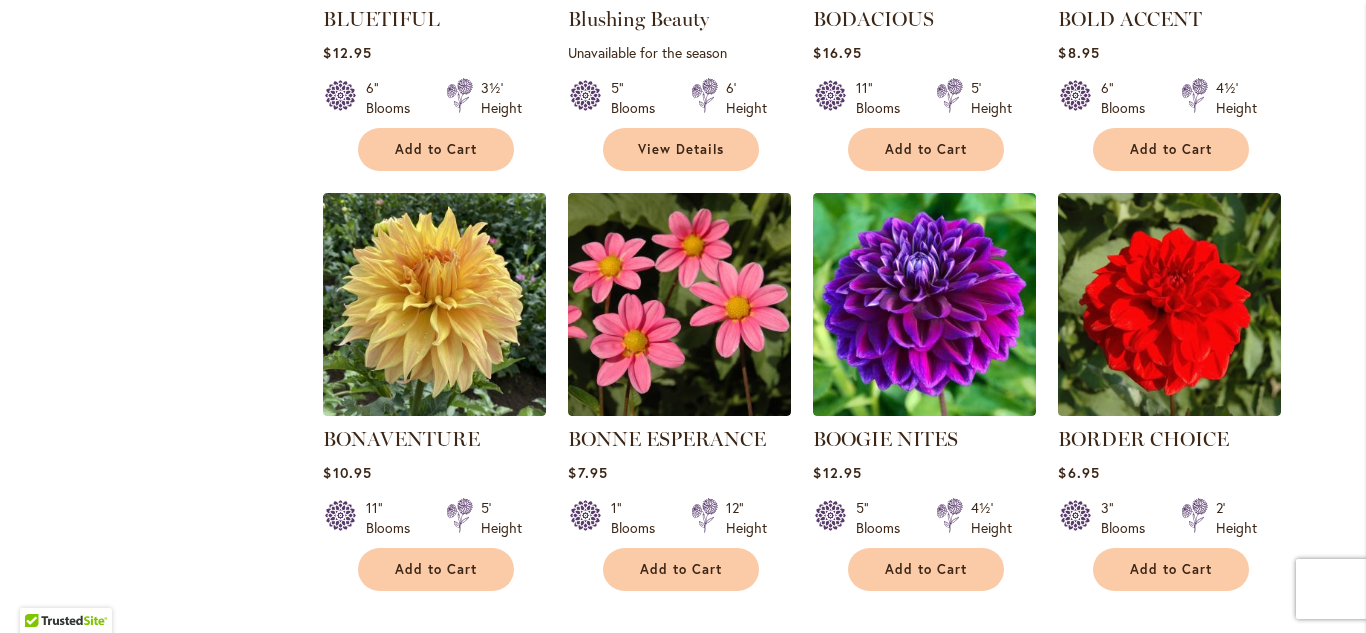 scroll, scrollTop: 4952, scrollLeft: 0, axis: vertical 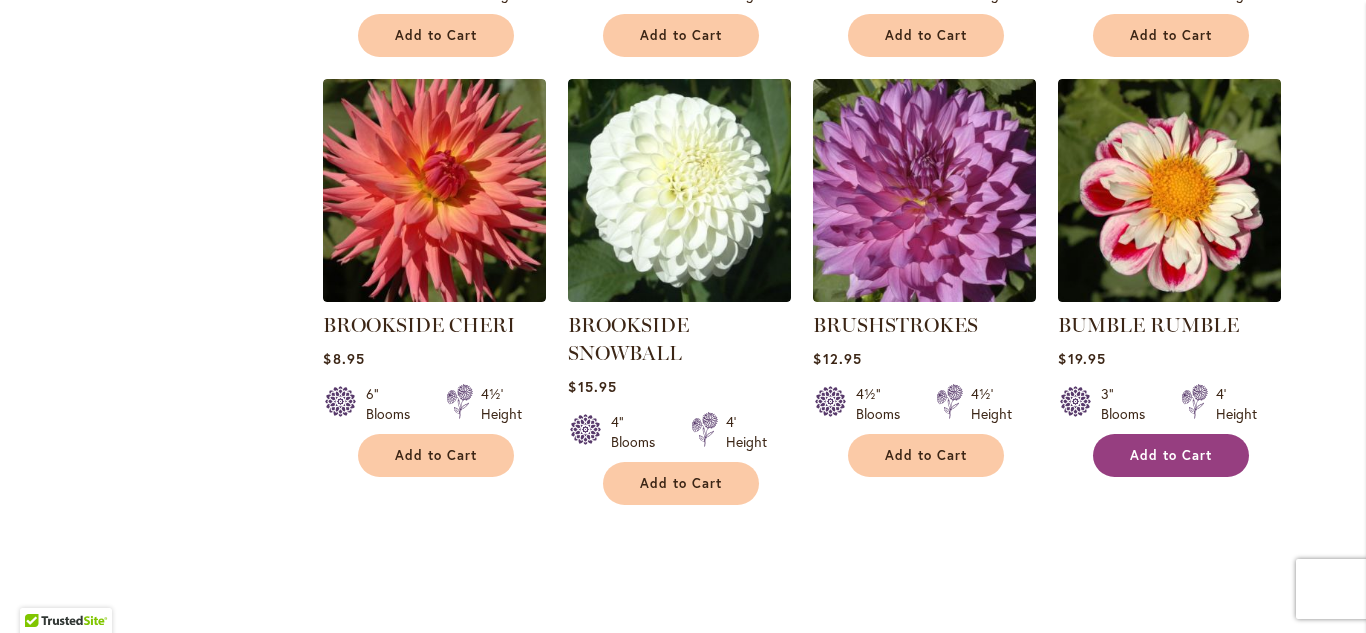click on "Add to Cart" at bounding box center (1171, 455) 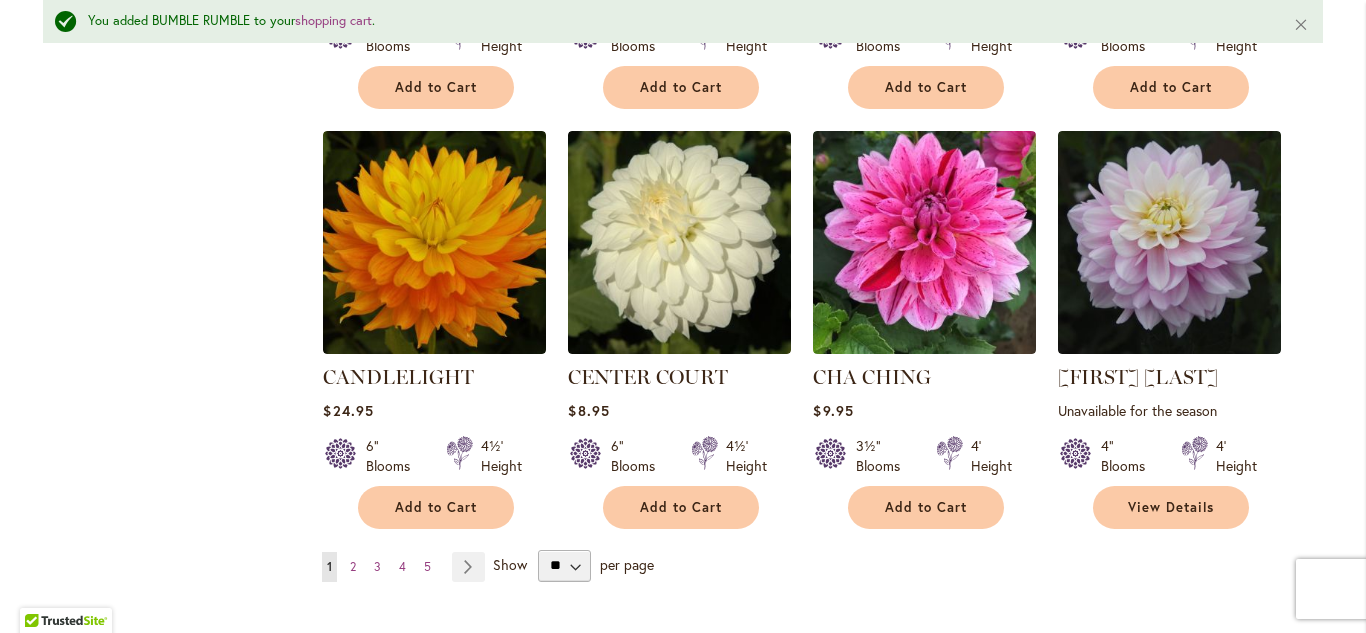 scroll, scrollTop: 6762, scrollLeft: 0, axis: vertical 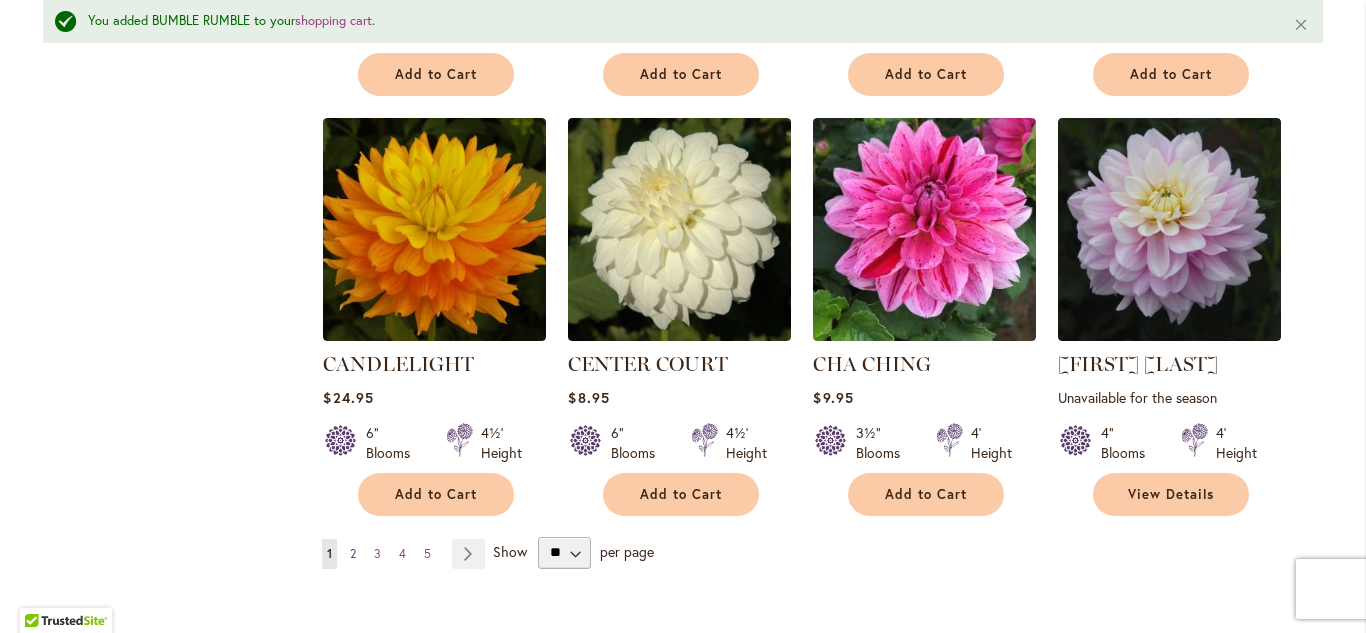 click on "2" at bounding box center [353, 553] 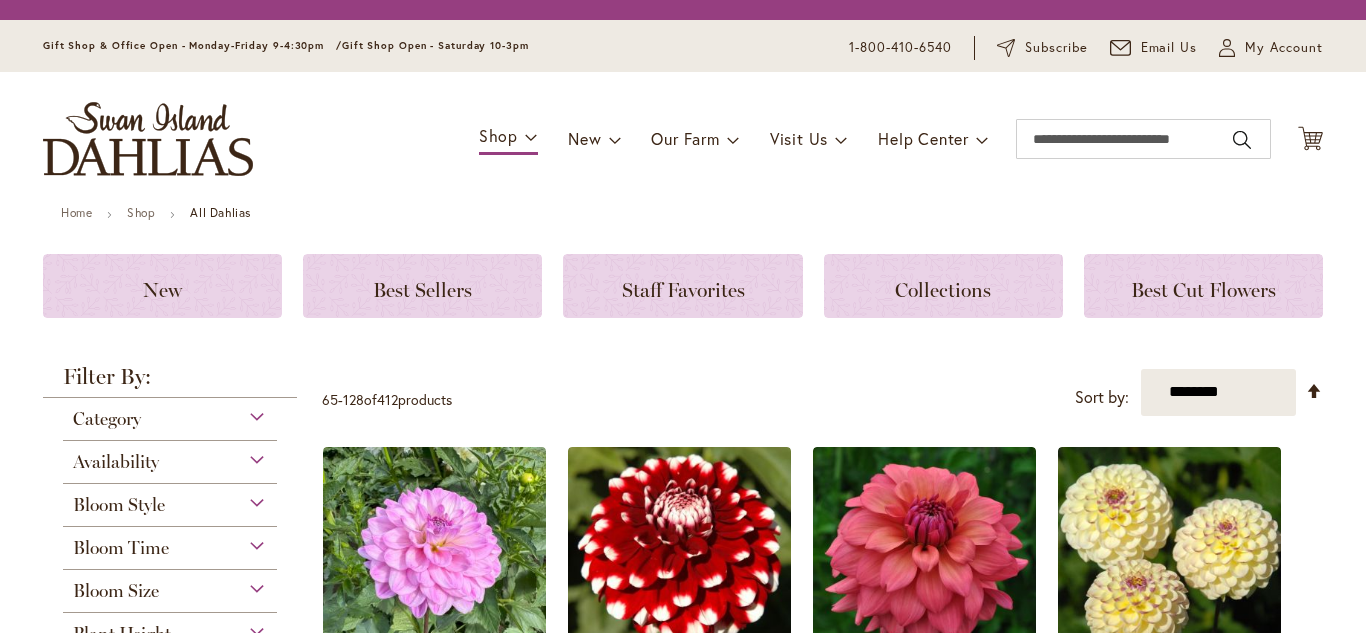 scroll, scrollTop: 0, scrollLeft: 0, axis: both 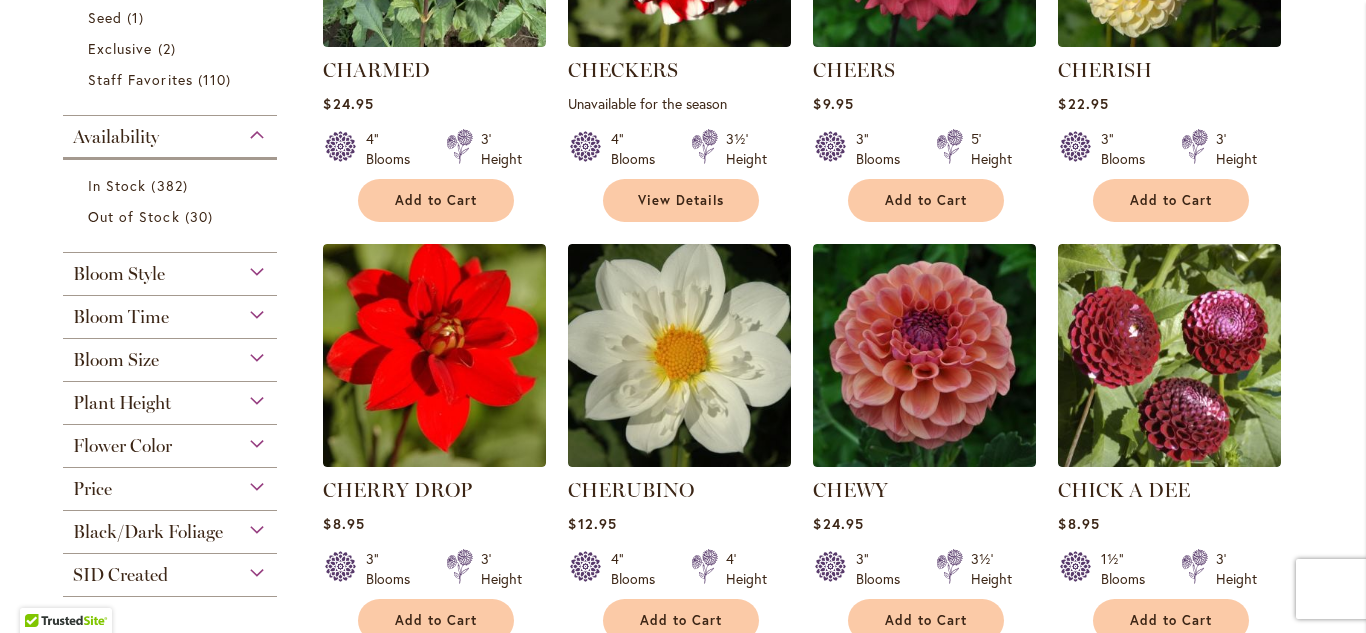 type on "**********" 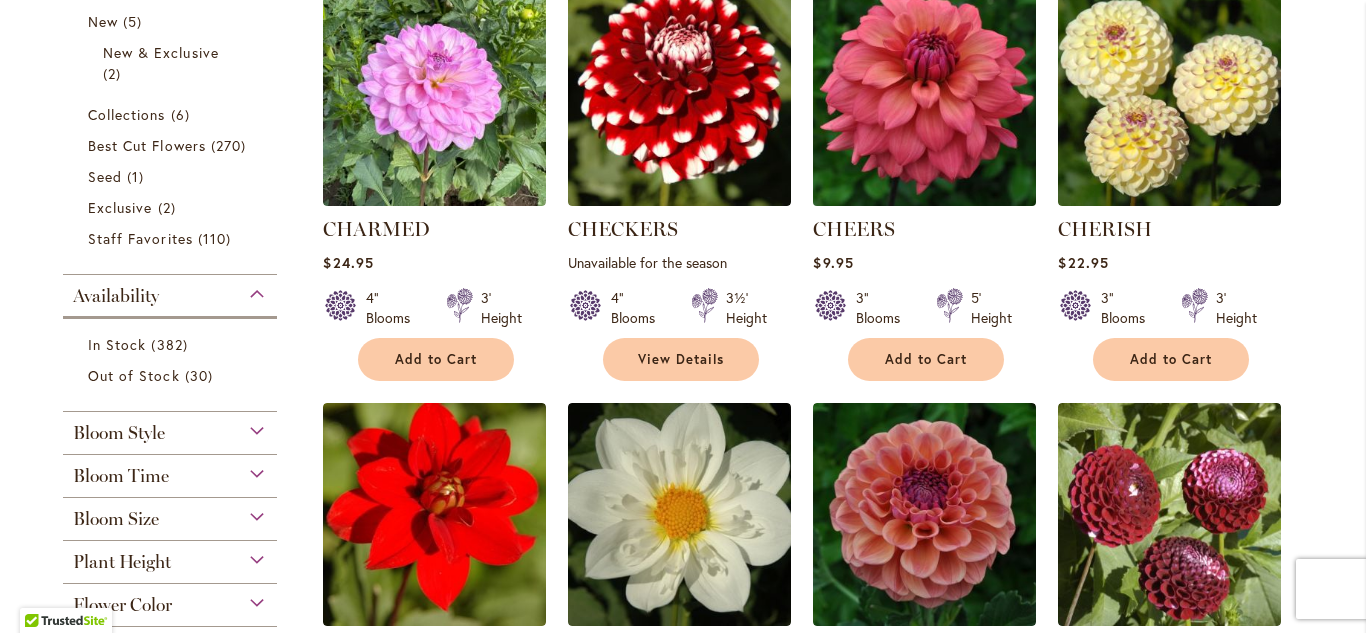 scroll, scrollTop: 410, scrollLeft: 0, axis: vertical 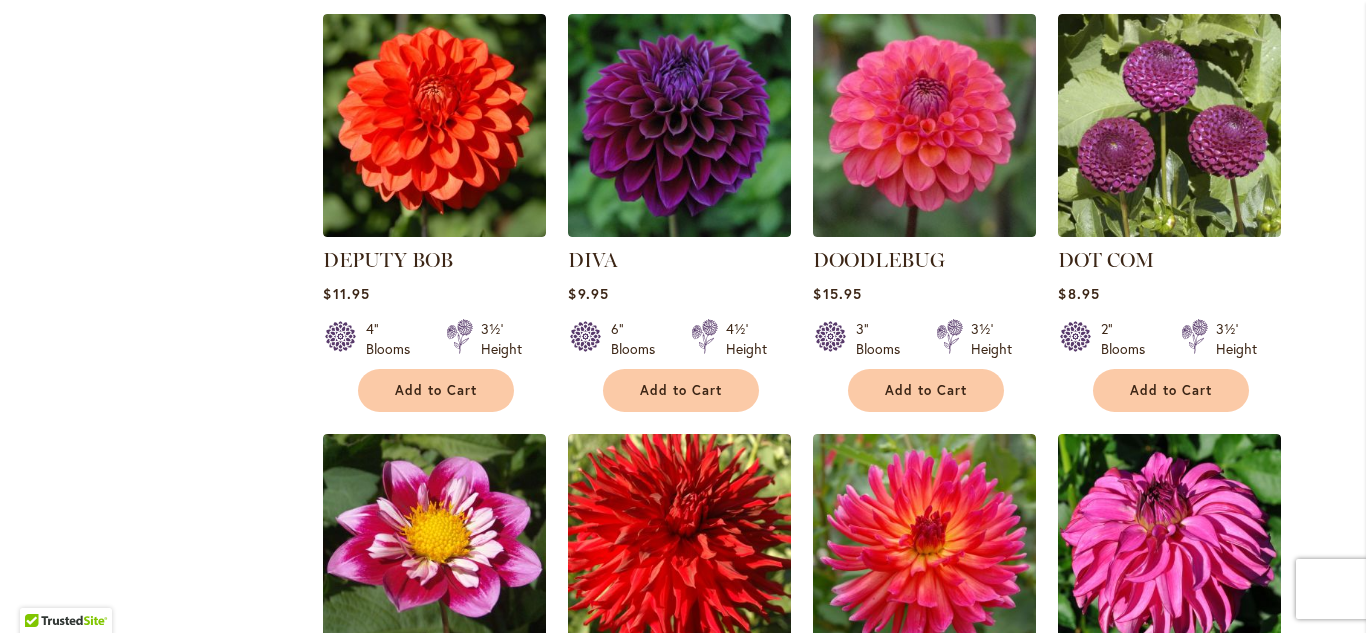 click on "Skip to Content
Gift Shop & Office Open - Monday-Friday 9-4:30pm   /    Gift Shop Open - Saturday 10-3pm
1-866-254-1047
Subscribe
Email Us
My Account
My Account
Close
Welcome Back,
lauren !
My Account
My Orders
My Wishlist
Log Out" at bounding box center (683, -90) 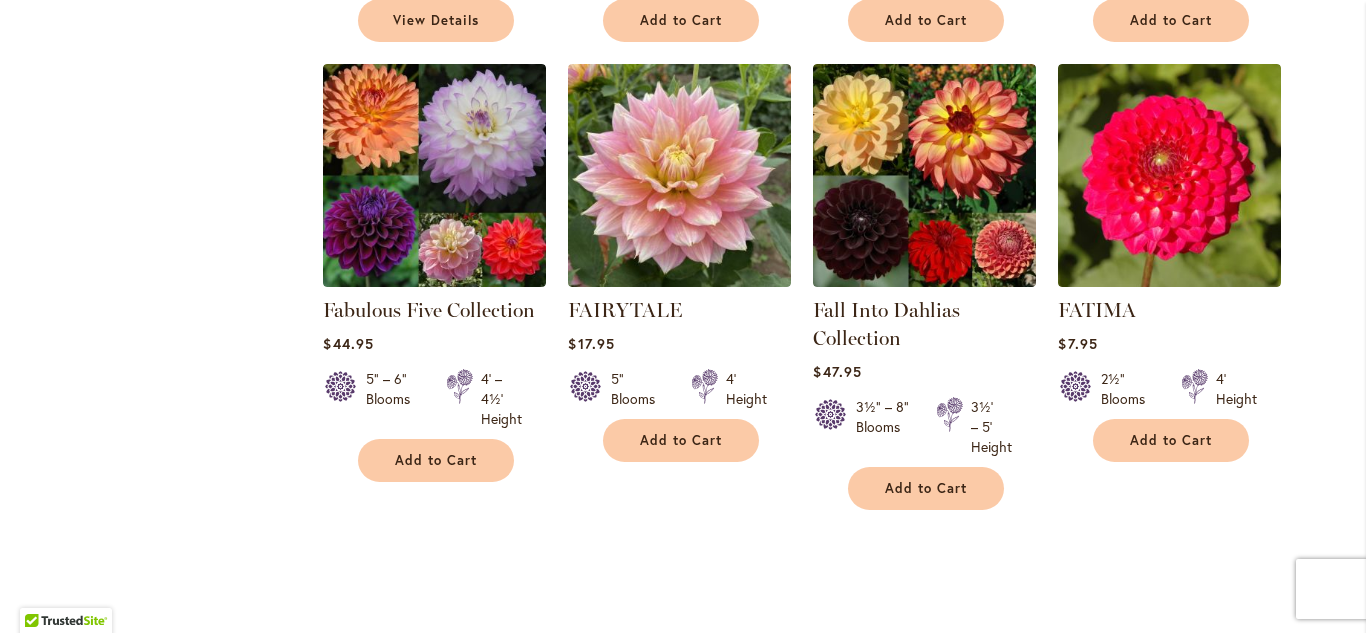 scroll, scrollTop: 6390, scrollLeft: 0, axis: vertical 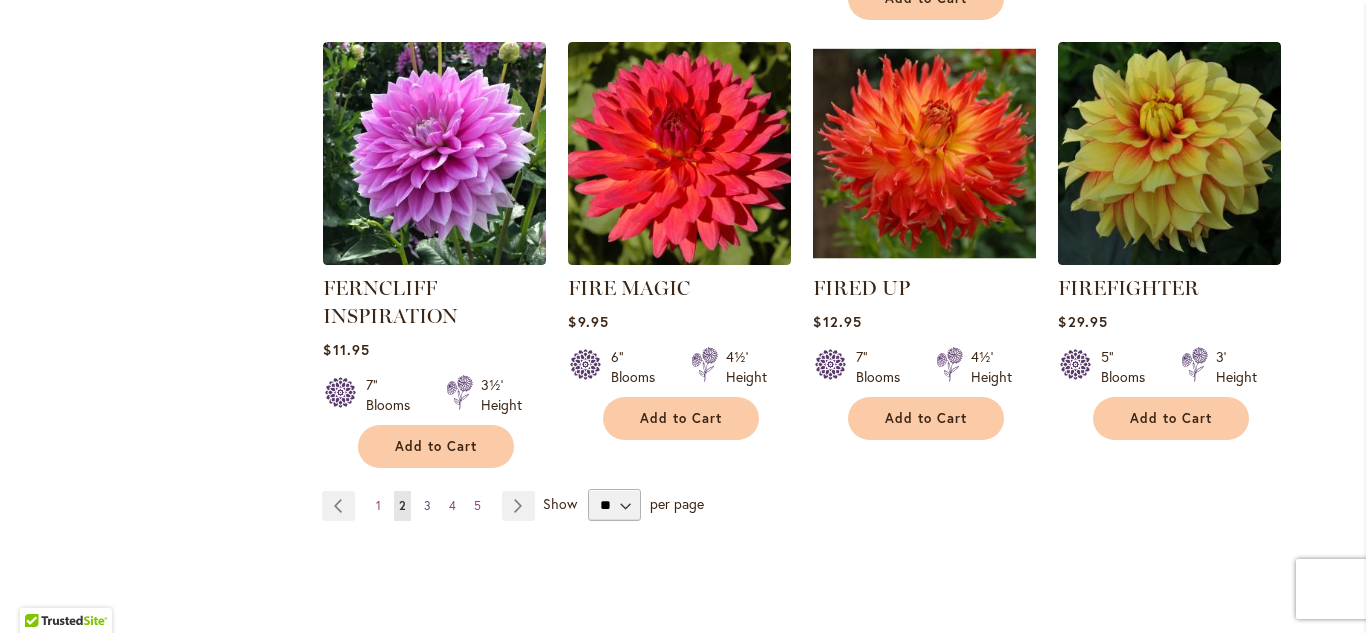 click on "3" at bounding box center [427, 505] 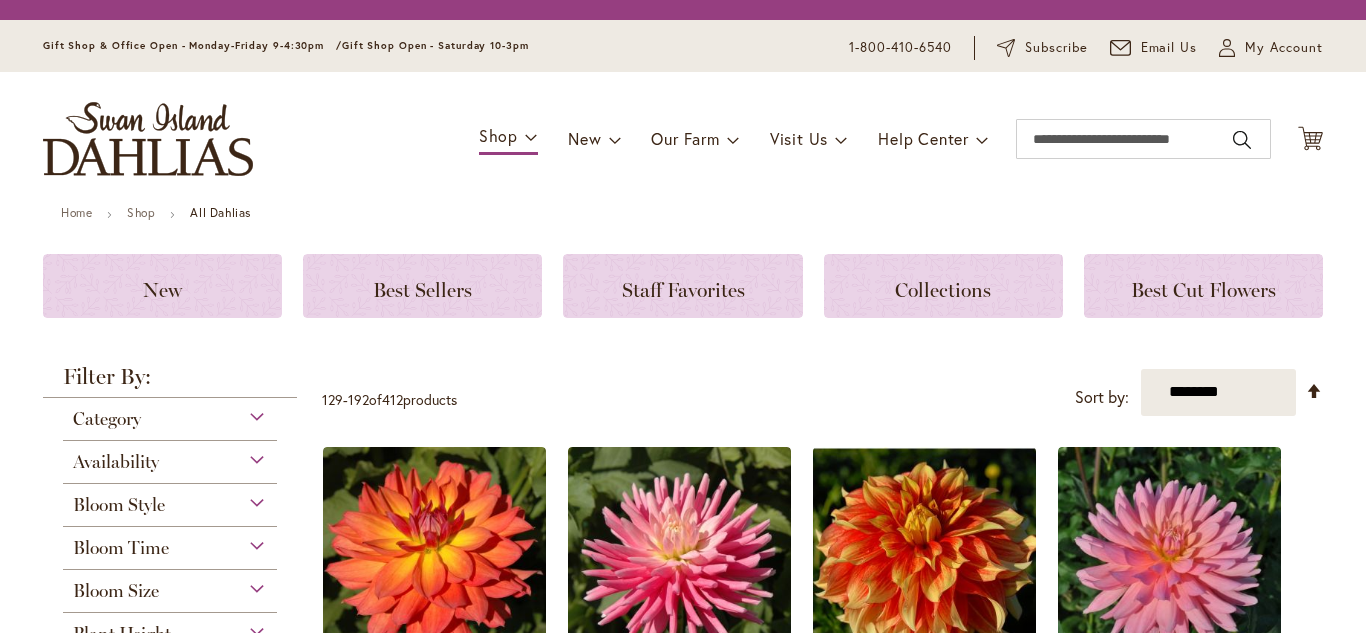 scroll, scrollTop: 0, scrollLeft: 0, axis: both 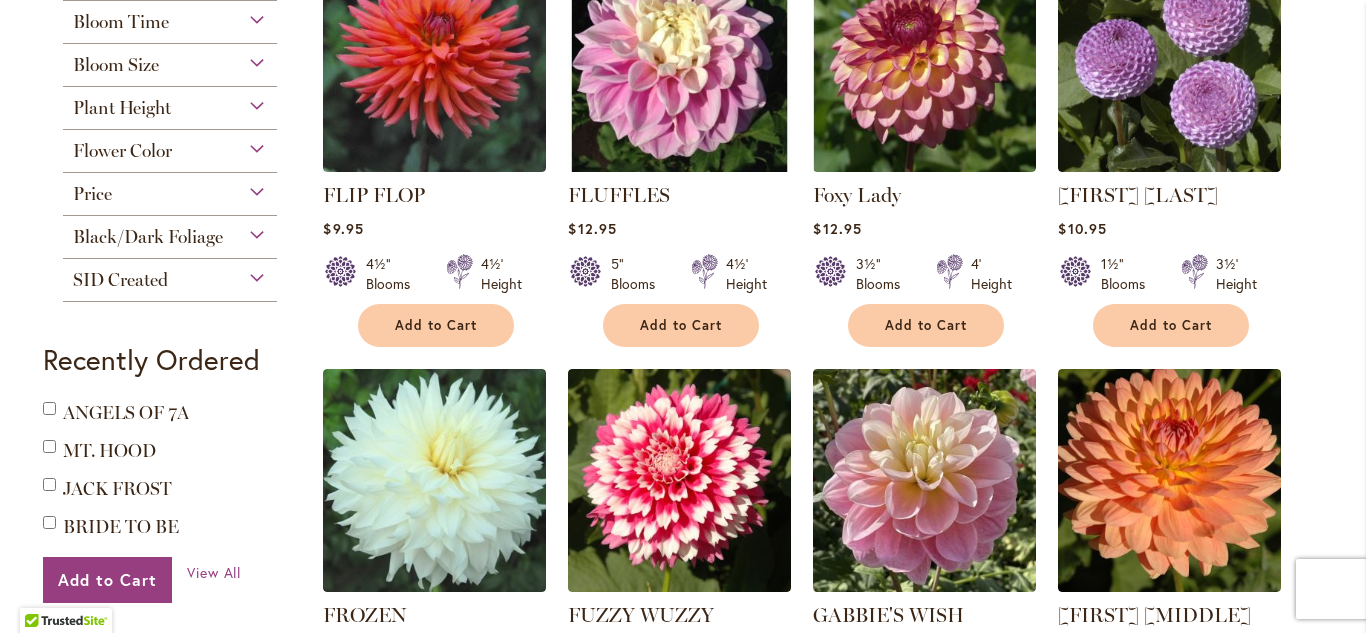 type on "**********" 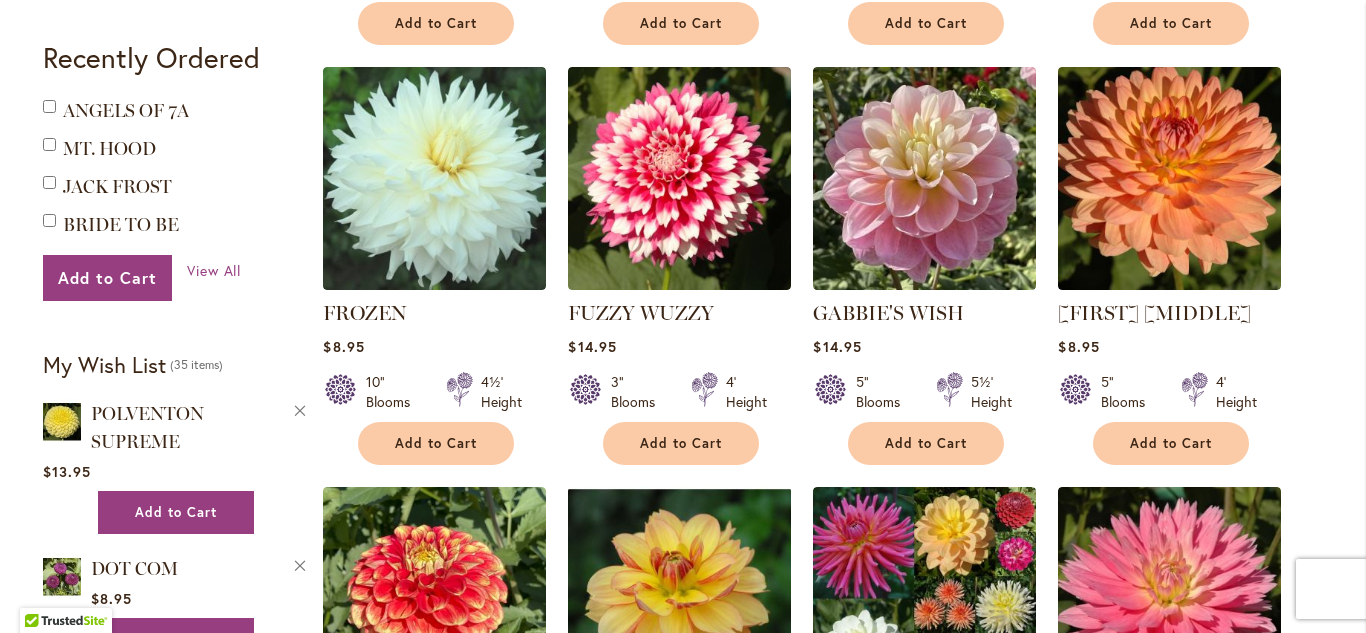 scroll, scrollTop: 1258, scrollLeft: 0, axis: vertical 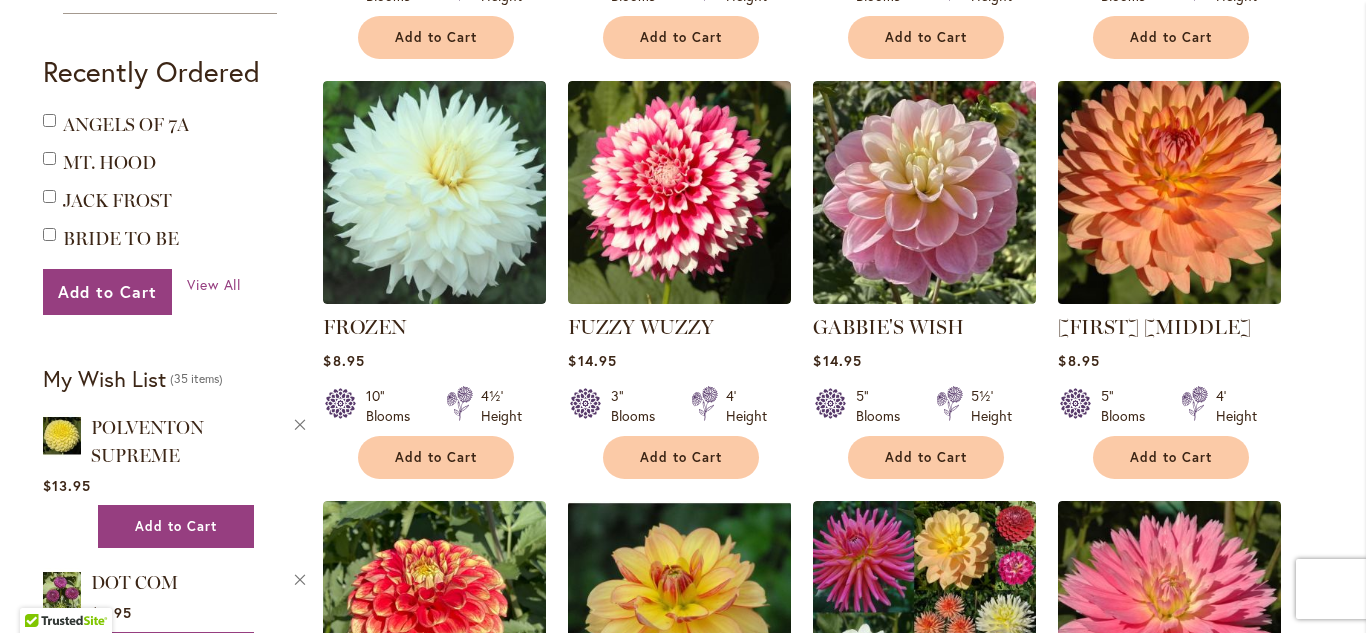 click at bounding box center (1170, 193) 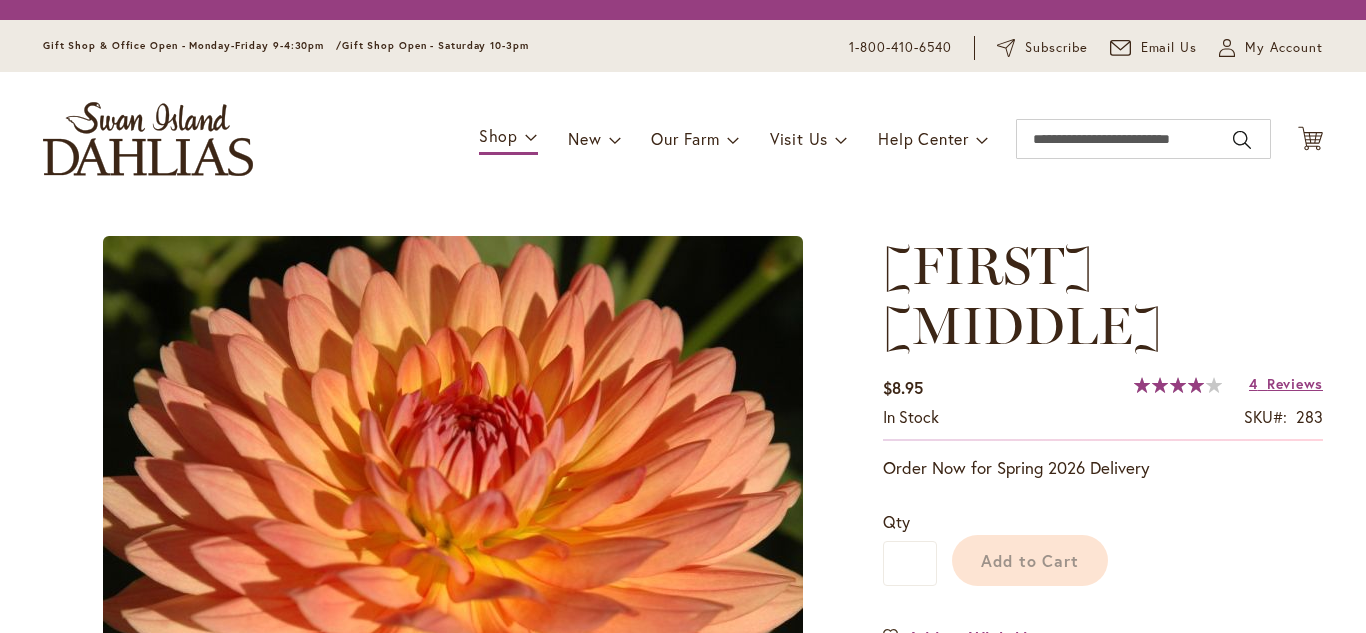 scroll, scrollTop: 0, scrollLeft: 0, axis: both 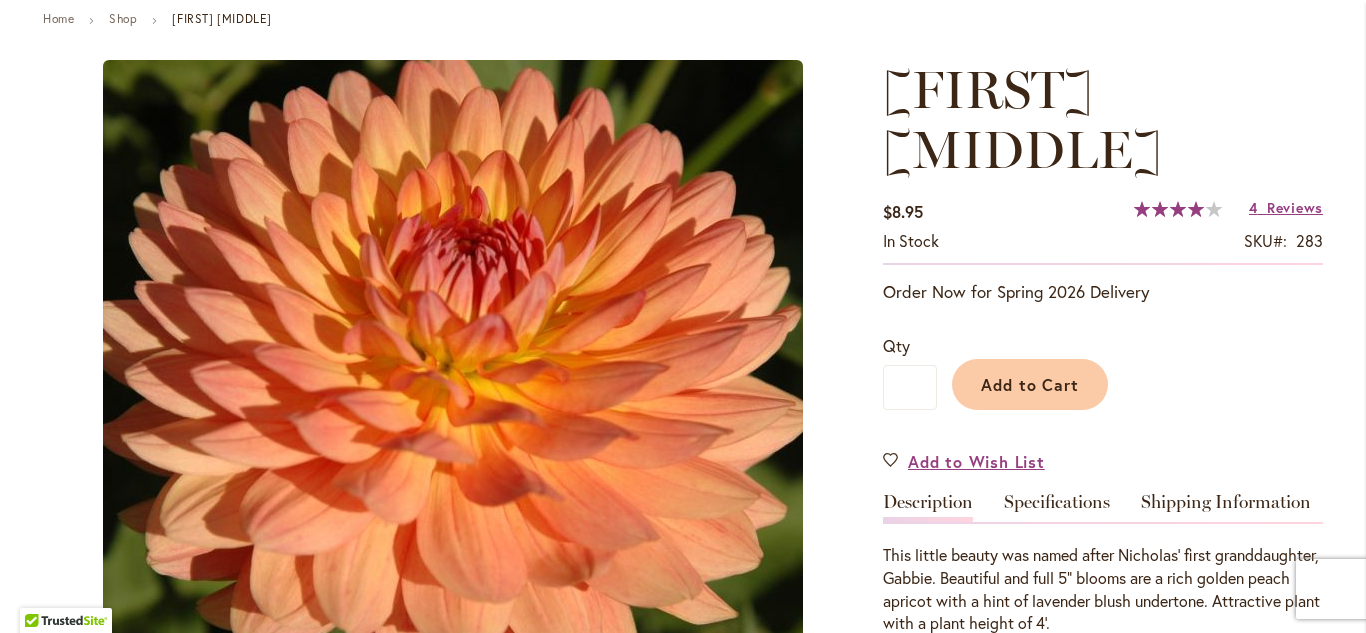 type on "******" 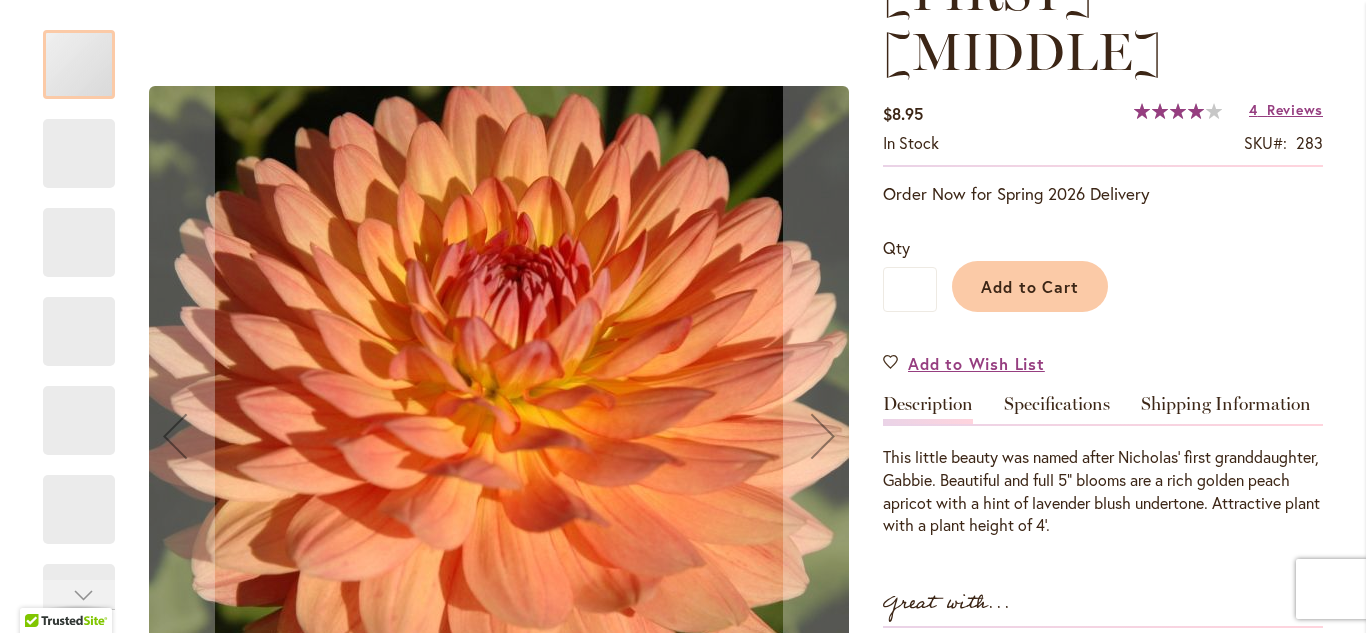 type on "**********" 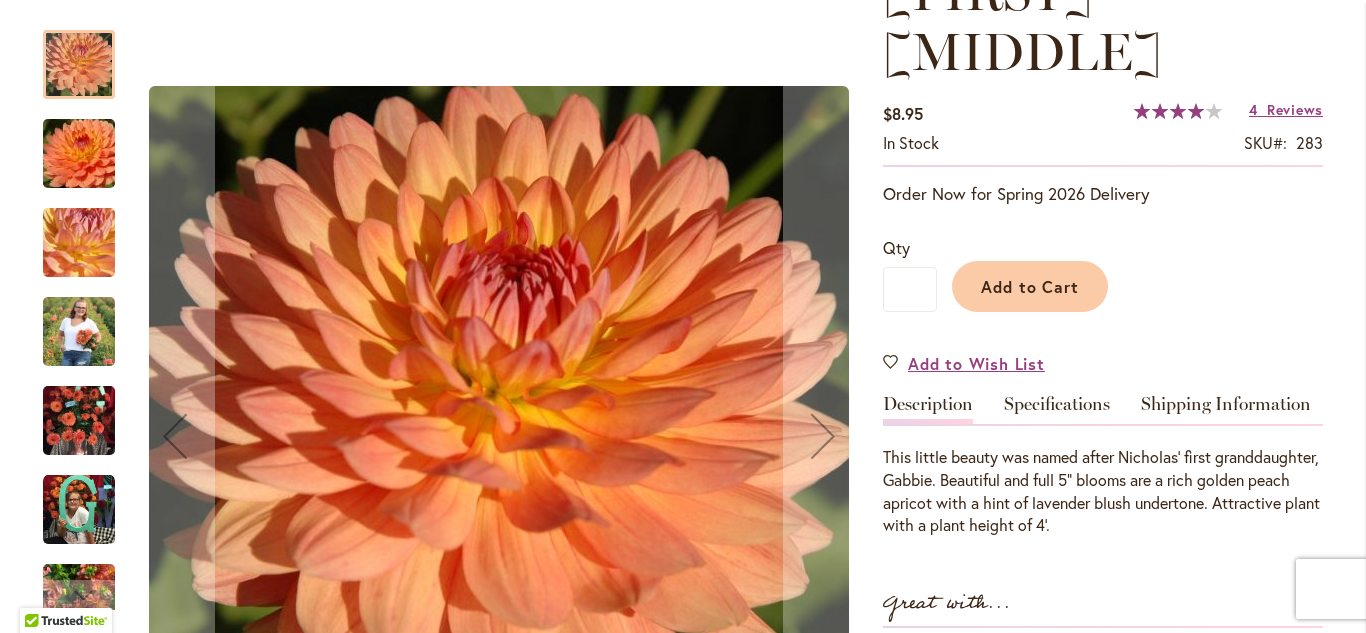 click at bounding box center (79, 421) 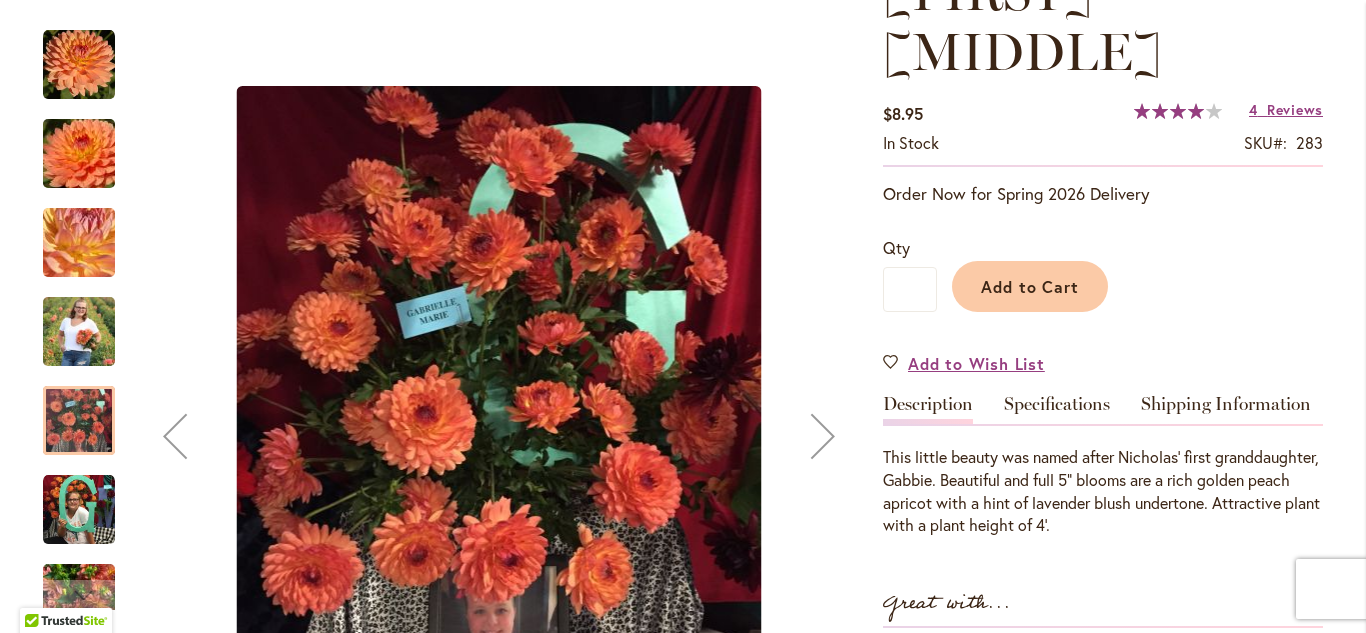 click at bounding box center (823, 436) 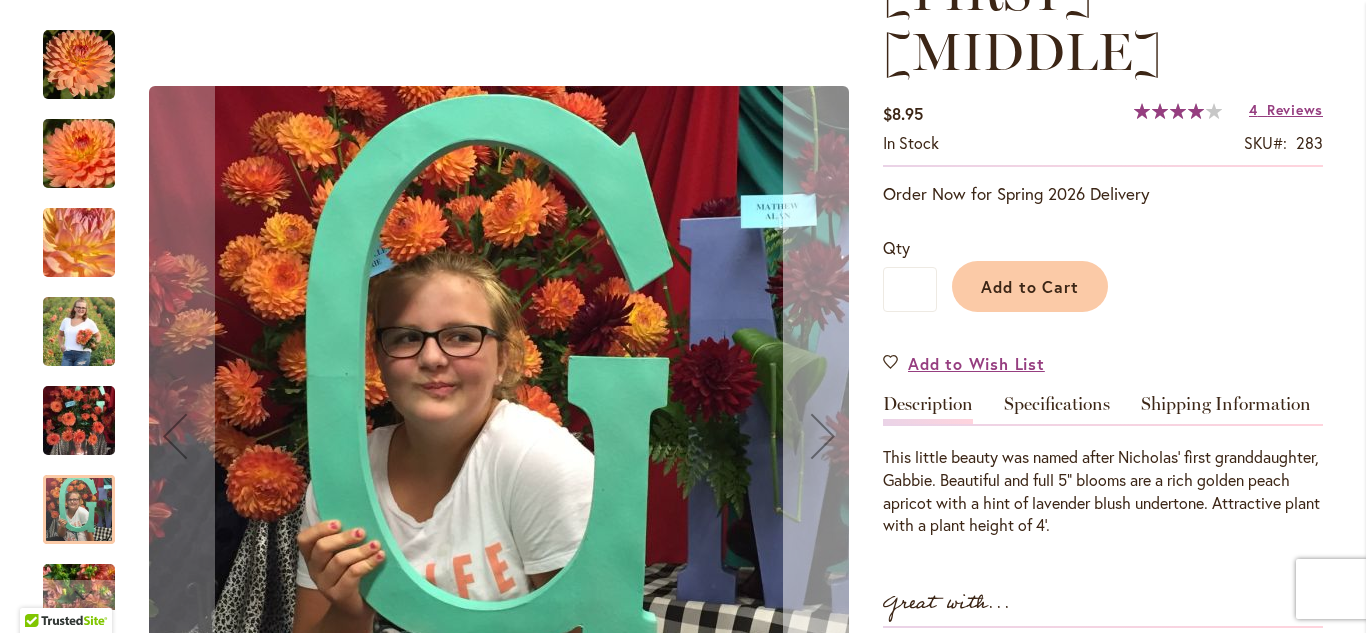 click at bounding box center [823, 436] 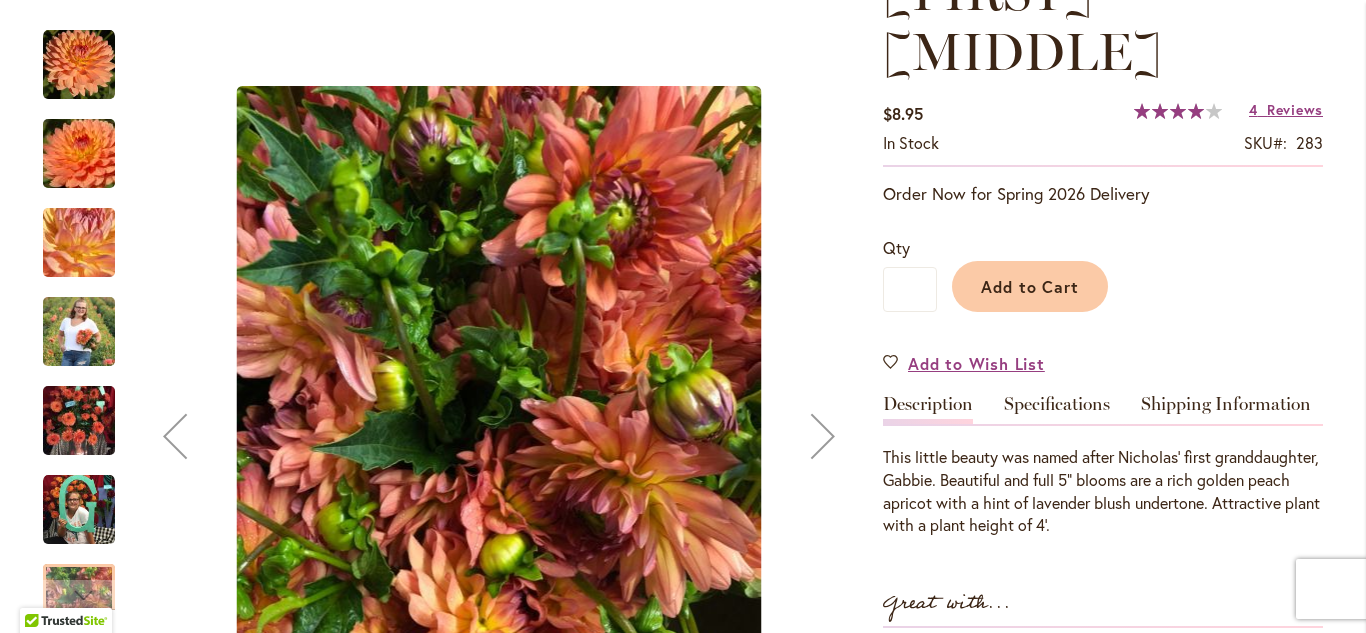 click at bounding box center (823, 436) 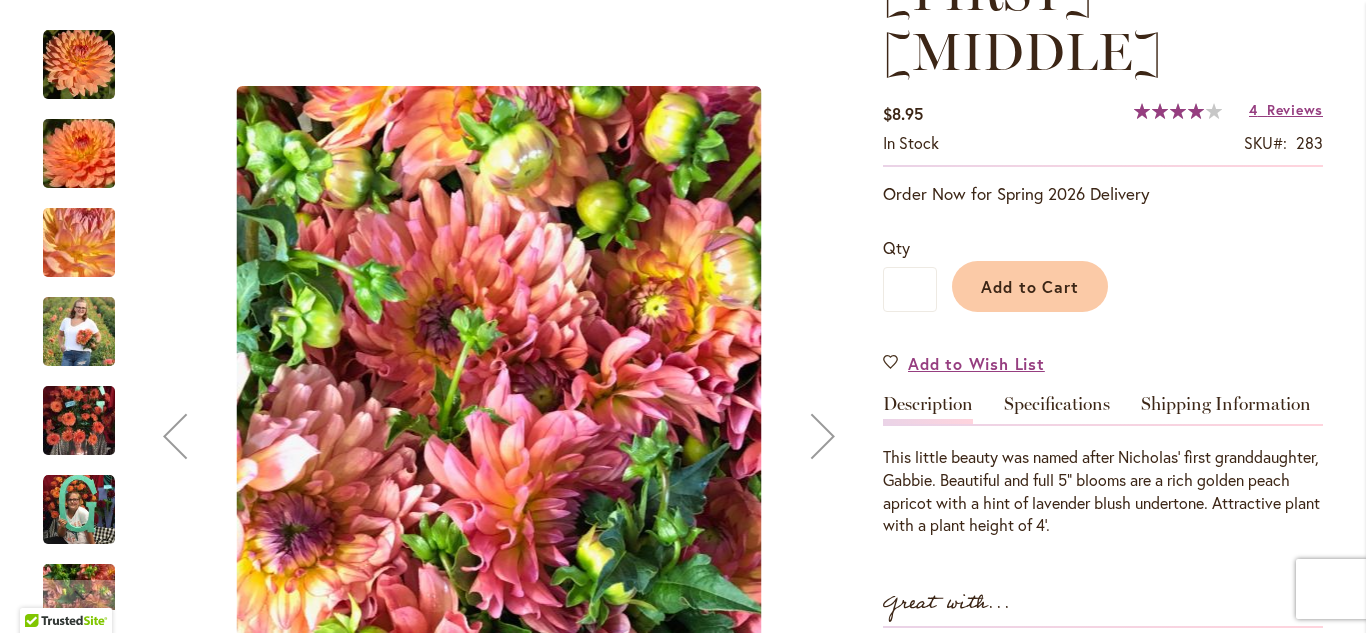 click at bounding box center (823, 436) 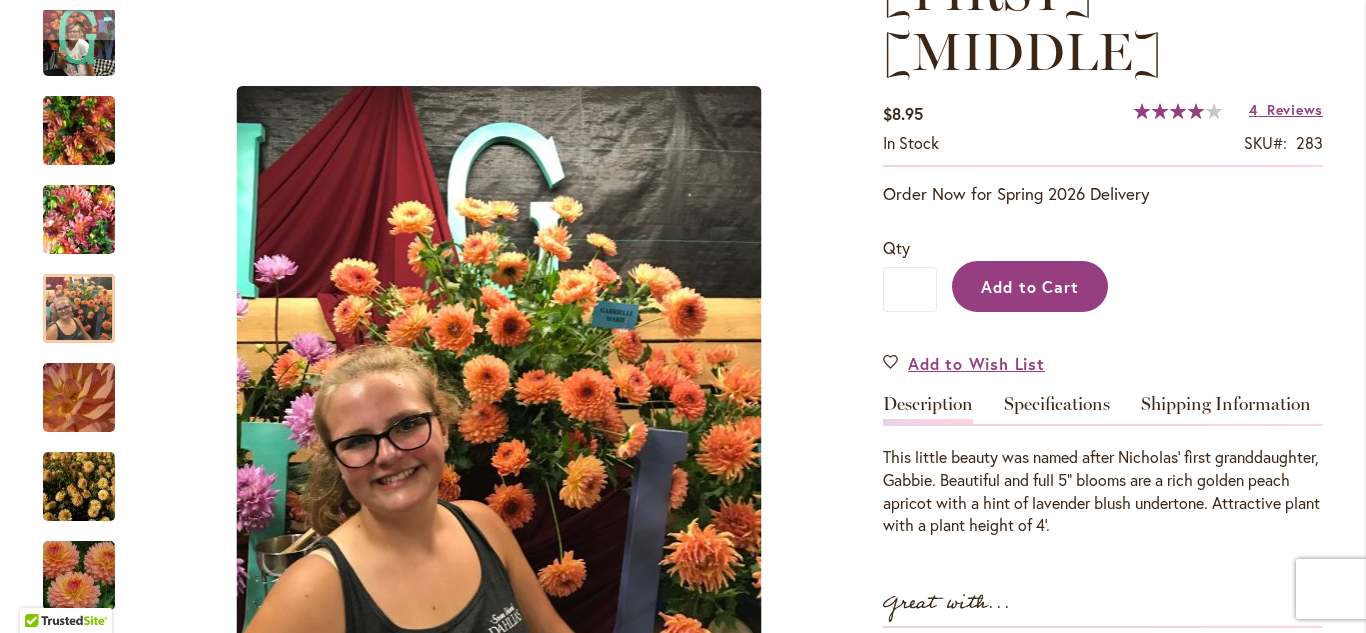 click on "Add to Cart" at bounding box center (1030, 286) 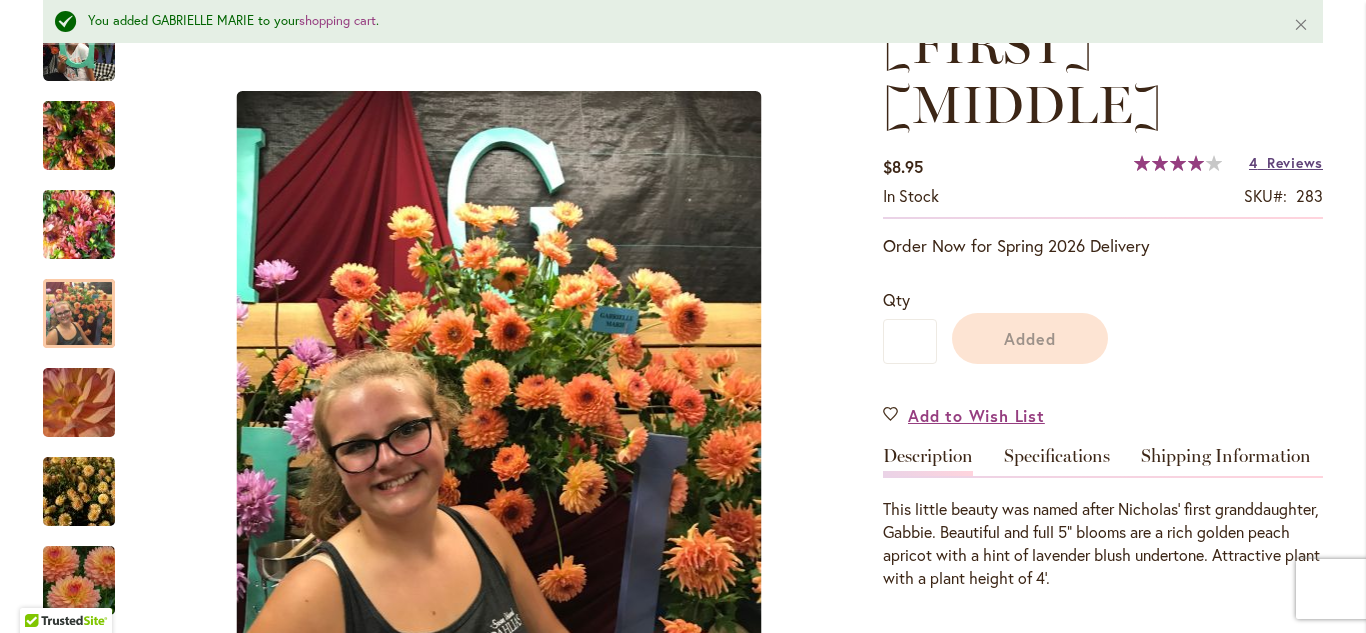 click on "Reviews" at bounding box center [1295, 162] 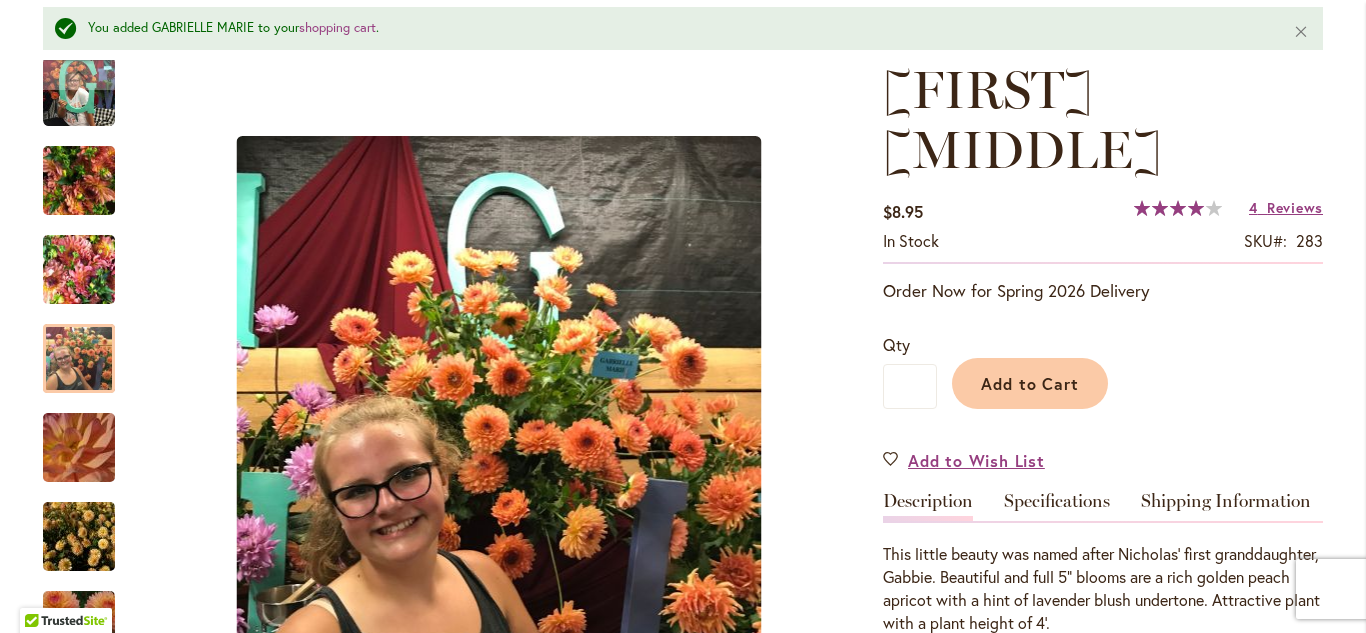 scroll, scrollTop: 151, scrollLeft: 0, axis: vertical 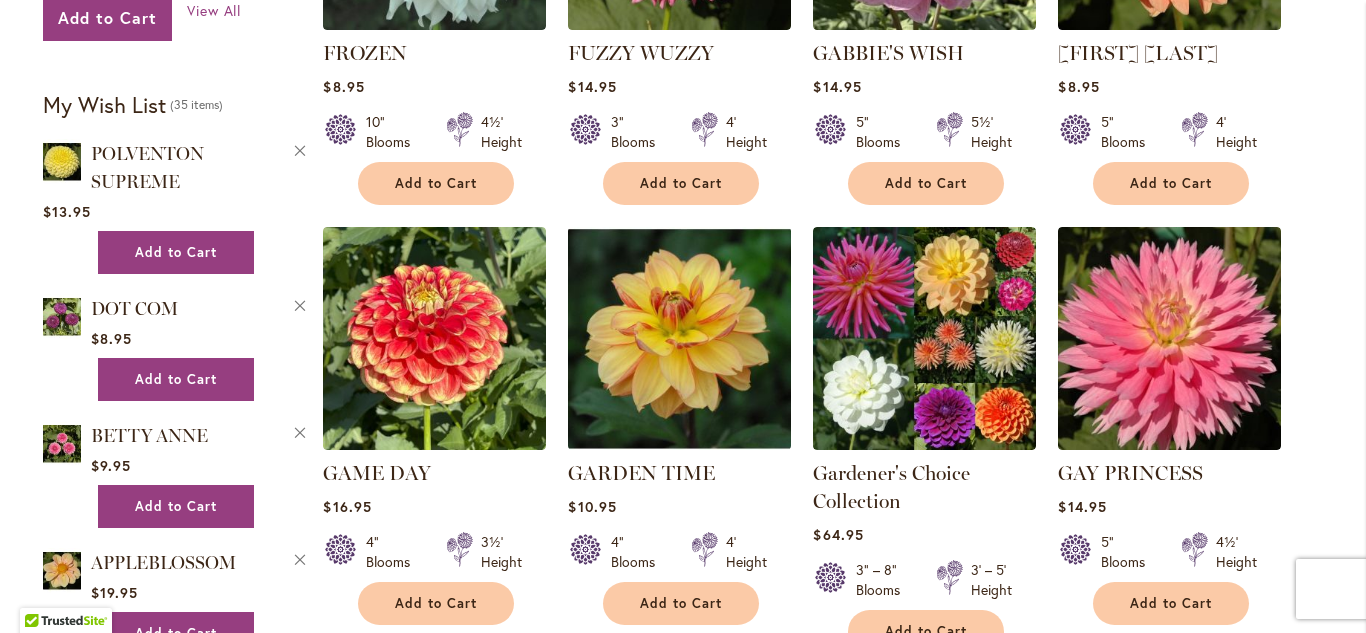 type on "**********" 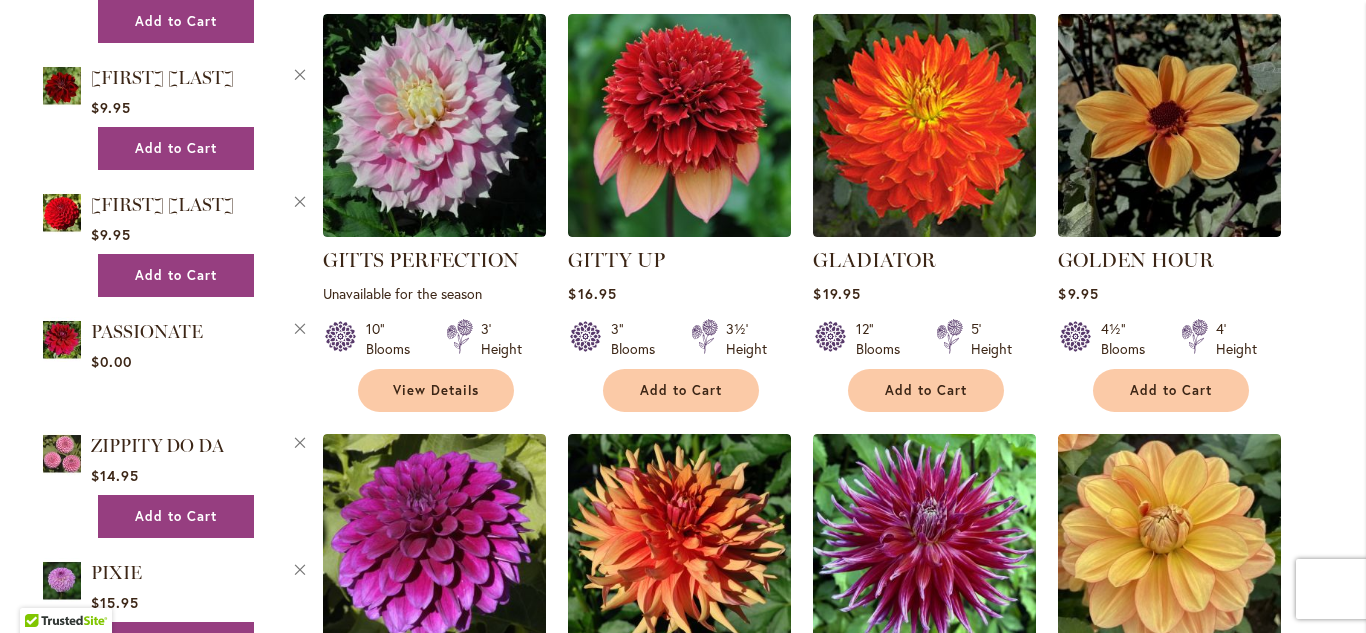 scroll, scrollTop: 3006, scrollLeft: 0, axis: vertical 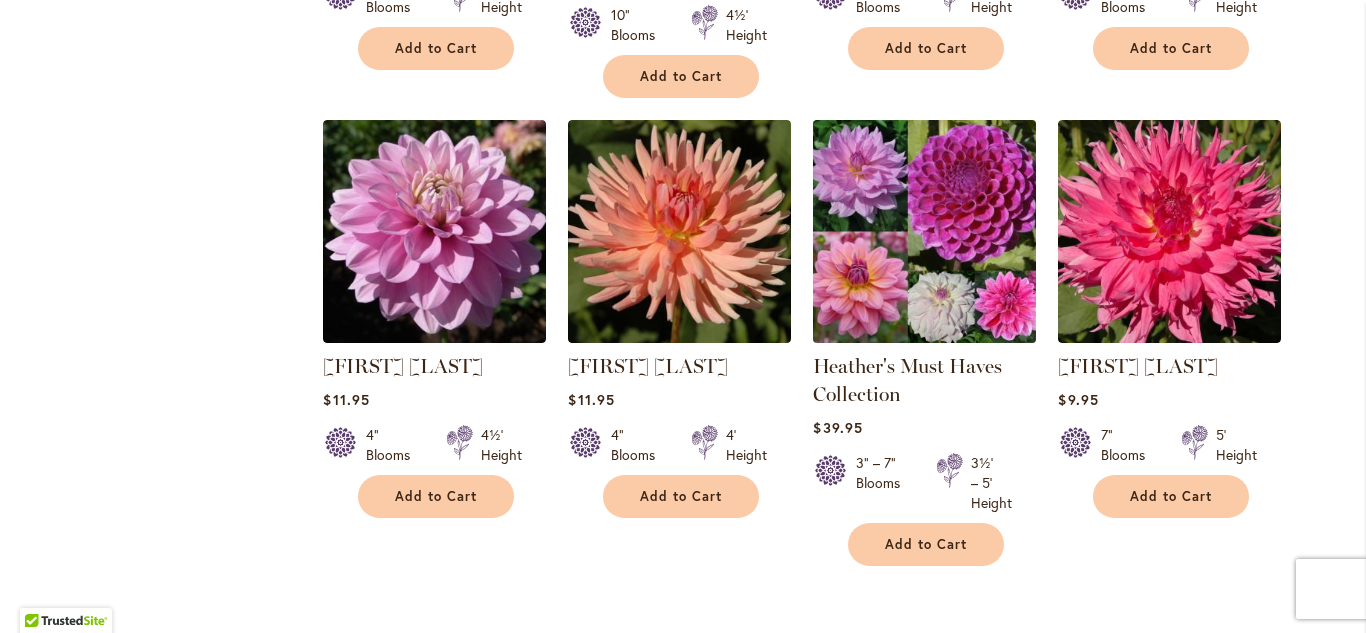 click at bounding box center [925, 232] 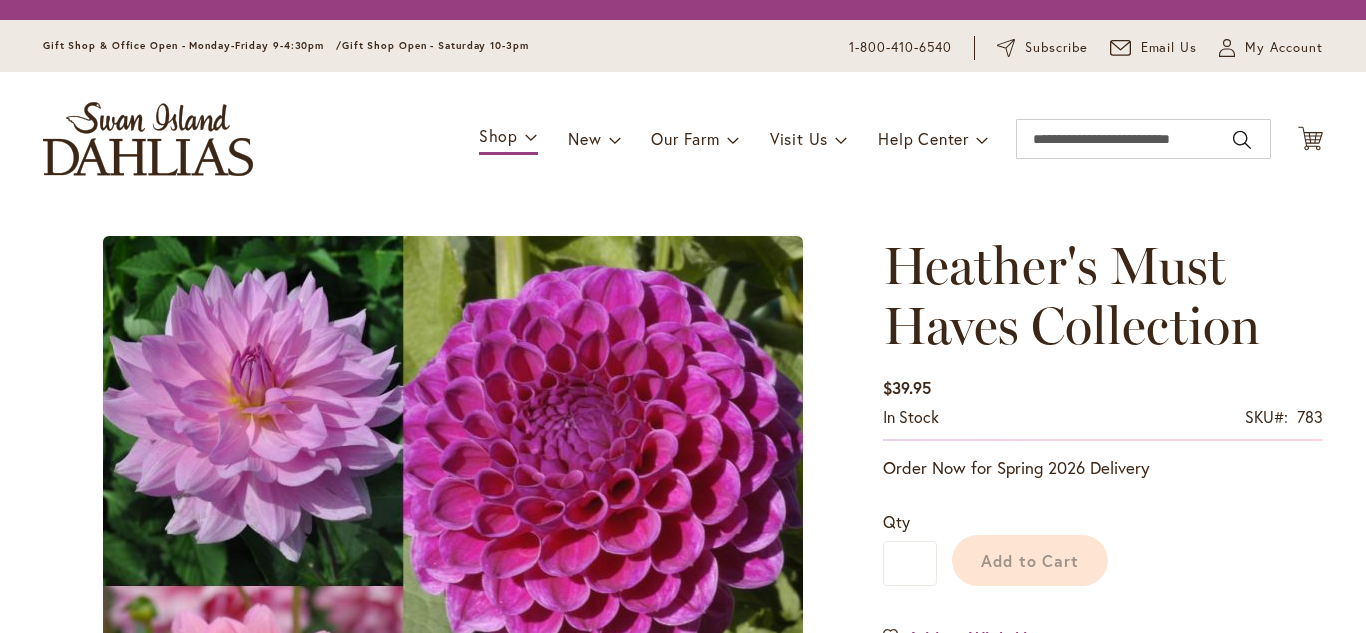 scroll, scrollTop: 0, scrollLeft: 0, axis: both 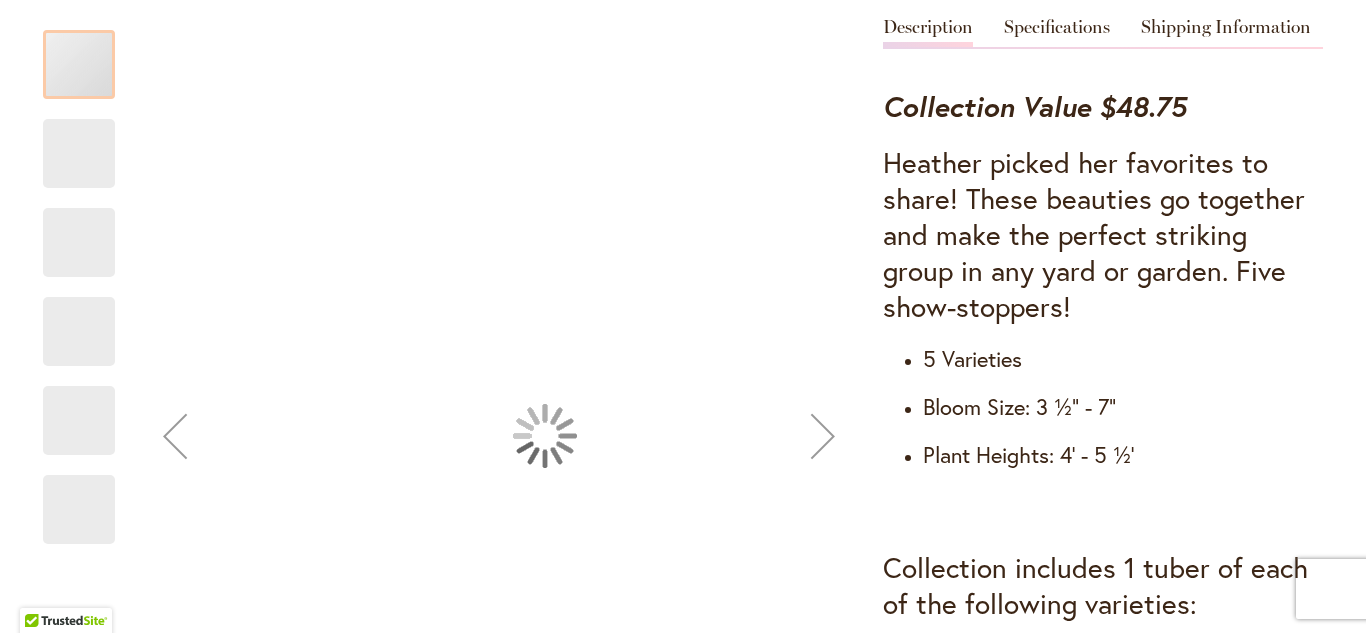type on "******" 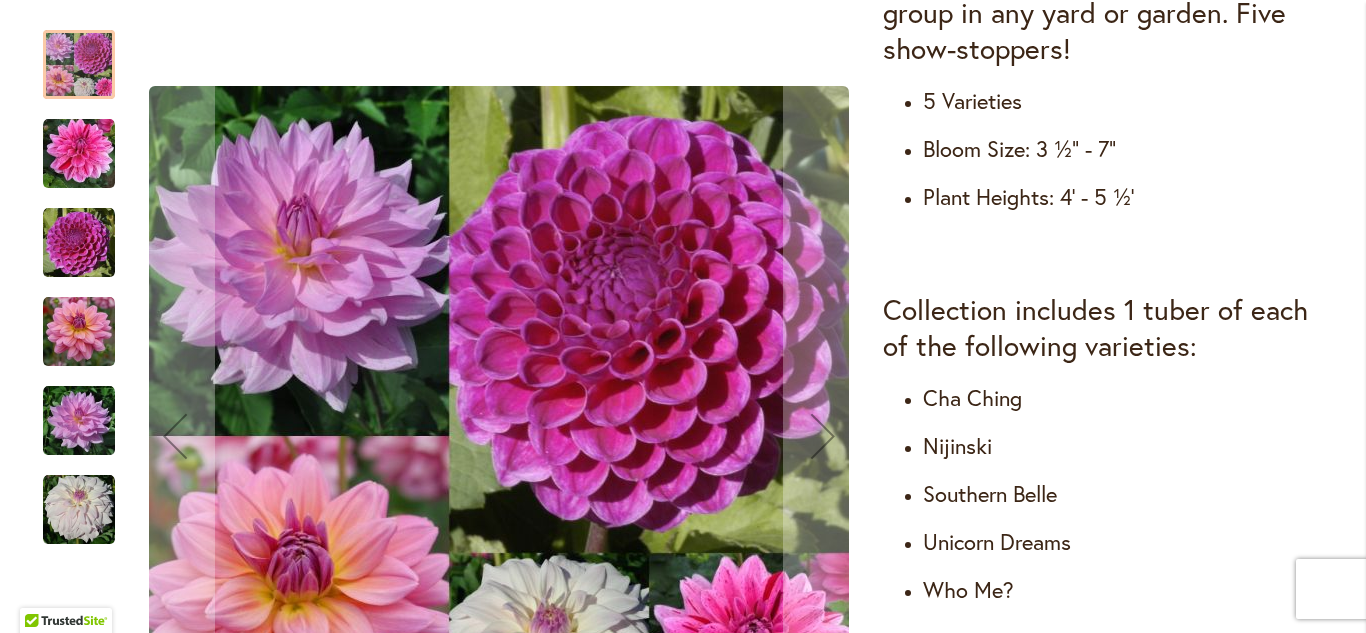 scroll, scrollTop: 1048, scrollLeft: 0, axis: vertical 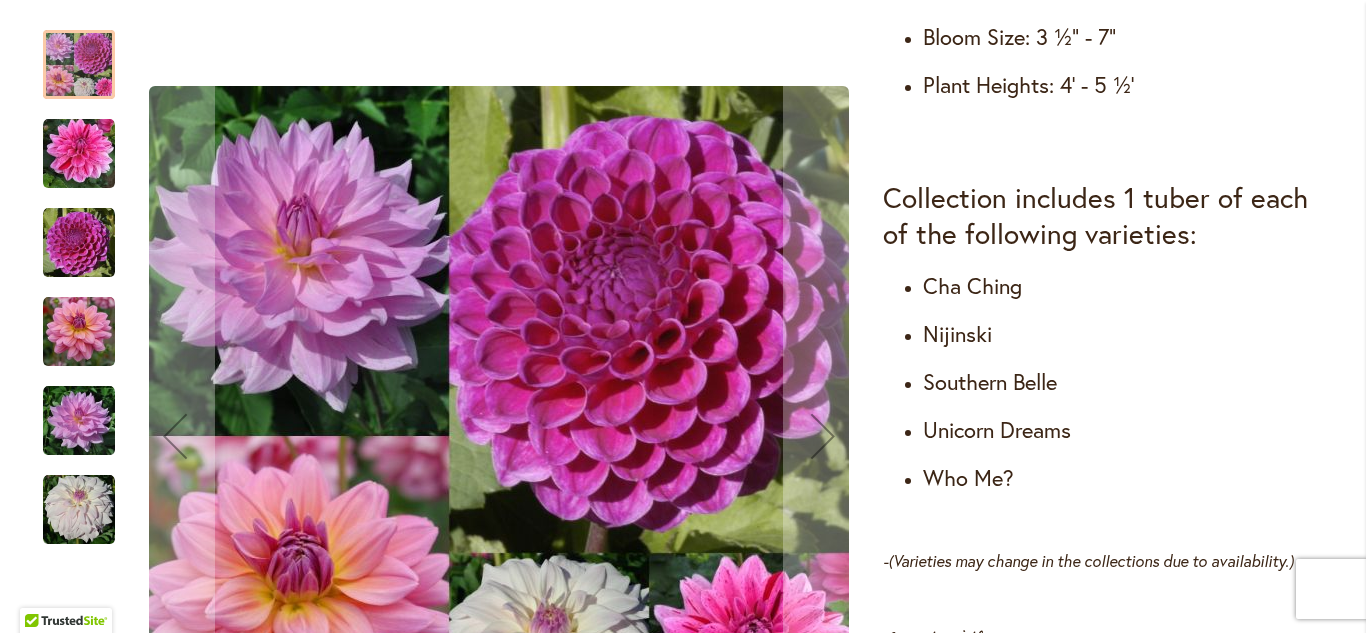 type on "**********" 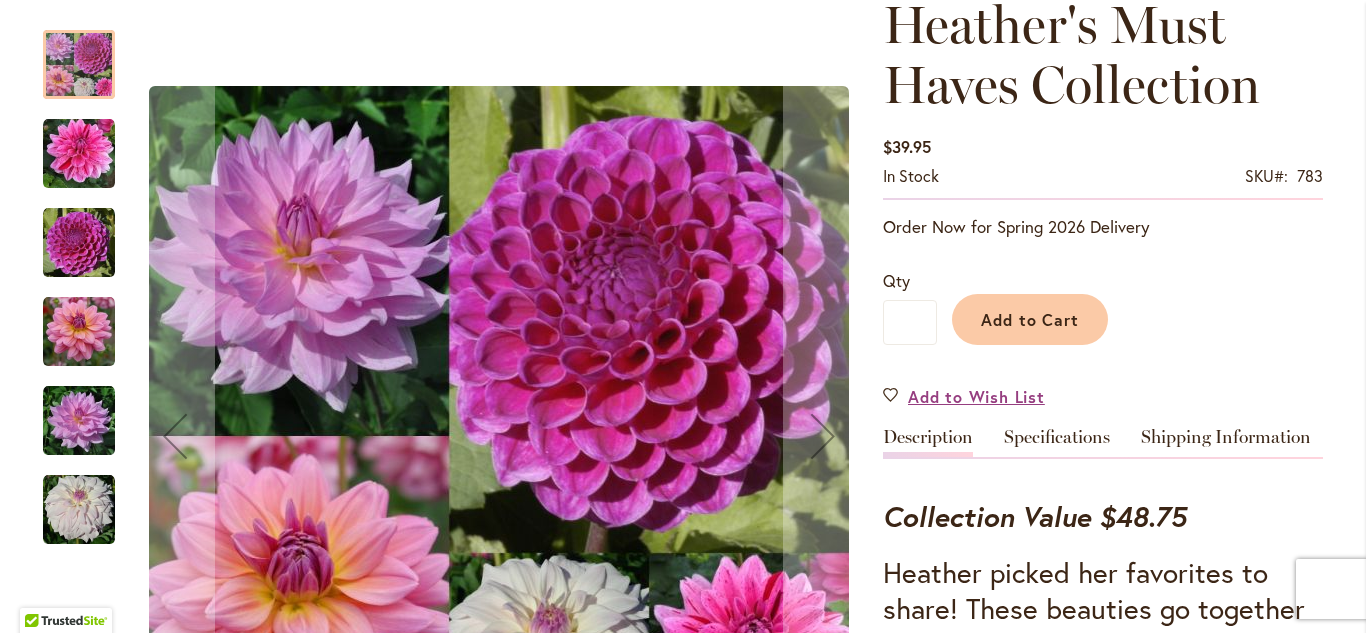 scroll, scrollTop: 0, scrollLeft: 0, axis: both 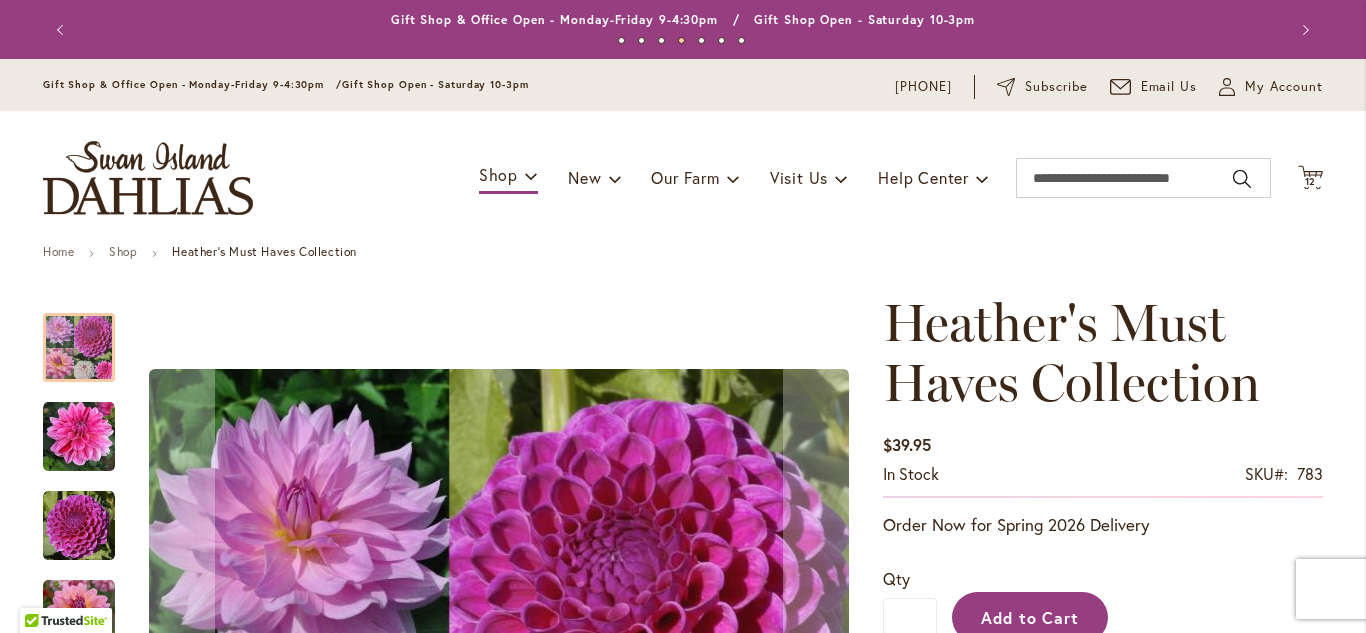 click on "Add to Cart" at bounding box center [1030, 617] 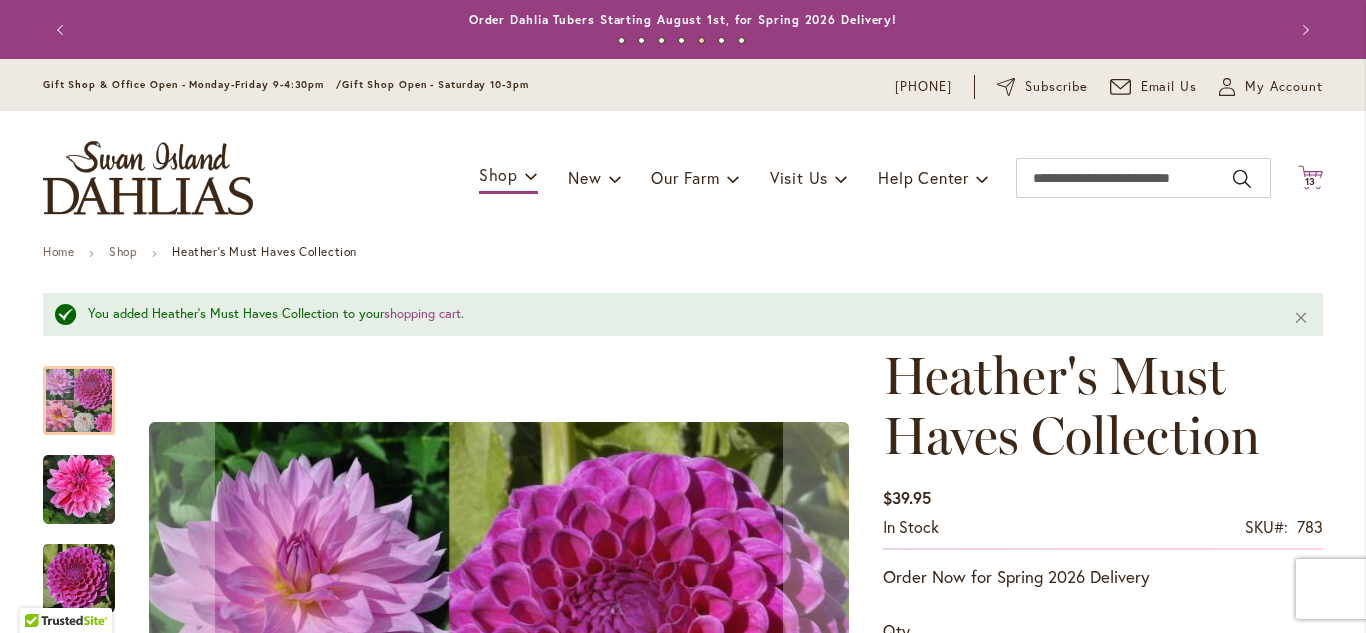 click on "13" at bounding box center [1311, 181] 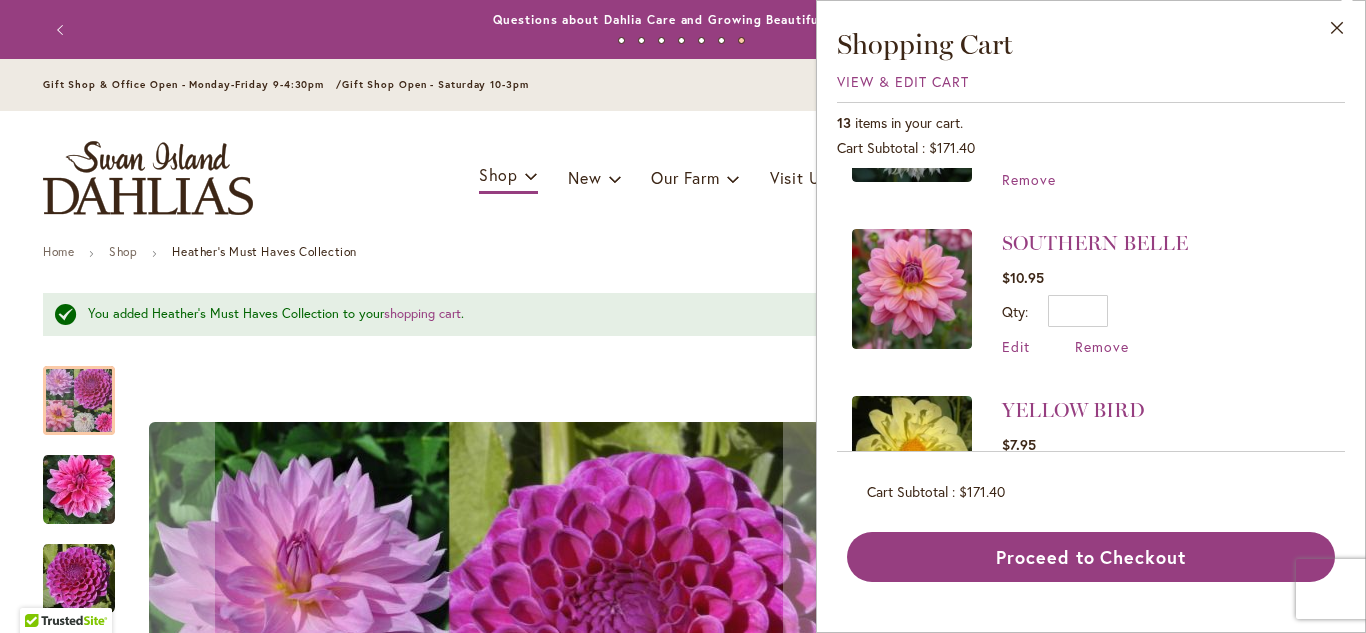scroll, scrollTop: 615, scrollLeft: 0, axis: vertical 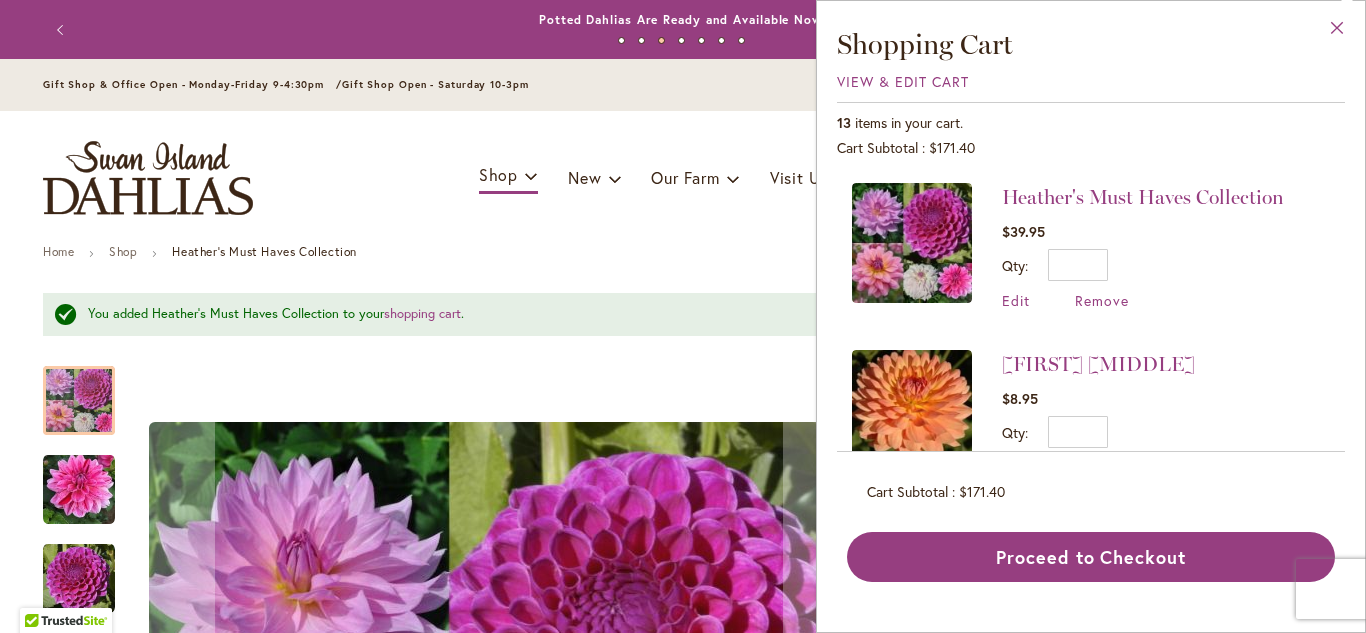 click on "Close" at bounding box center [1337, 32] 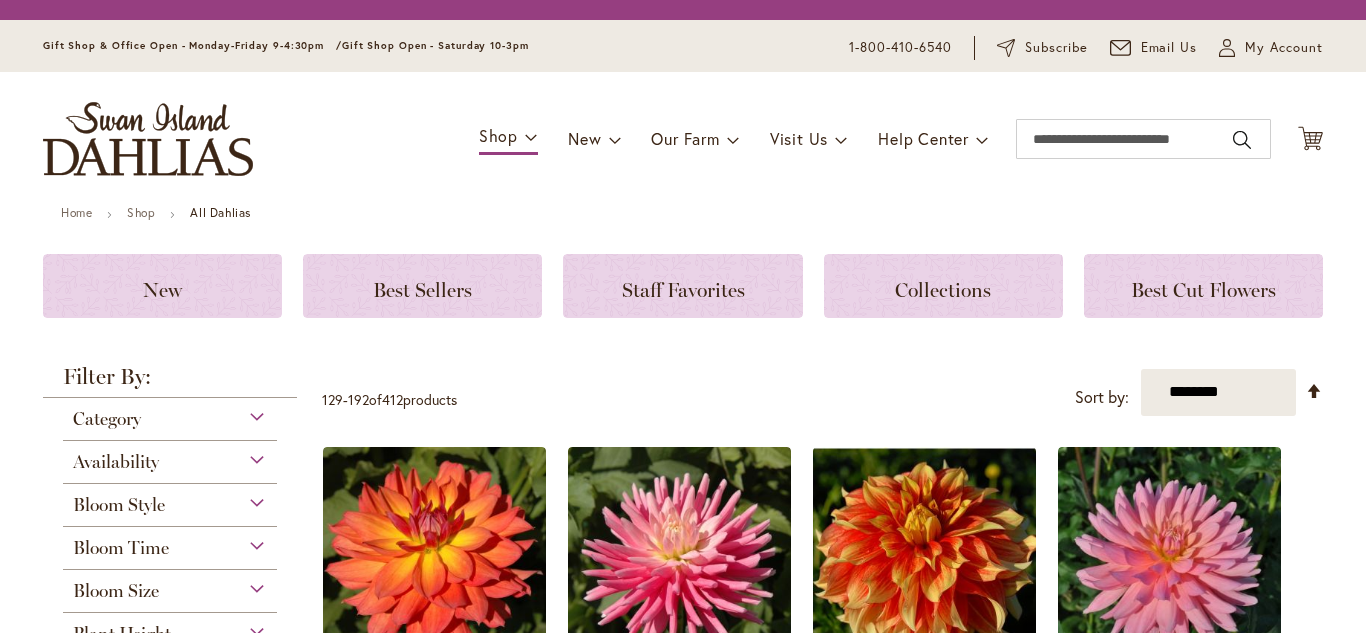 scroll, scrollTop: 0, scrollLeft: 0, axis: both 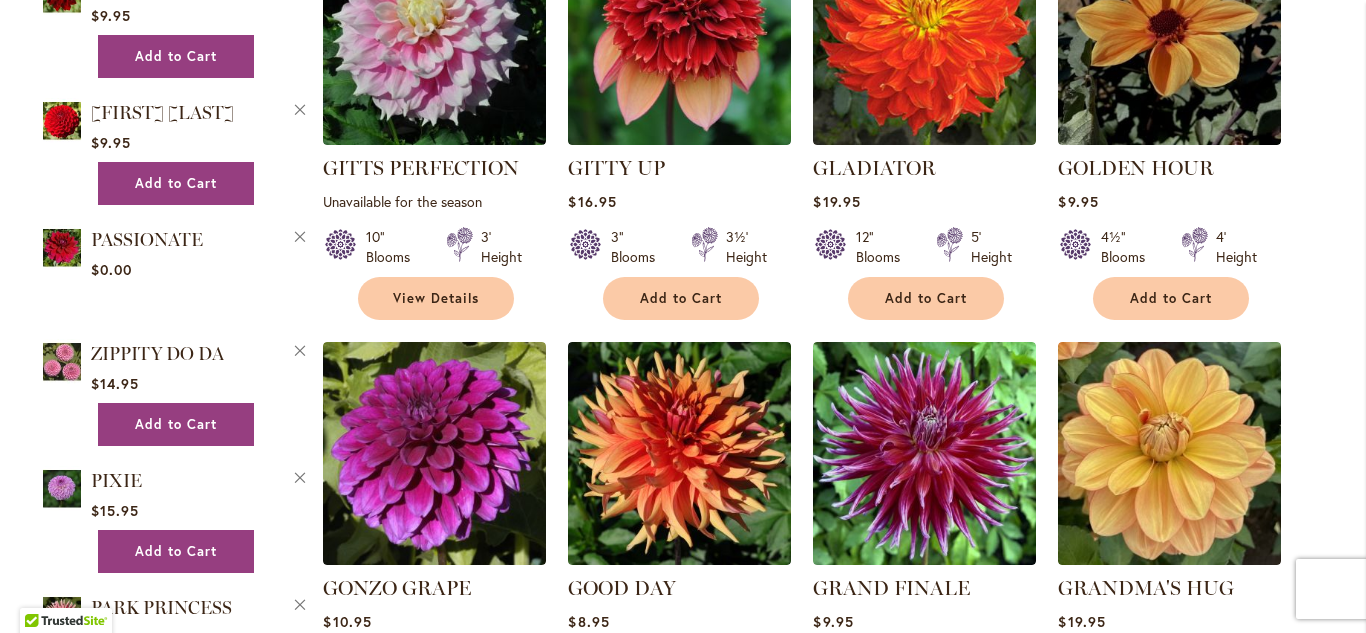 type on "**********" 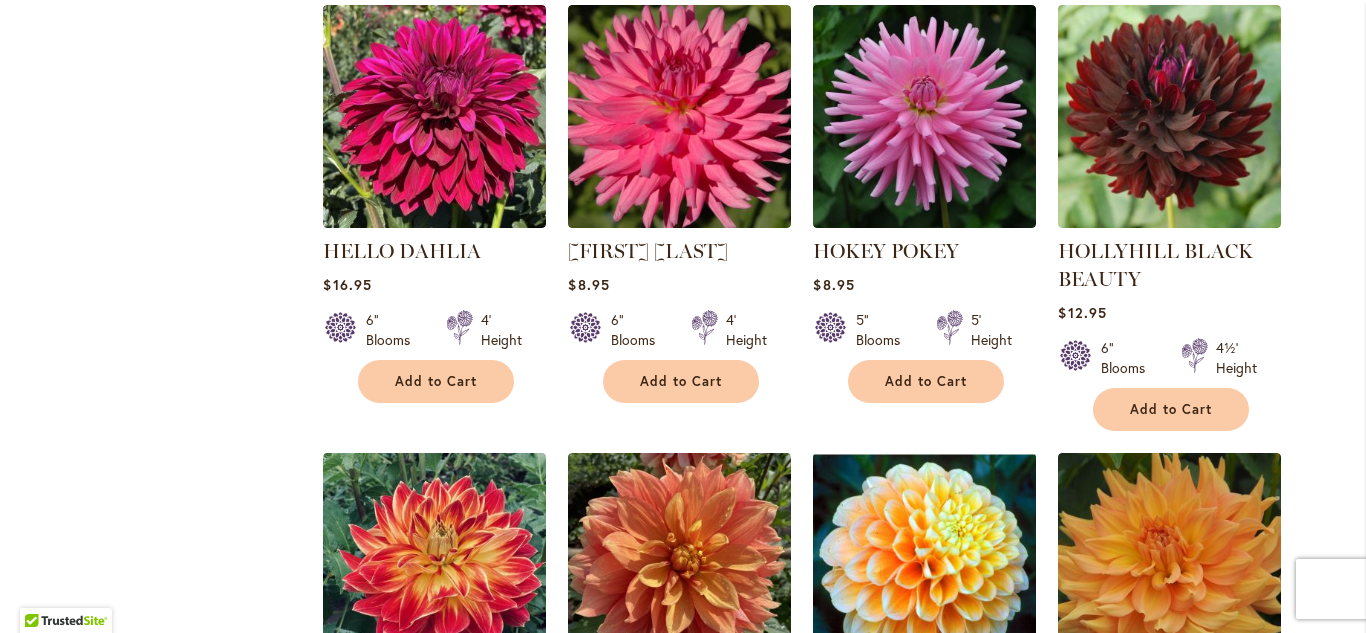 scroll, scrollTop: 5231, scrollLeft: 0, axis: vertical 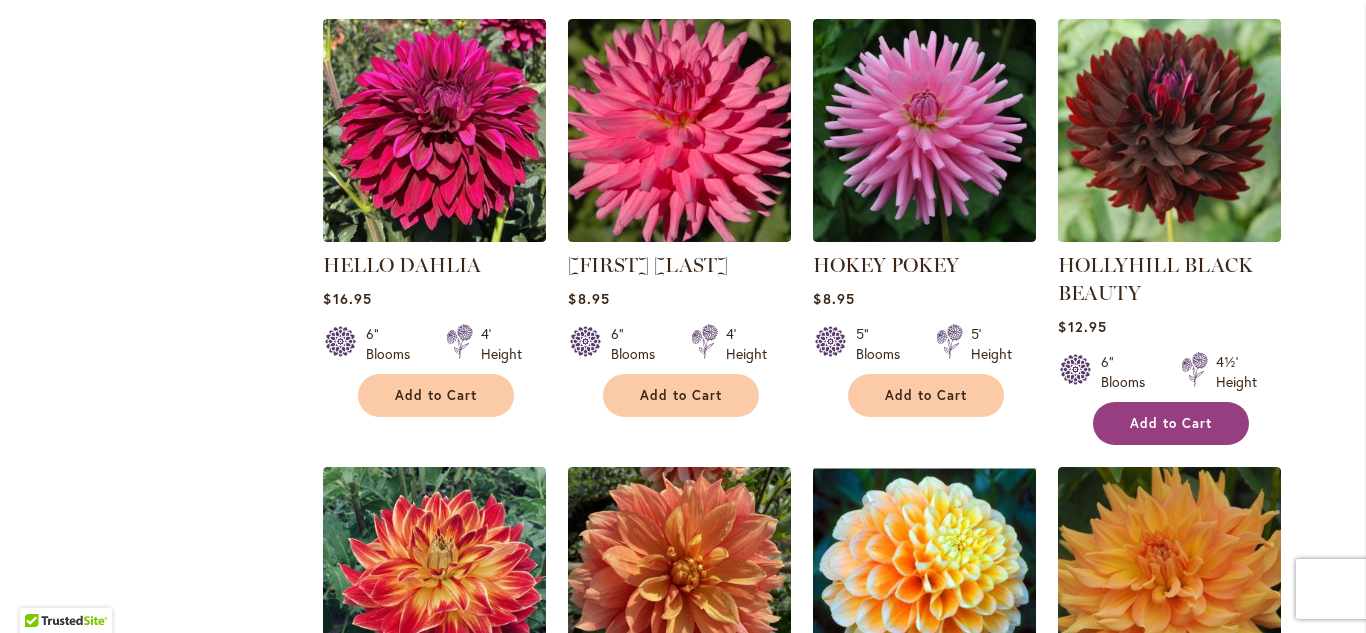 click on "Add to Cart" at bounding box center [1171, 423] 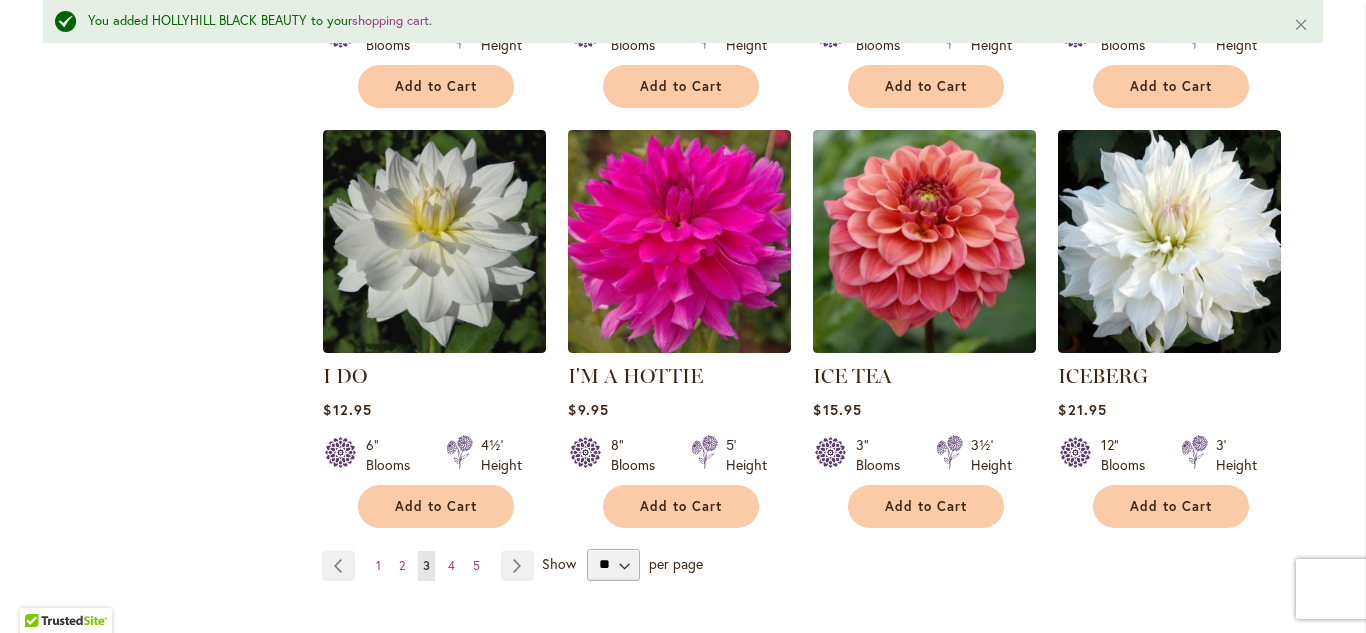 scroll, scrollTop: 6880, scrollLeft: 0, axis: vertical 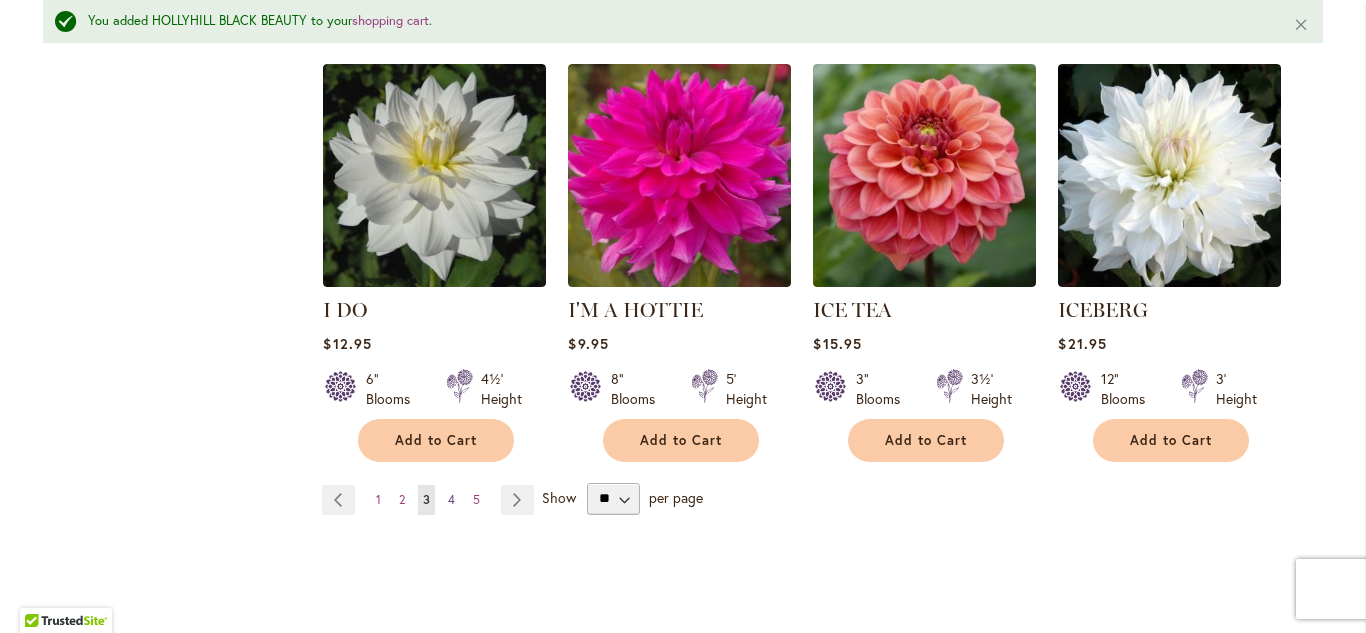 click on "4" at bounding box center [451, 499] 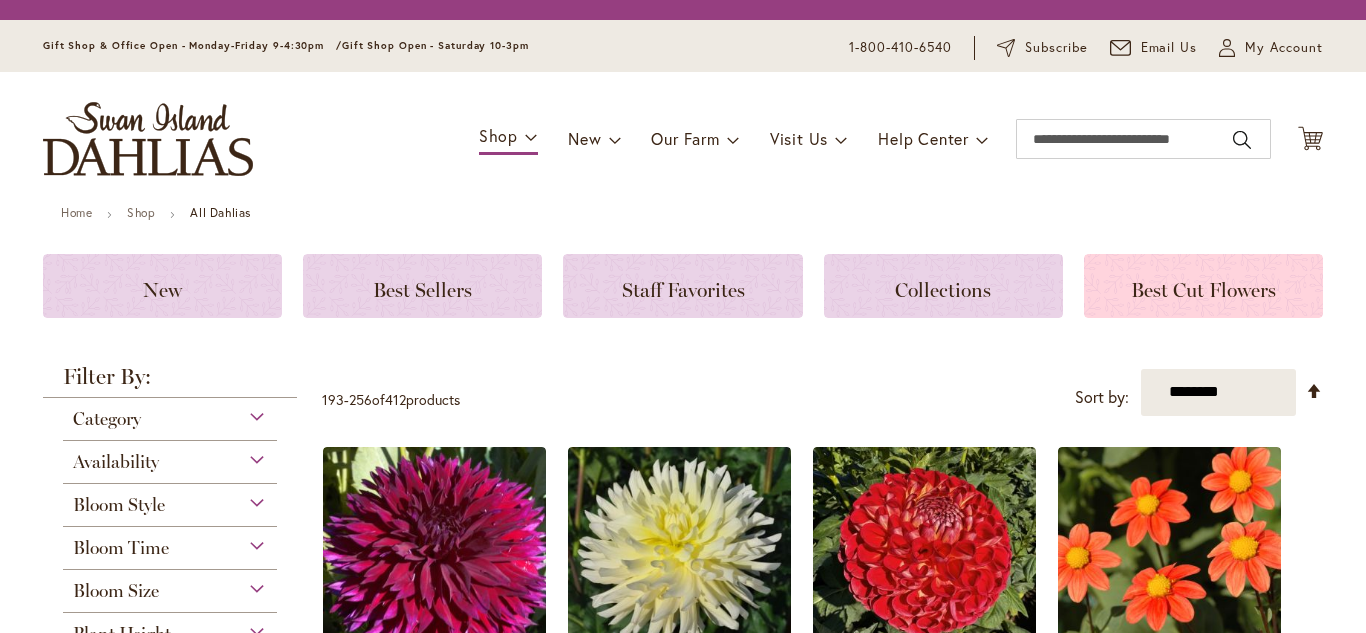scroll, scrollTop: 0, scrollLeft: 0, axis: both 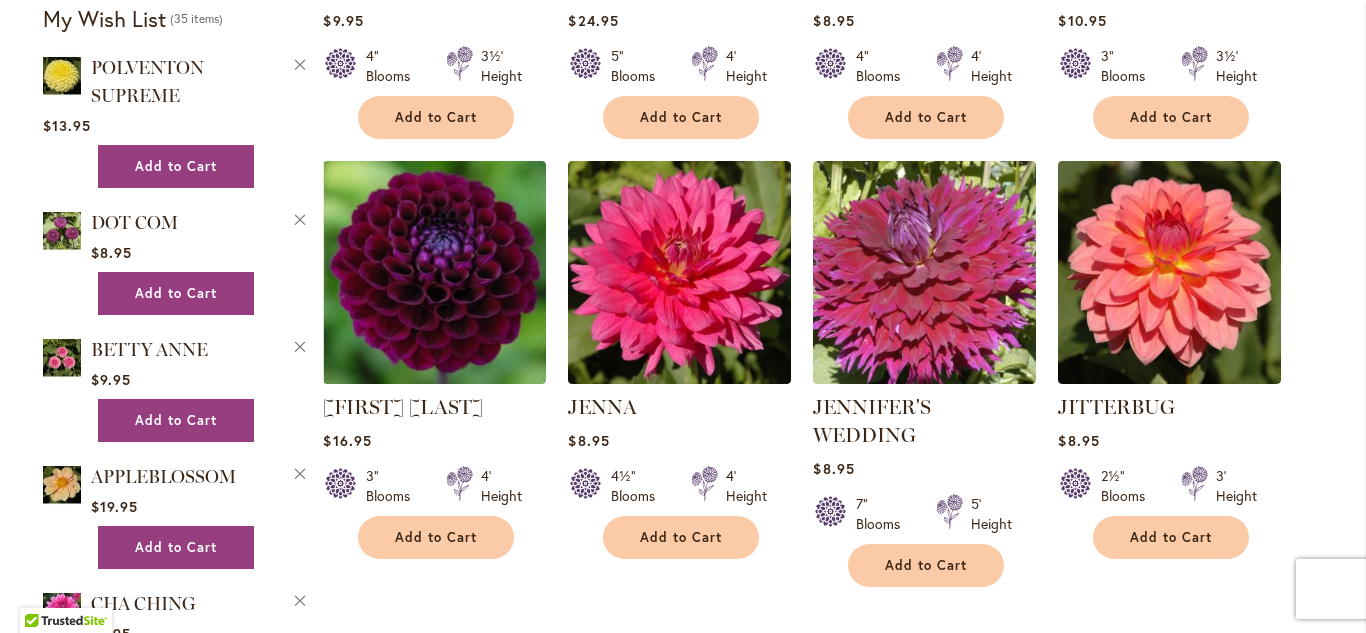 type on "**********" 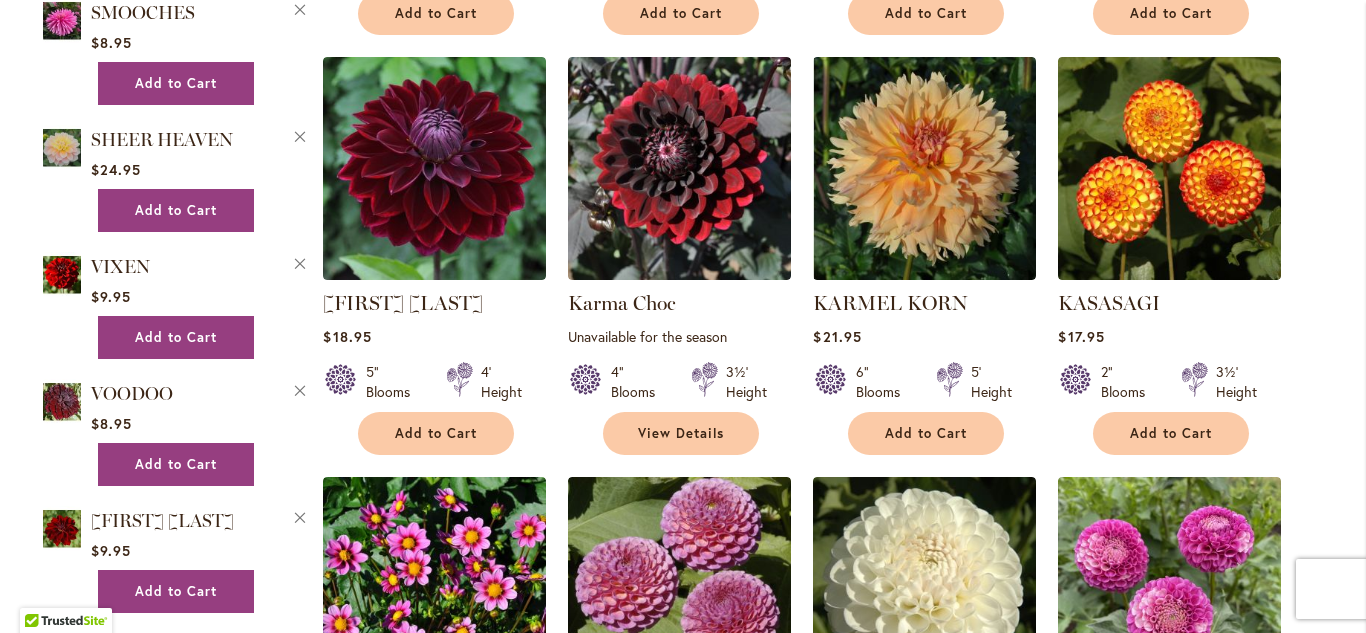 scroll, scrollTop: 2603, scrollLeft: 0, axis: vertical 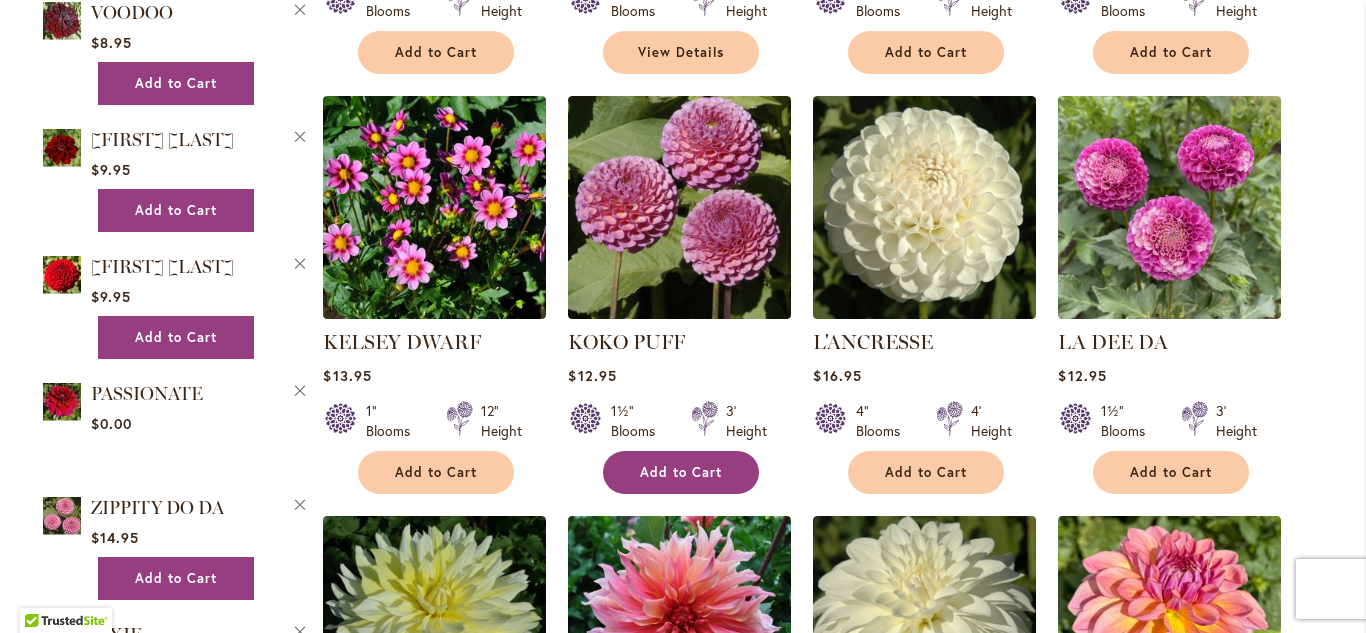 click on "Add to Cart" at bounding box center (681, 472) 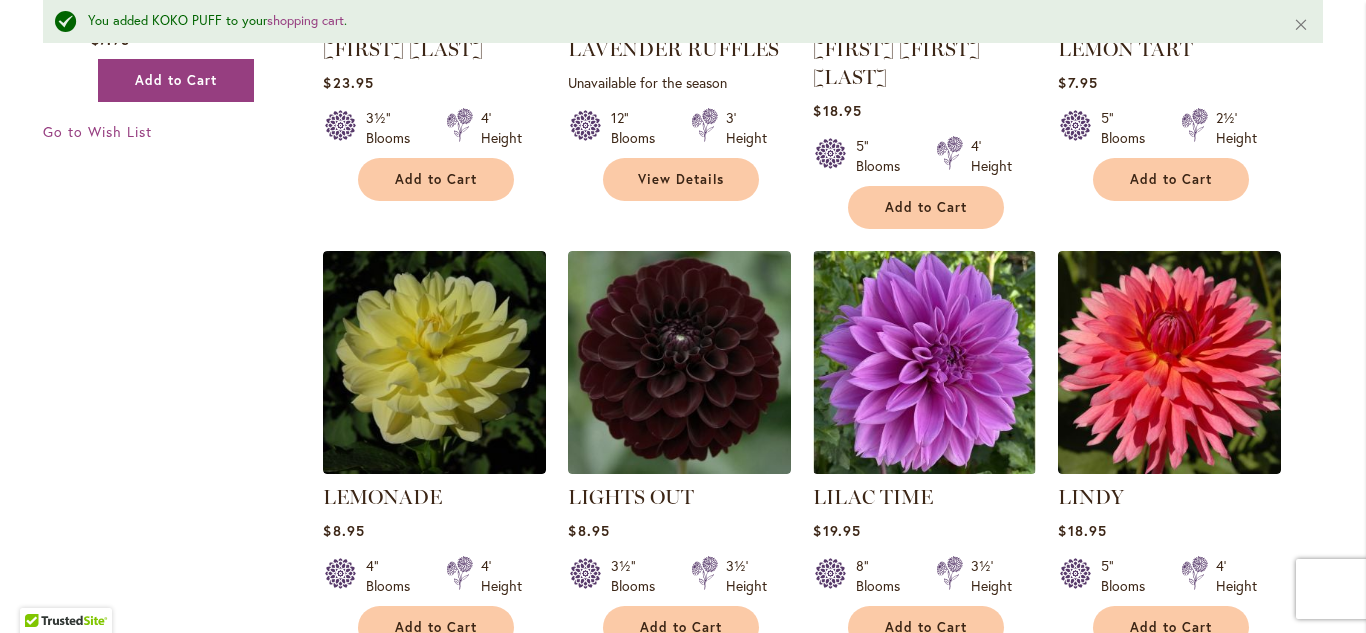 scroll, scrollTop: 4263, scrollLeft: 0, axis: vertical 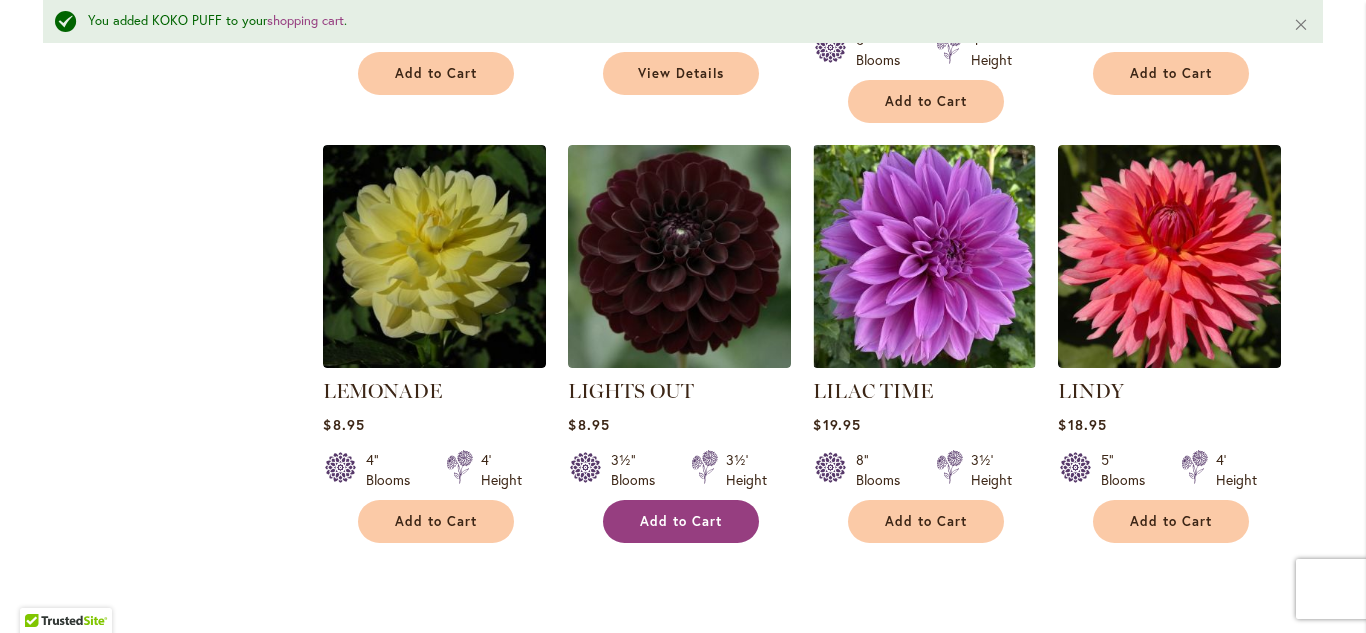 click on "Add to Cart" at bounding box center (681, 521) 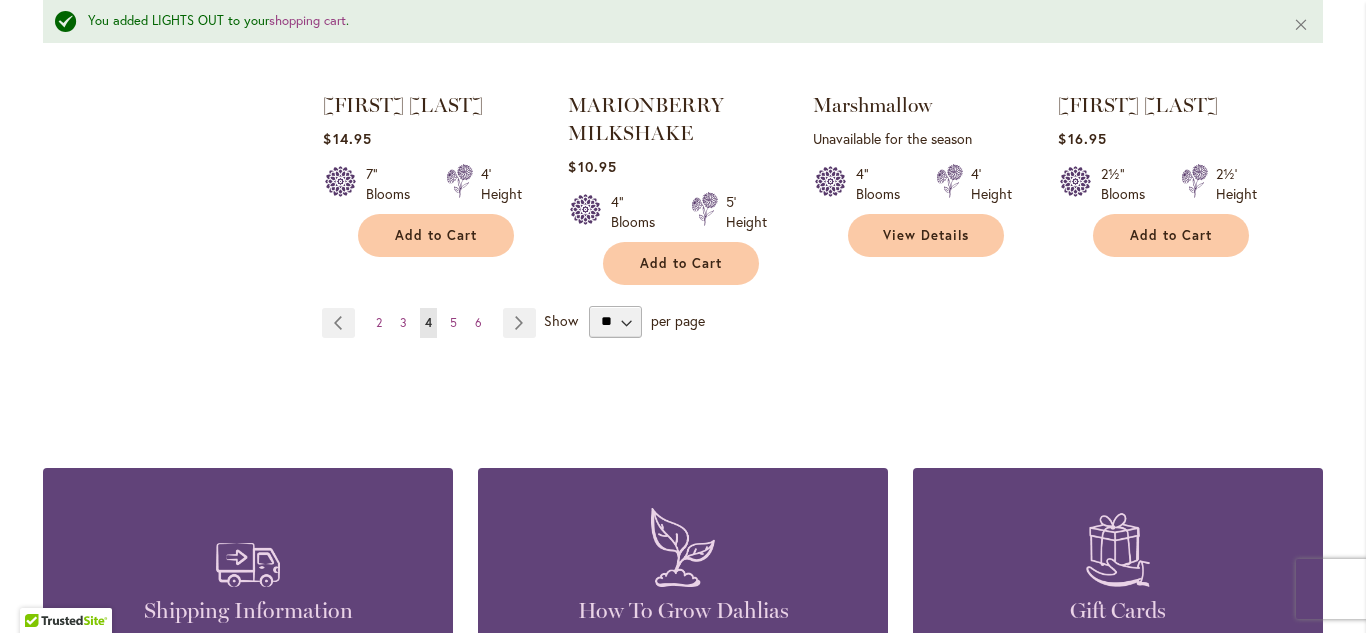scroll, scrollTop: 7096, scrollLeft: 0, axis: vertical 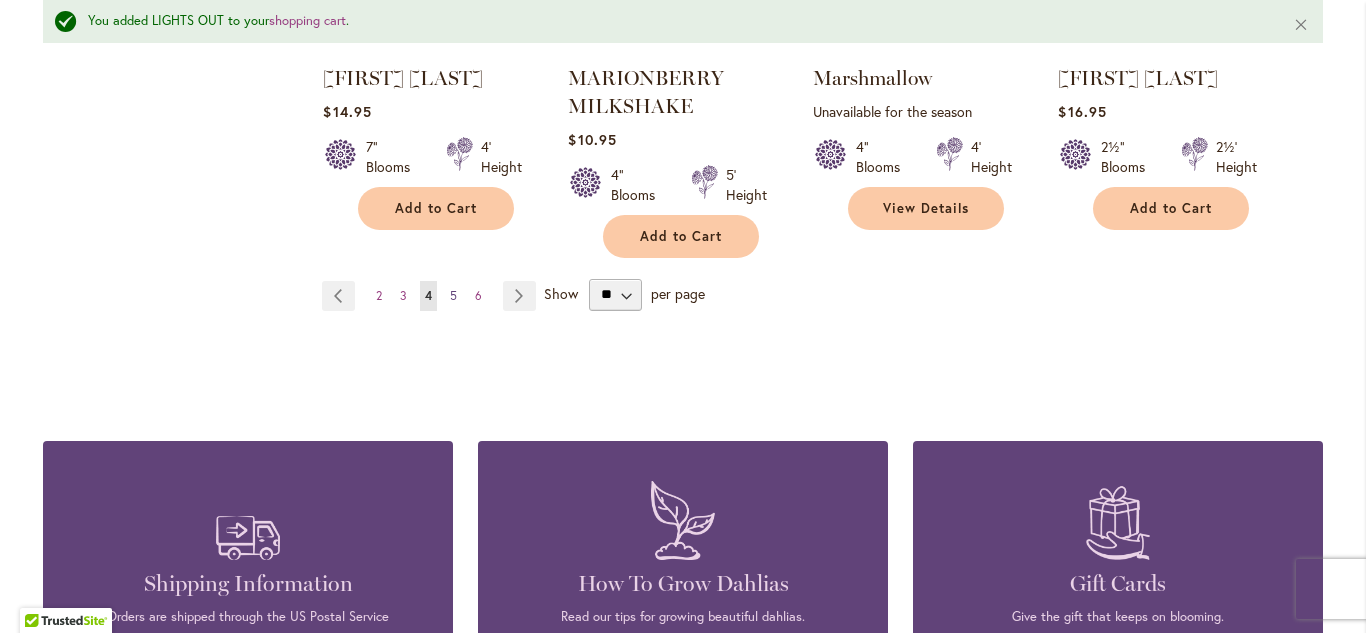click on "5" at bounding box center (453, 295) 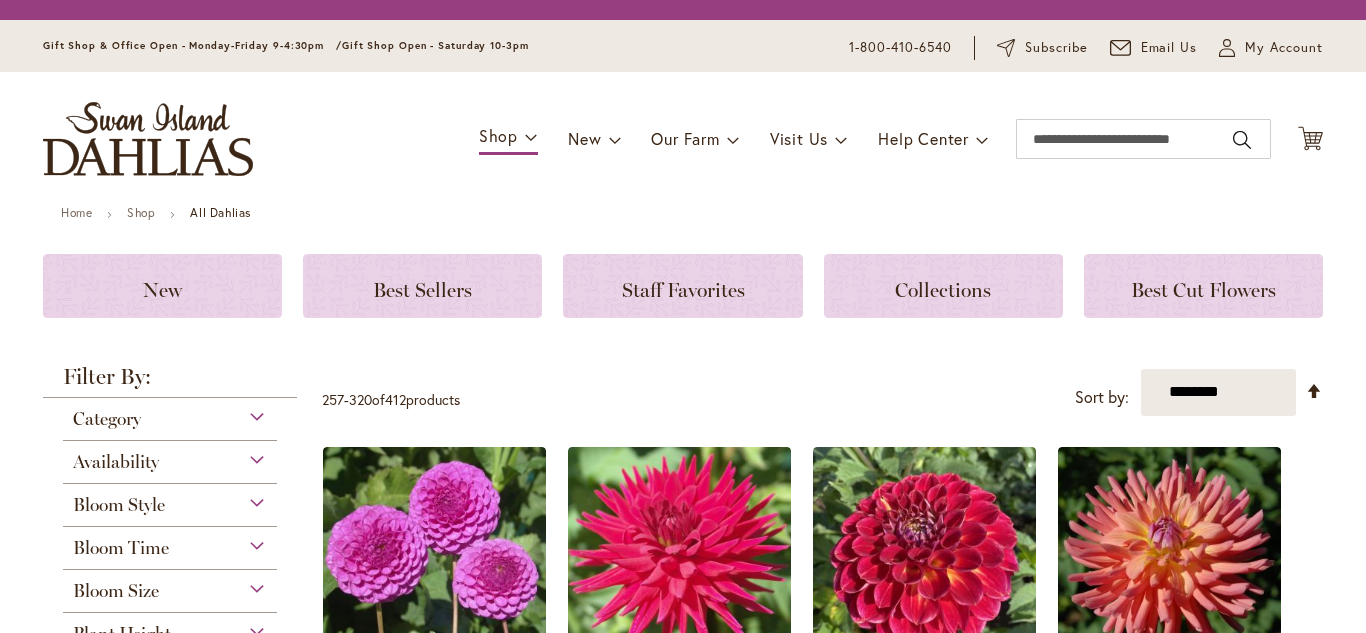 scroll, scrollTop: 0, scrollLeft: 0, axis: both 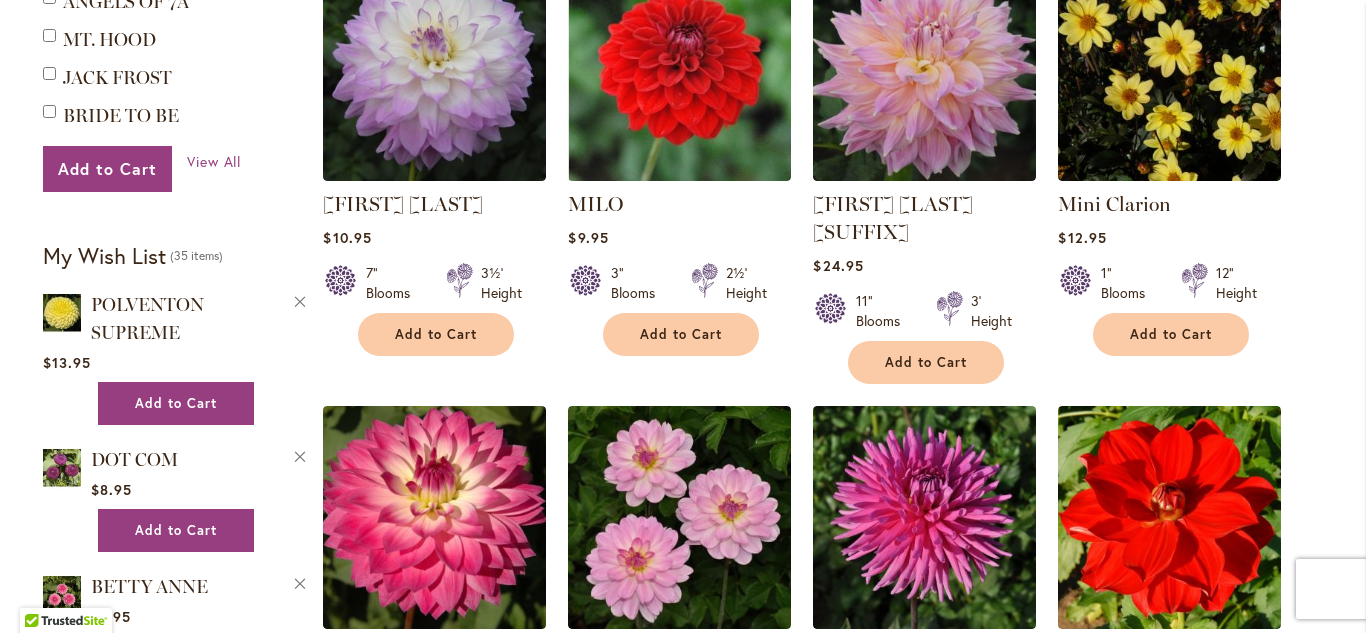 type on "**********" 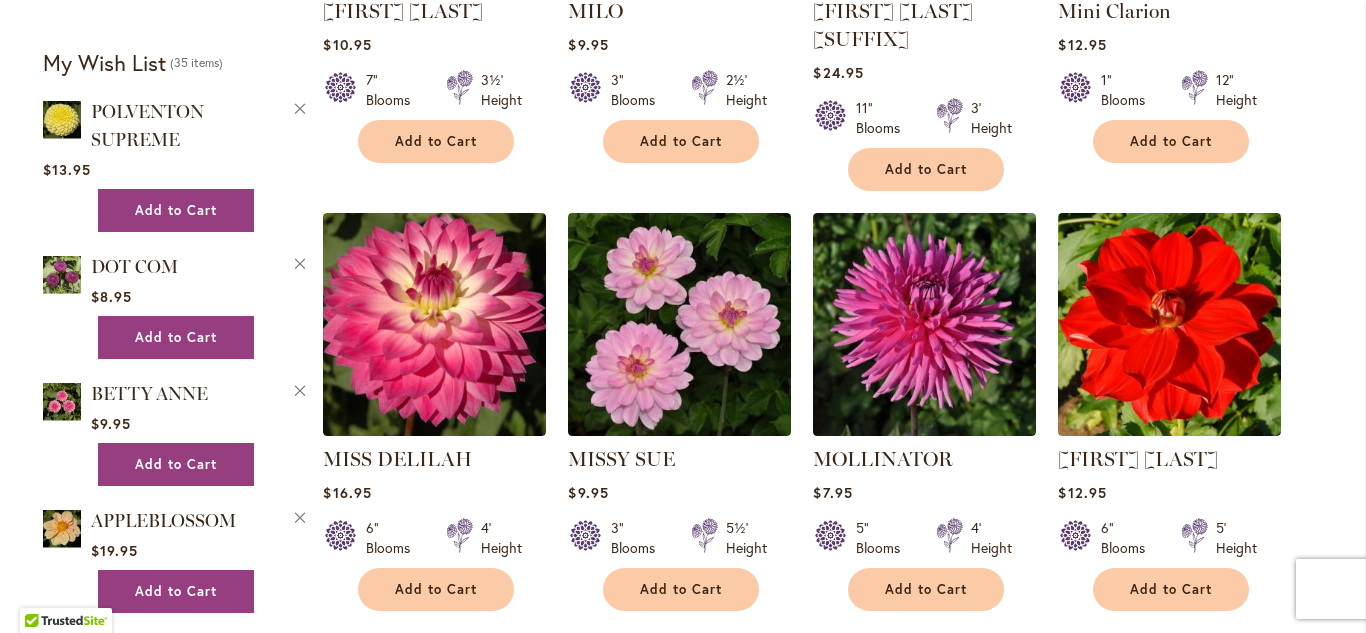 scroll, scrollTop: 2058, scrollLeft: 0, axis: vertical 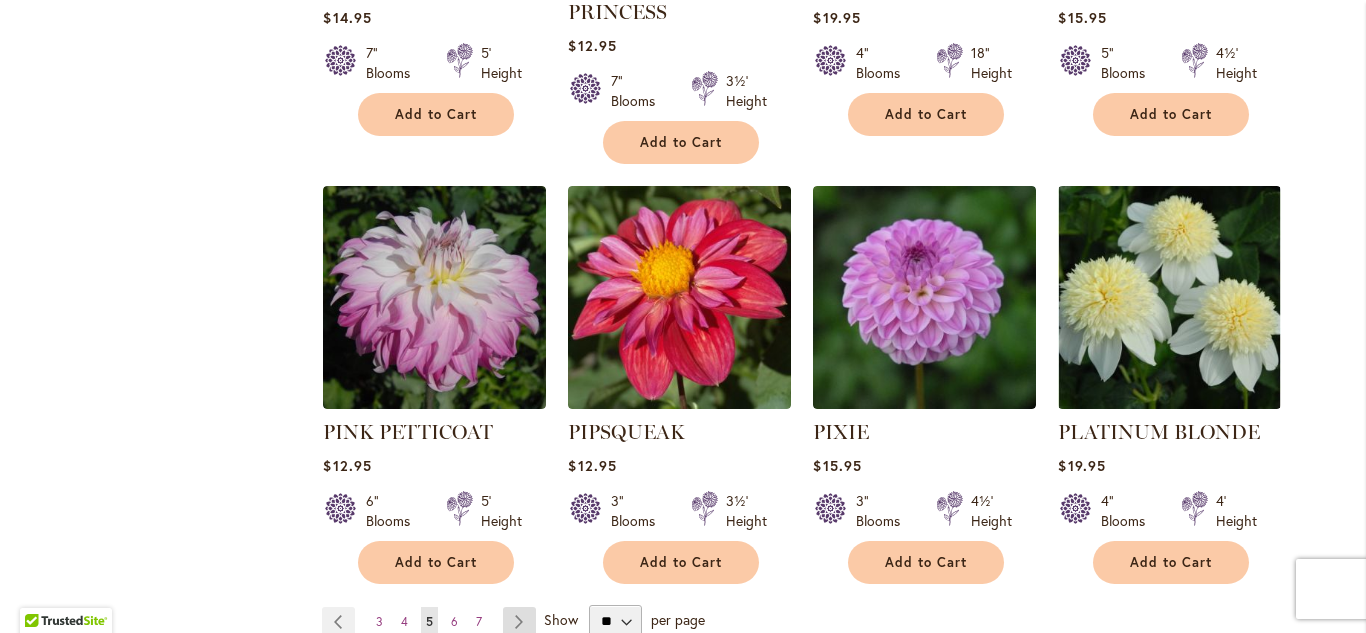 click on "Page
Next" at bounding box center [519, 622] 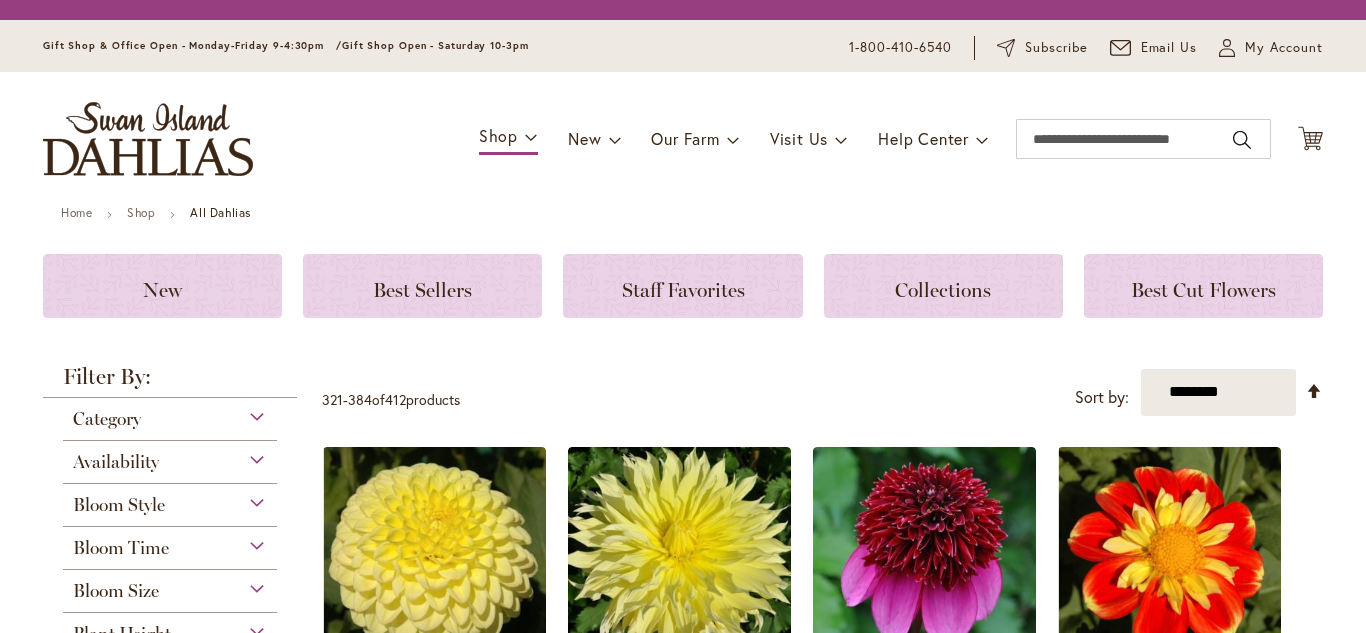 scroll, scrollTop: 0, scrollLeft: 0, axis: both 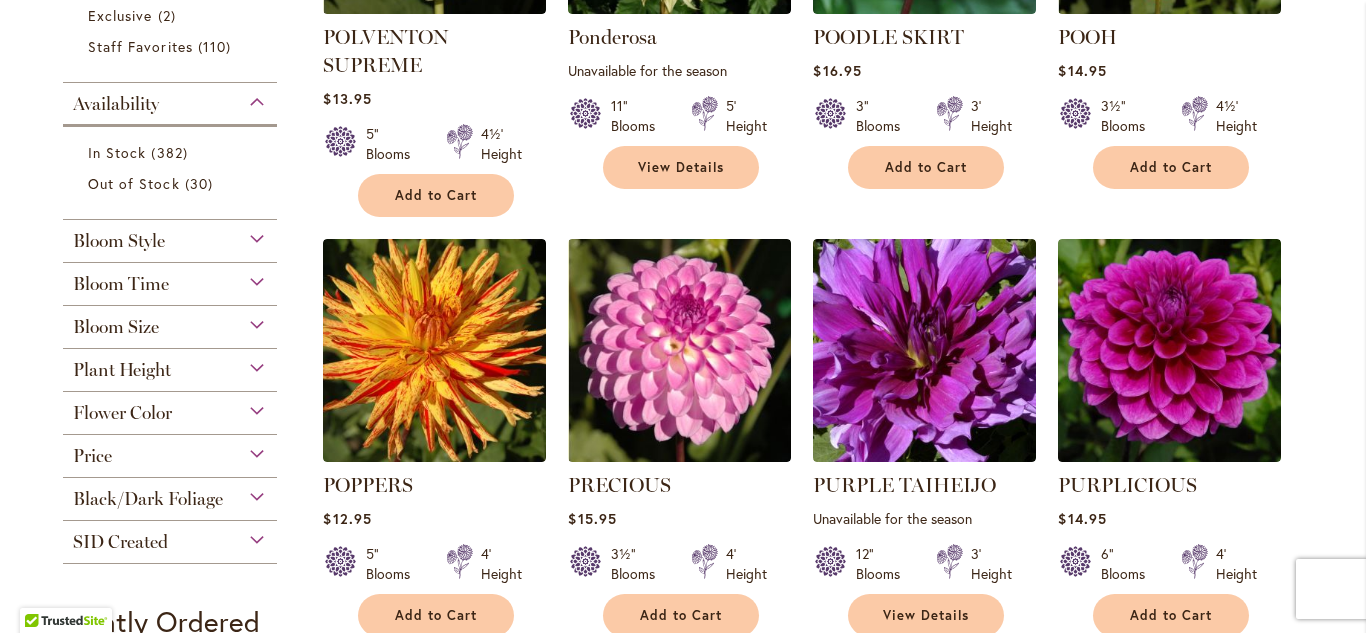 type on "**********" 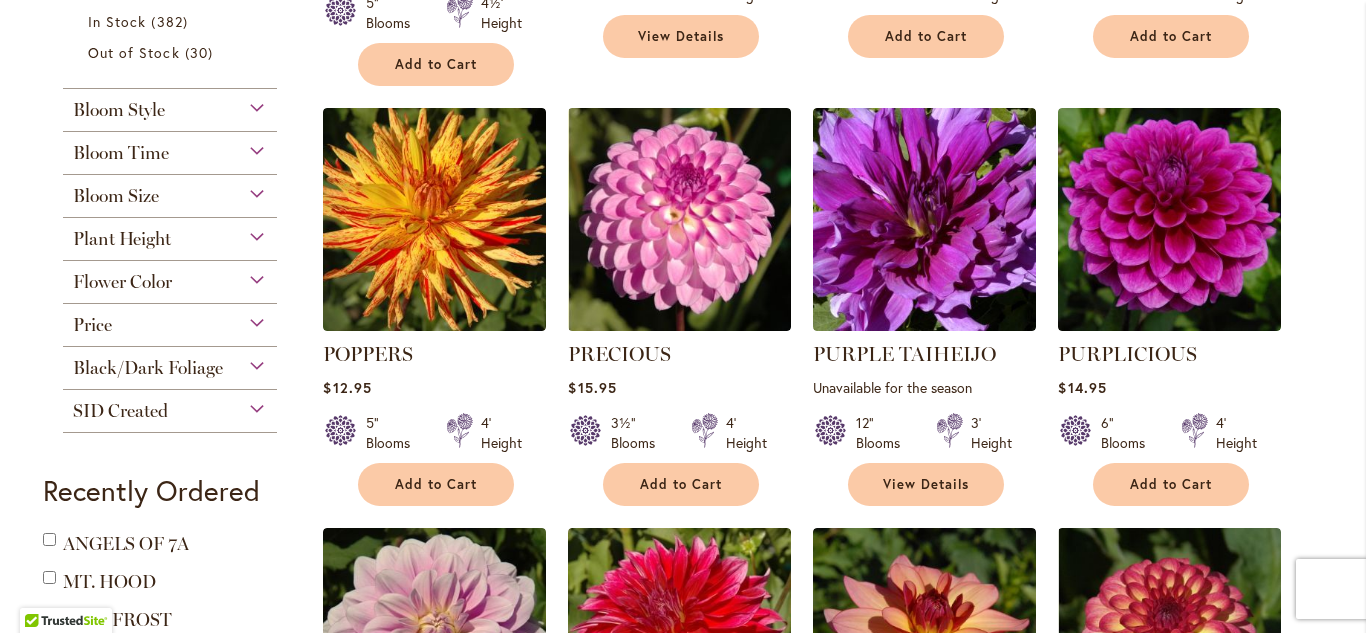 scroll, scrollTop: 1036, scrollLeft: 0, axis: vertical 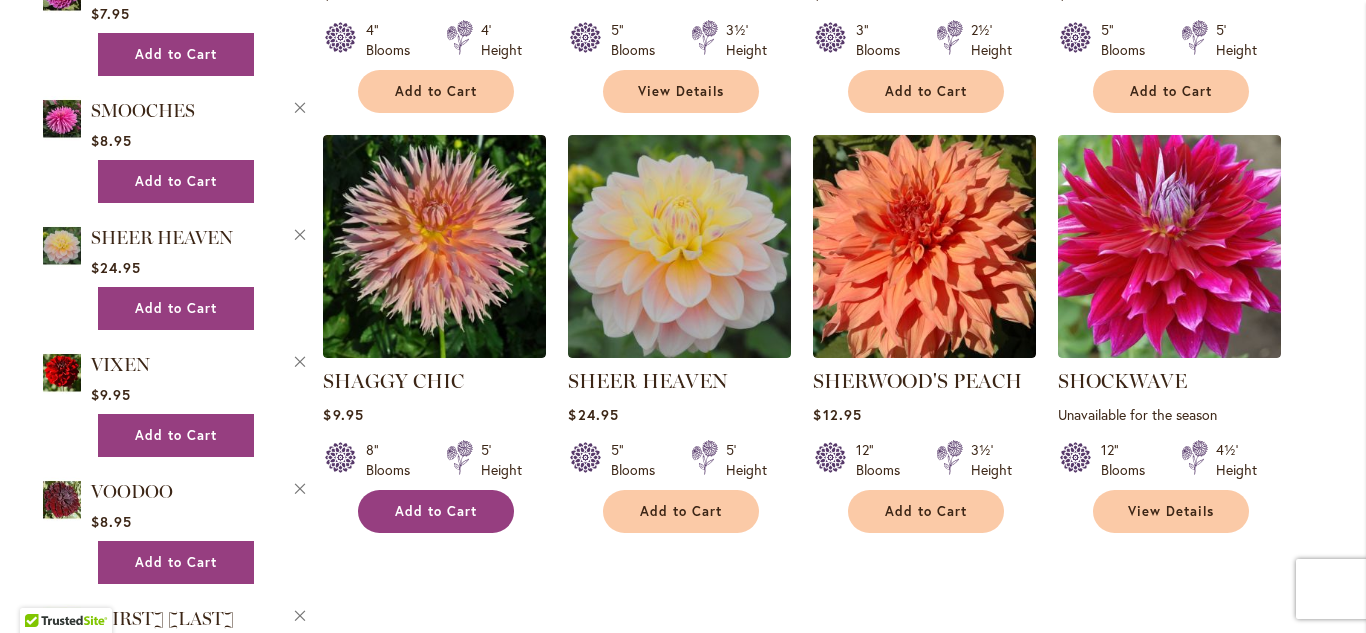 click on "Add to Cart" at bounding box center (436, 511) 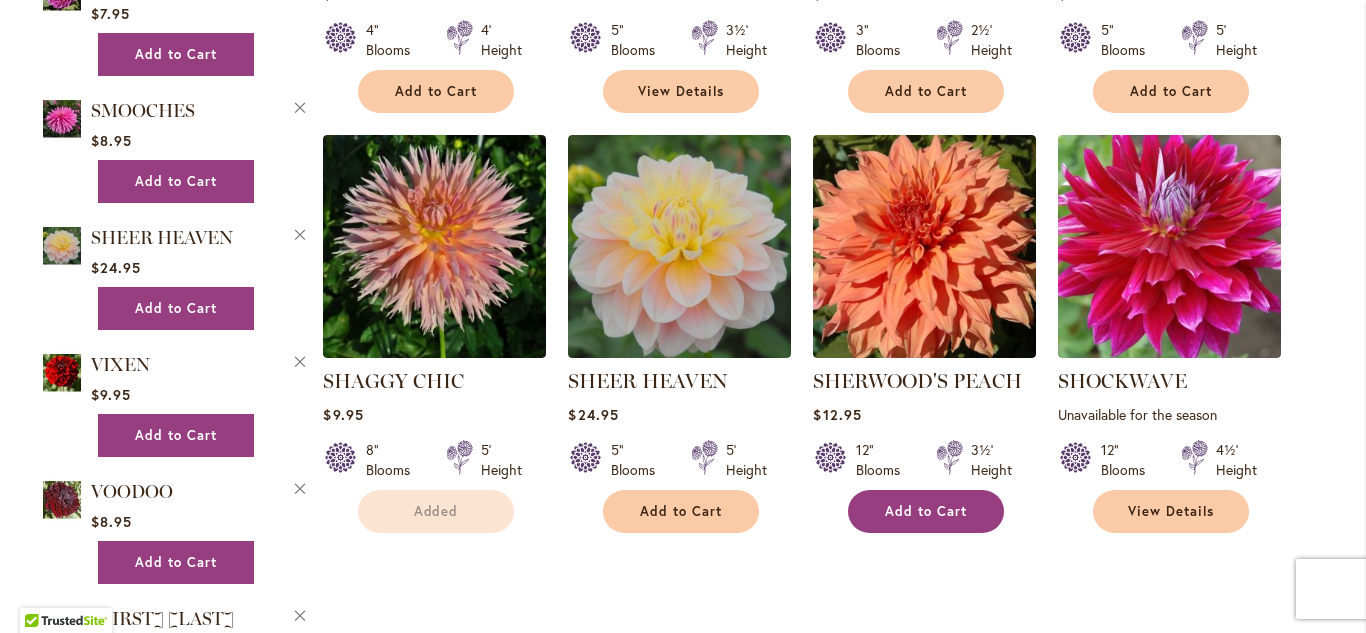 click on "Skip to Content
Gift Shop & Office Open - Monday-Friday 9-4:30pm   /    Gift Shop Open - Saturday 10-3pm
1-866-254-1047
Subscribe
Email Us
My Account
My Account
Close
Welcome Back,
lauren !
My Account
My Orders
My Wishlist
Log Out" at bounding box center [683, 1697] 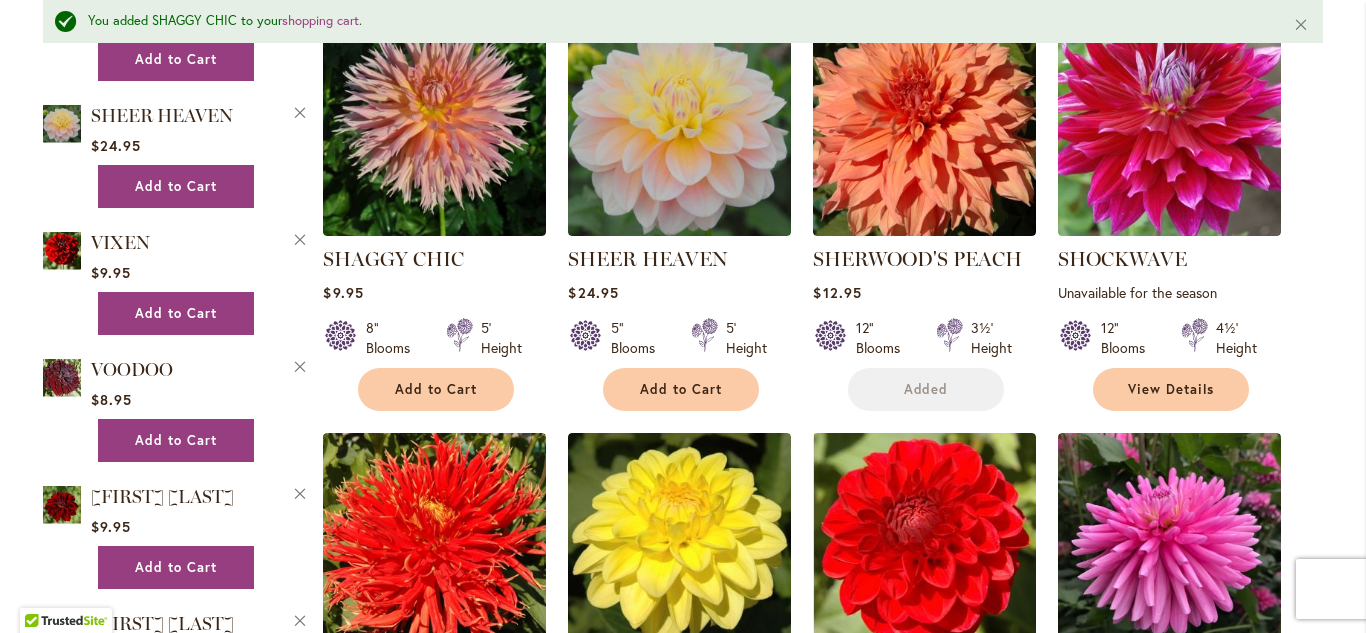 scroll, scrollTop: 2707, scrollLeft: 0, axis: vertical 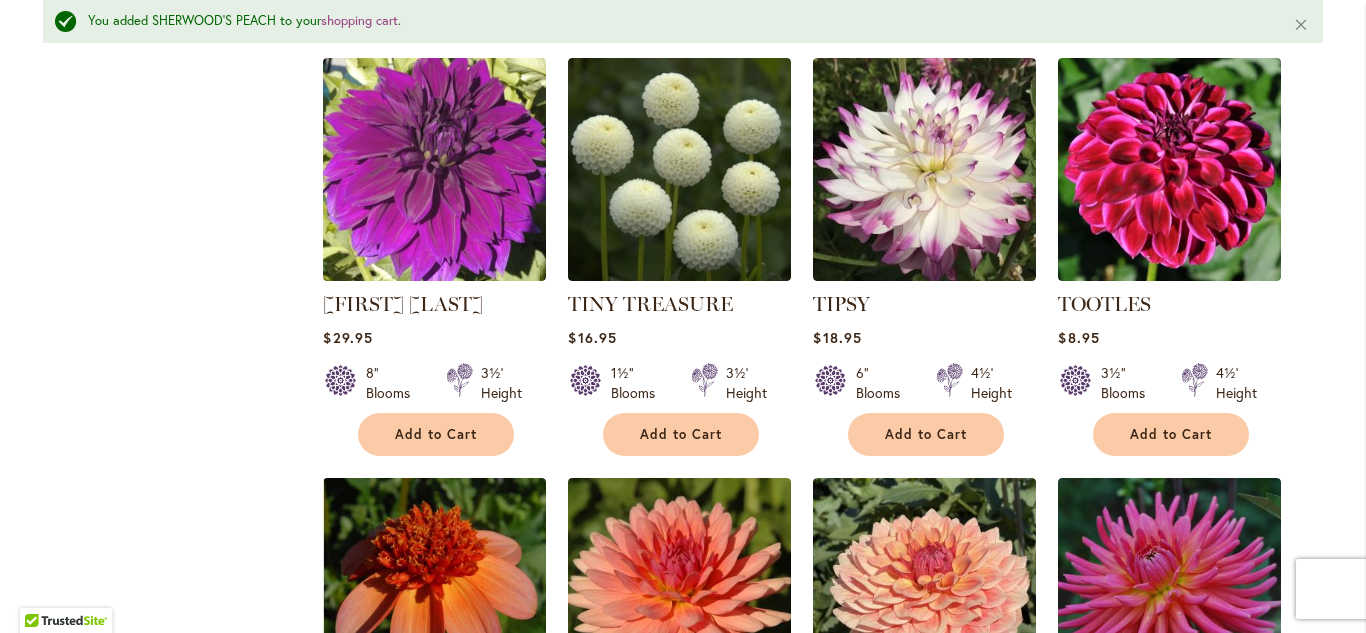 type 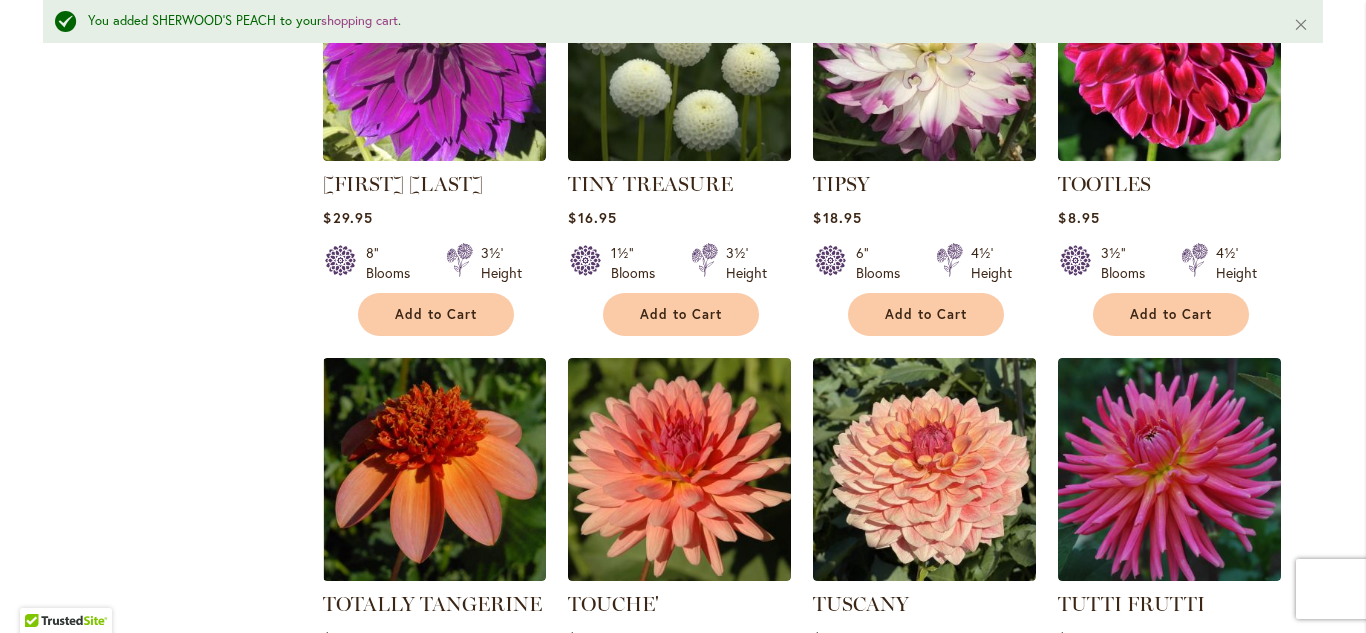 scroll, scrollTop: 6590, scrollLeft: 0, axis: vertical 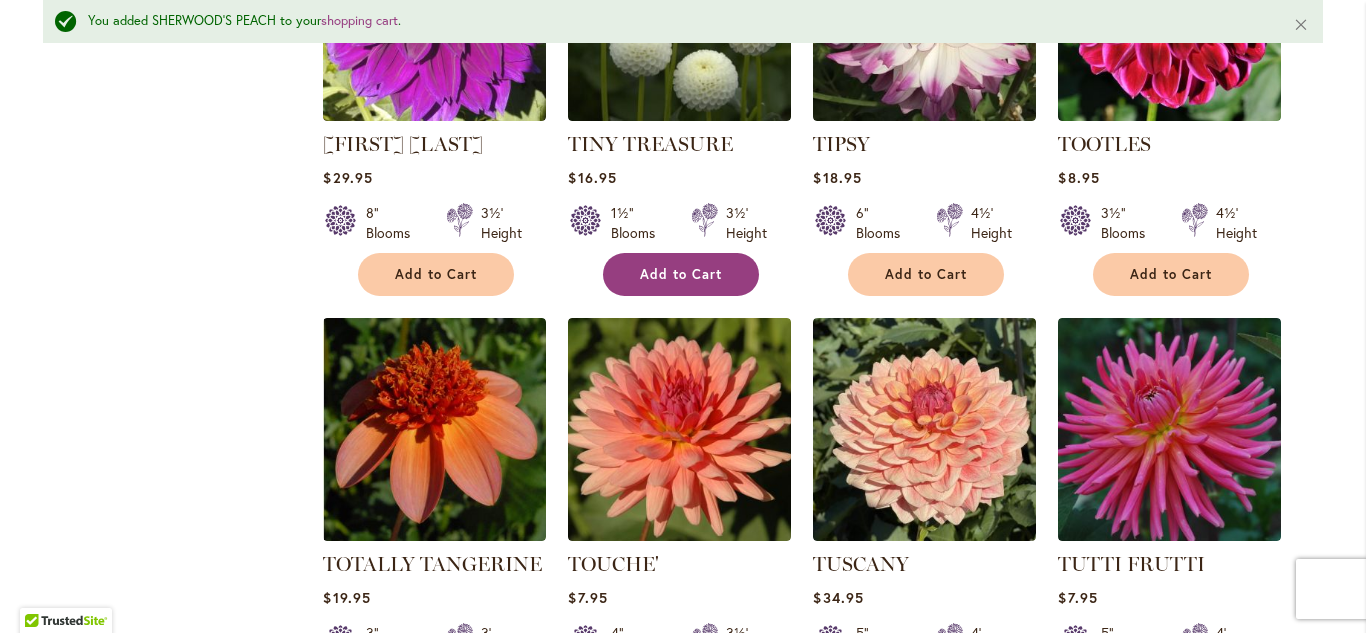 click on "Add to Cart" at bounding box center (681, 274) 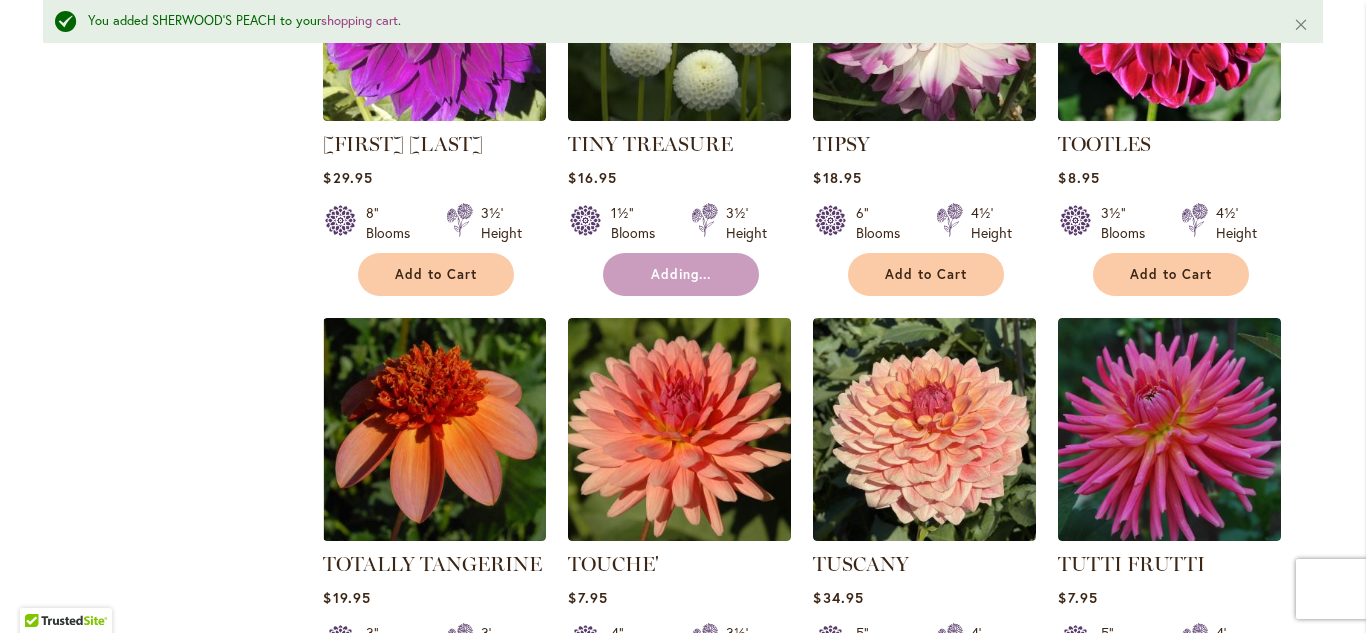 type 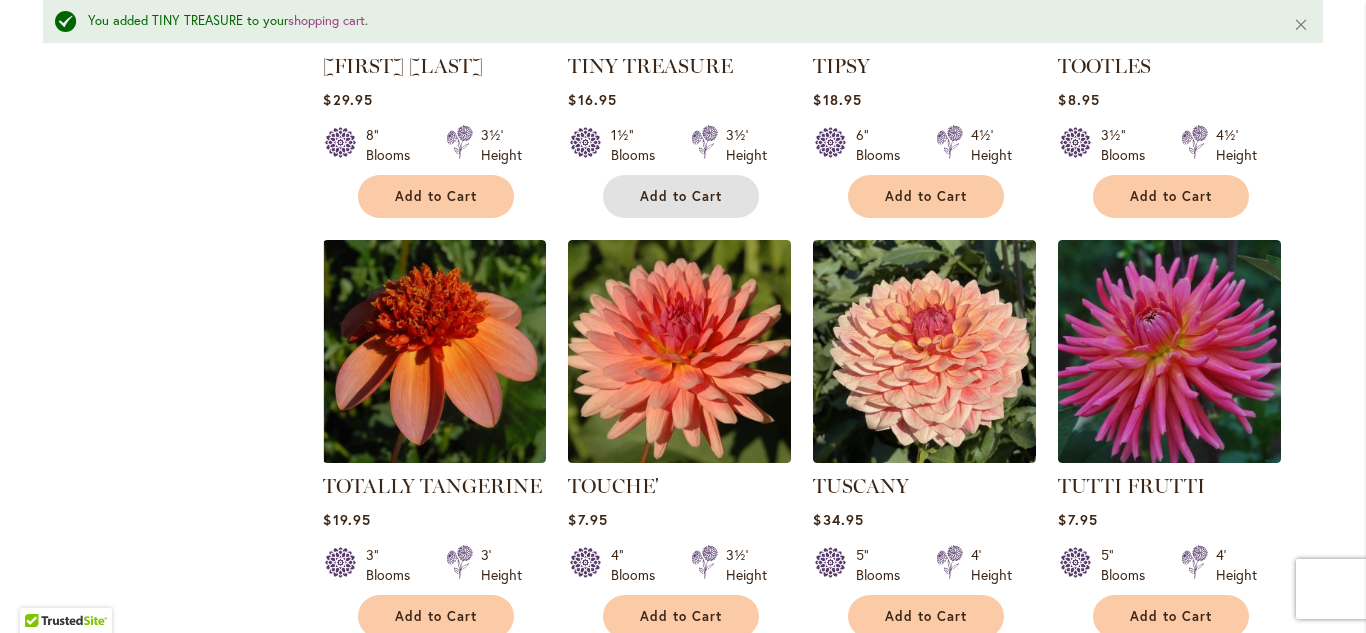 scroll, scrollTop: 7230, scrollLeft: 0, axis: vertical 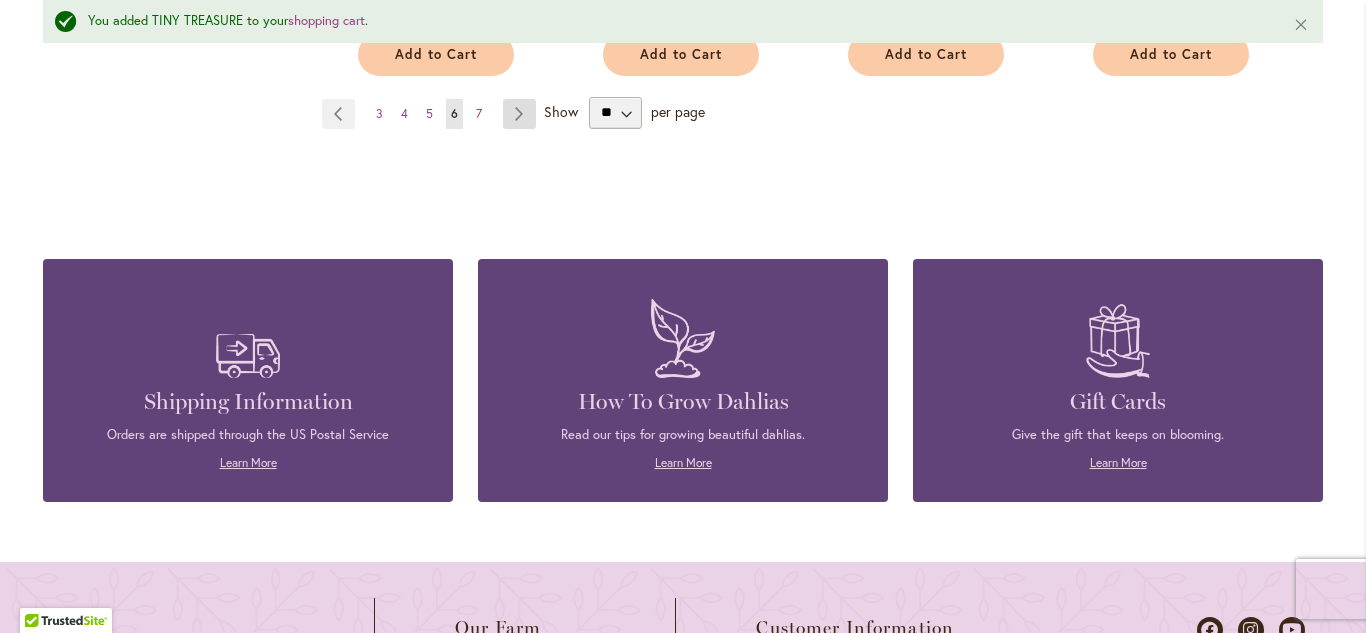 click on "Page
Next" at bounding box center (519, 114) 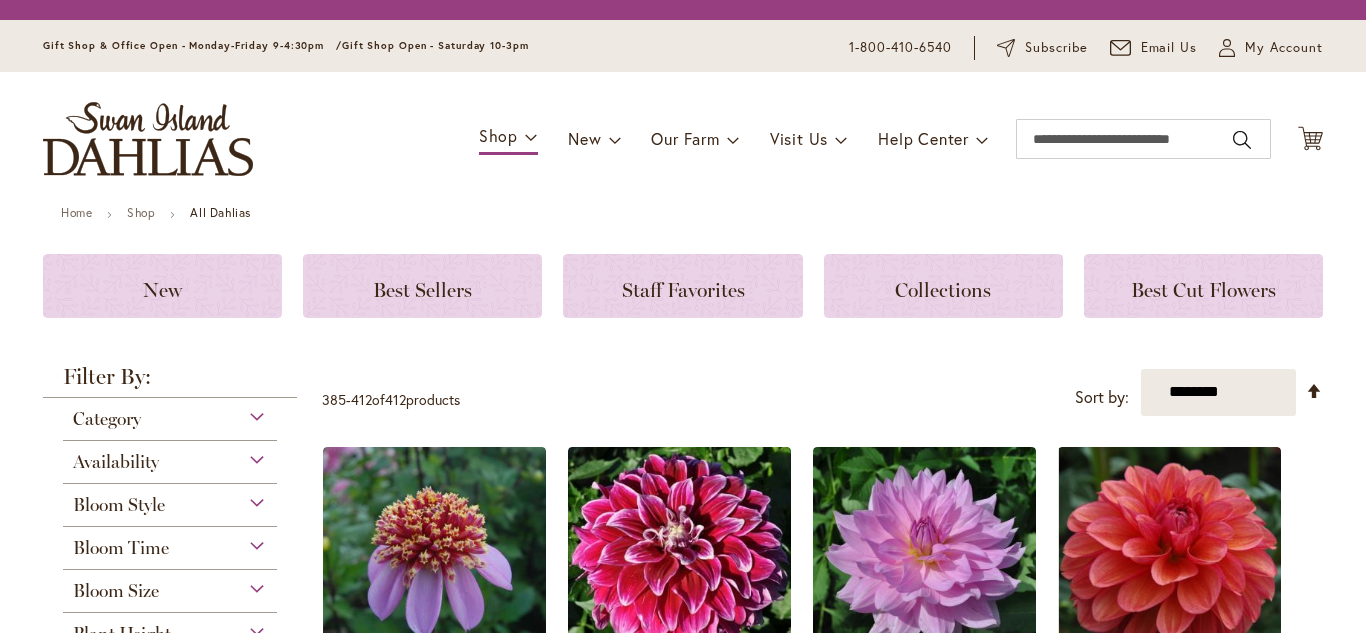 scroll, scrollTop: 0, scrollLeft: 0, axis: both 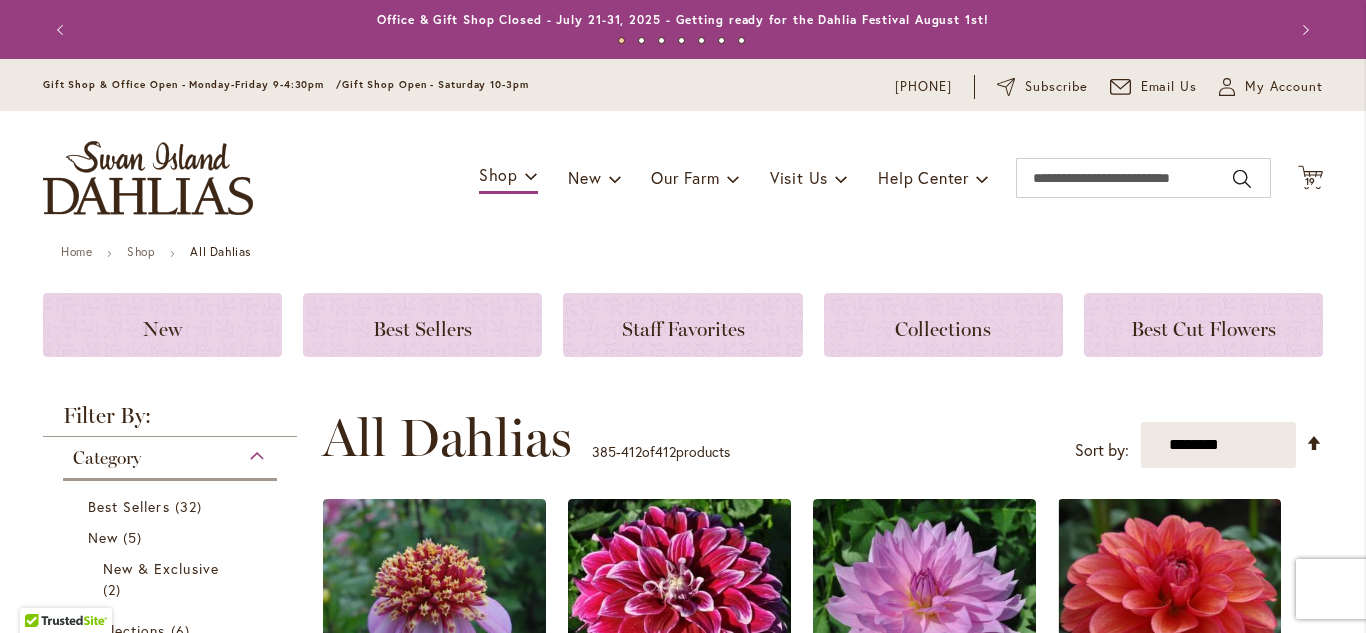 type on "**********" 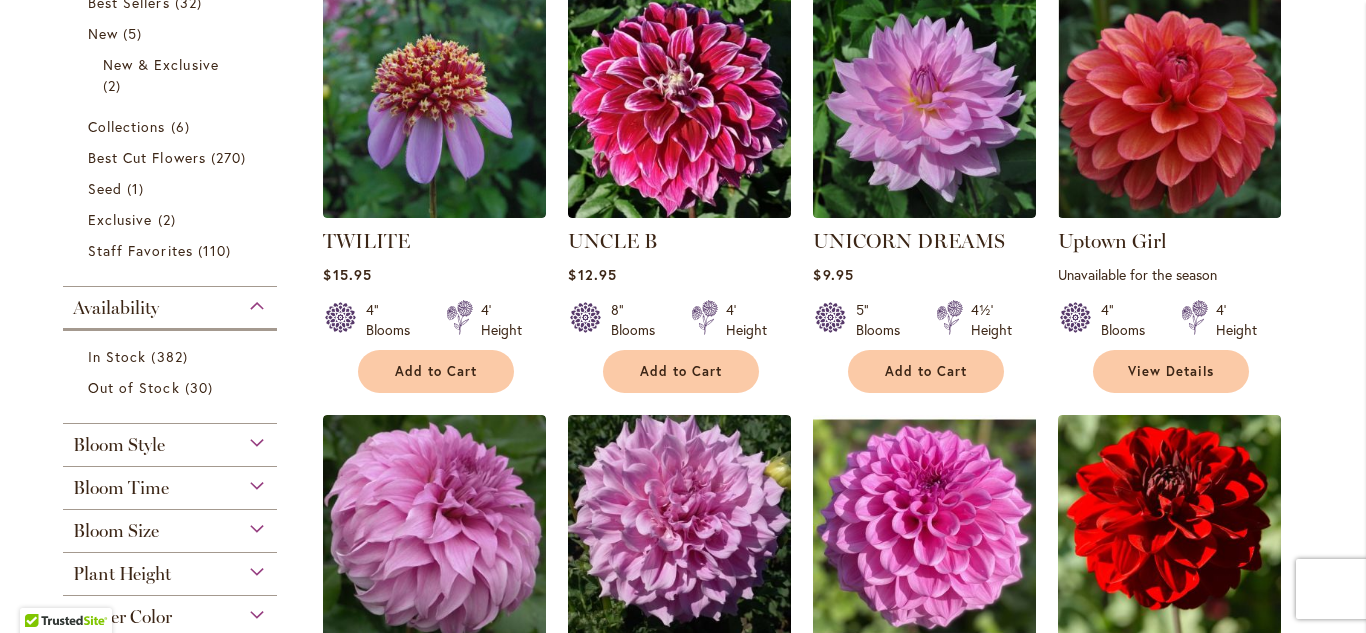 scroll, scrollTop: 528, scrollLeft: 0, axis: vertical 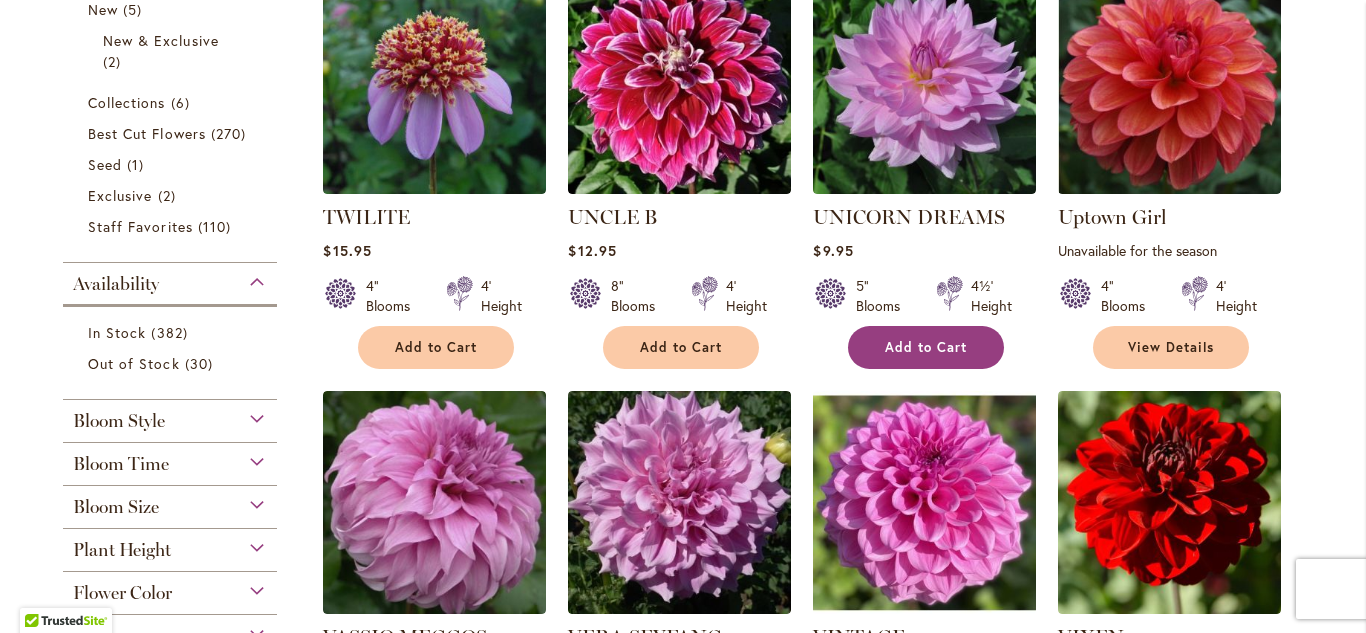 click on "Add to Cart" at bounding box center [926, 347] 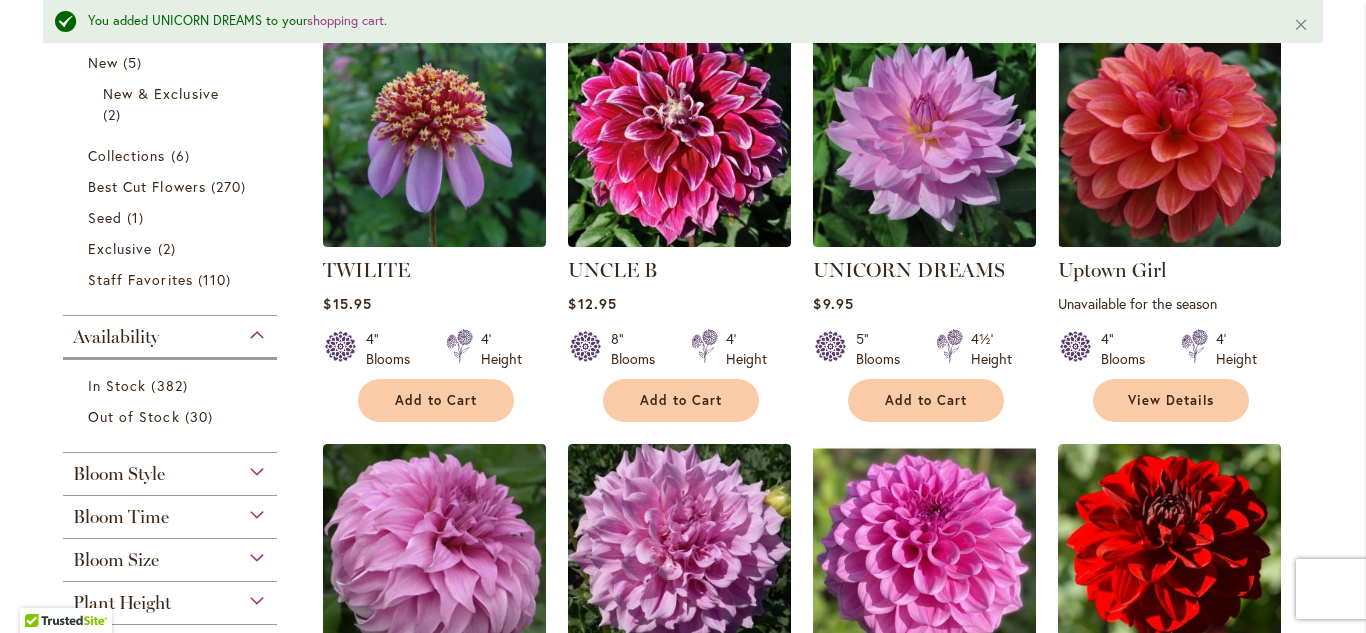 click on "Add to Cart" at bounding box center (1171, 820) 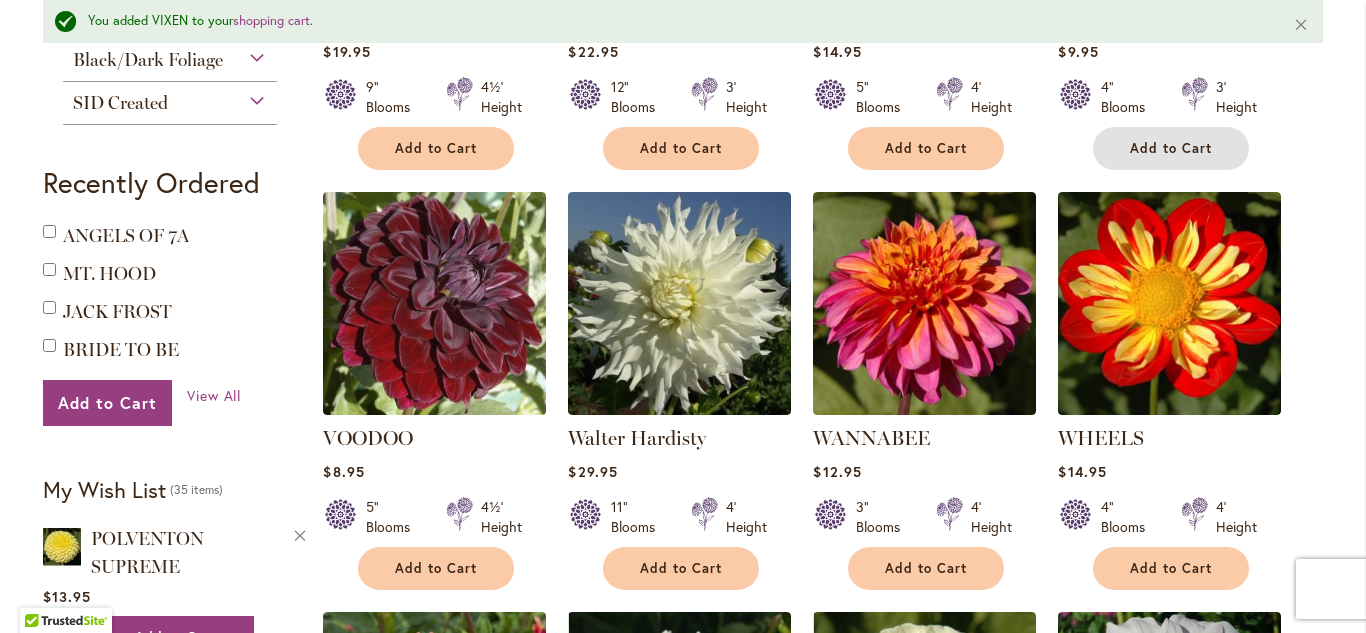 scroll, scrollTop: 1217, scrollLeft: 0, axis: vertical 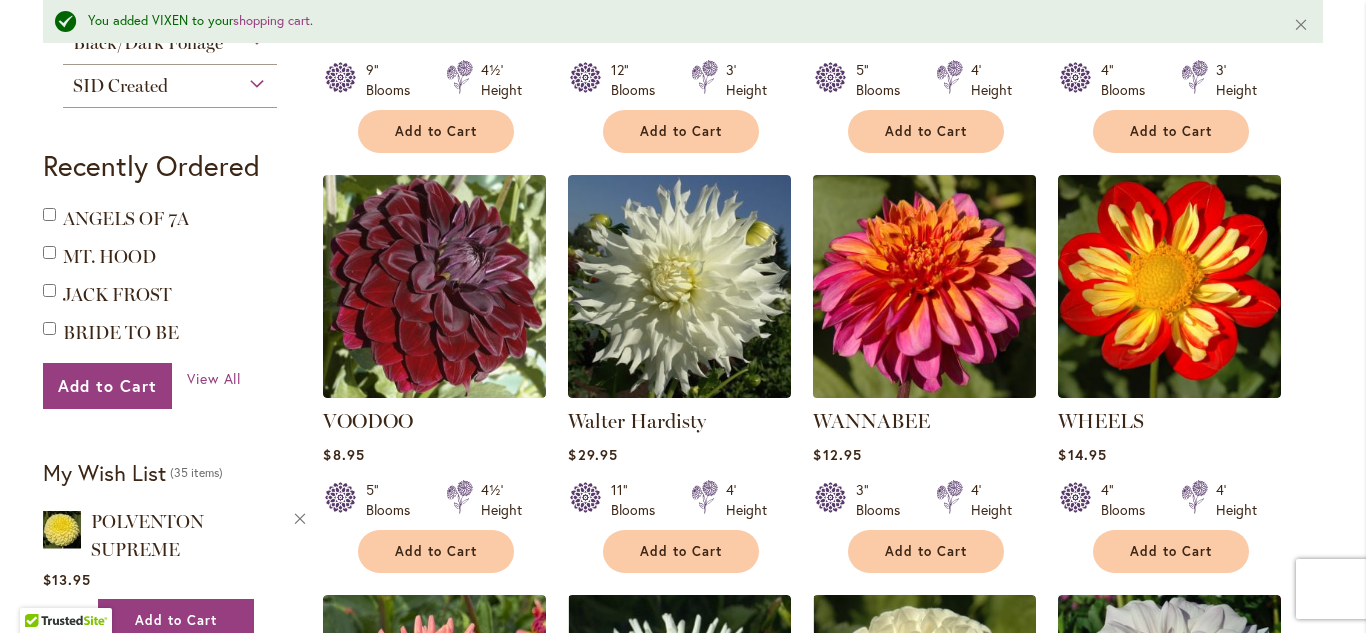 click at bounding box center [925, 286] 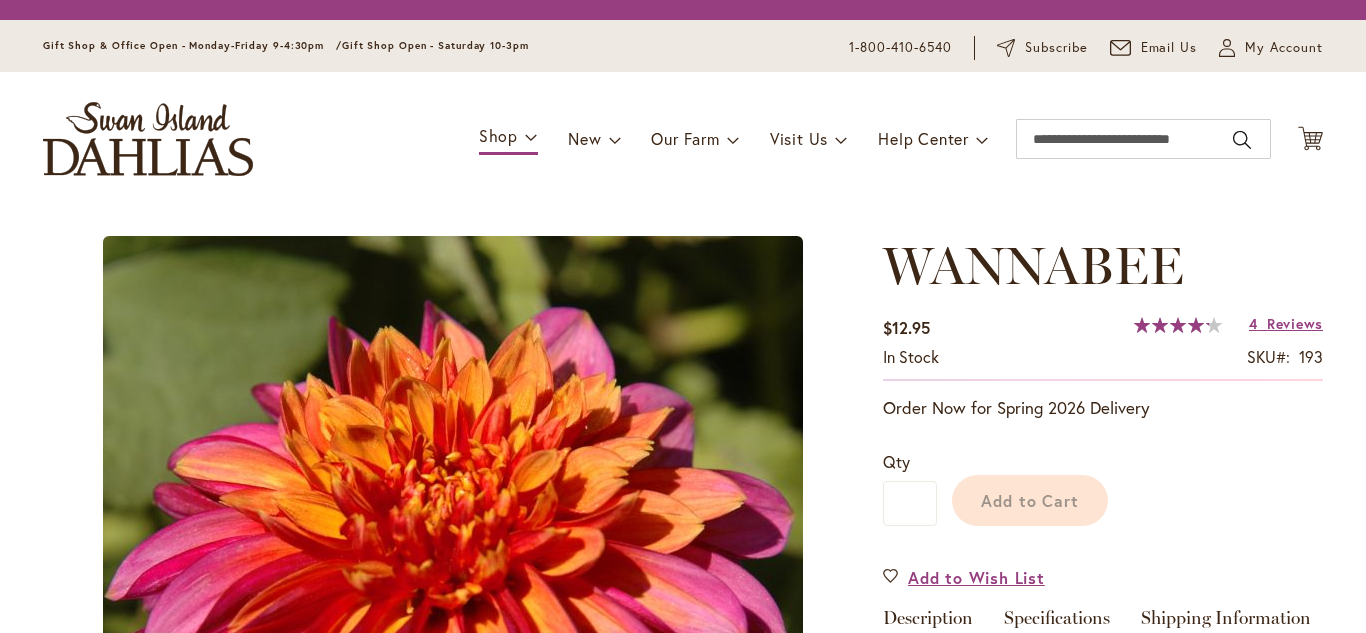 scroll, scrollTop: 0, scrollLeft: 0, axis: both 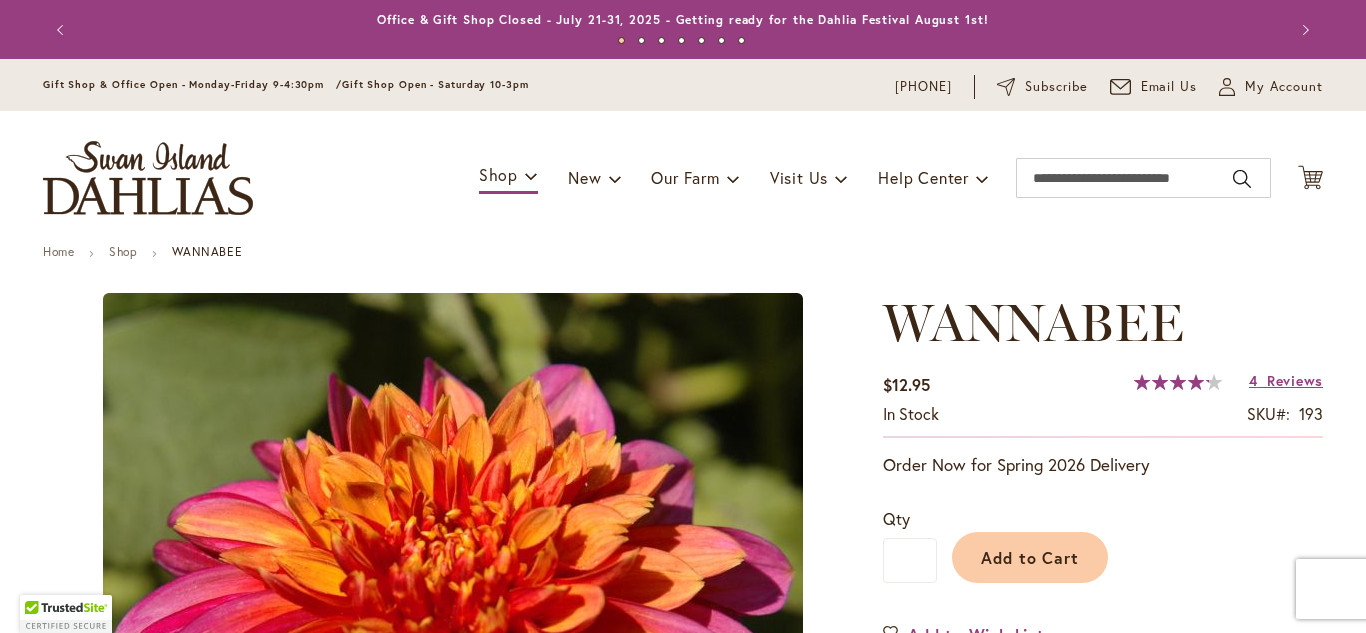 type on "******" 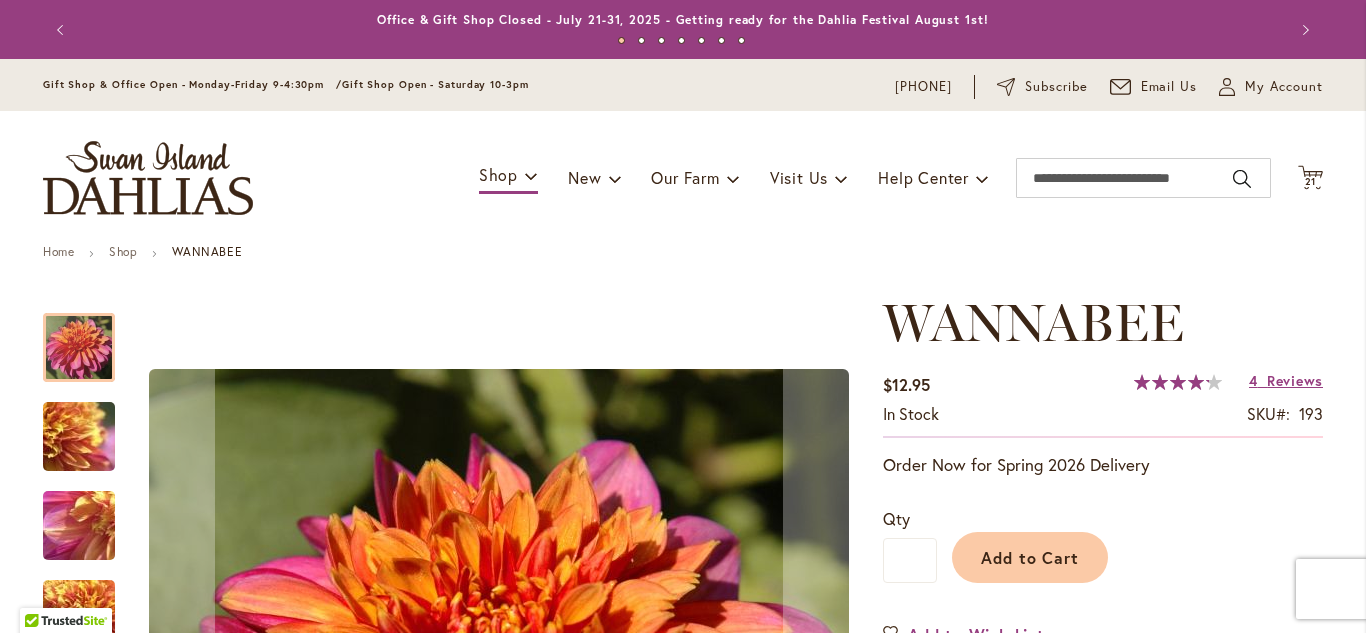 scroll, scrollTop: 249, scrollLeft: 0, axis: vertical 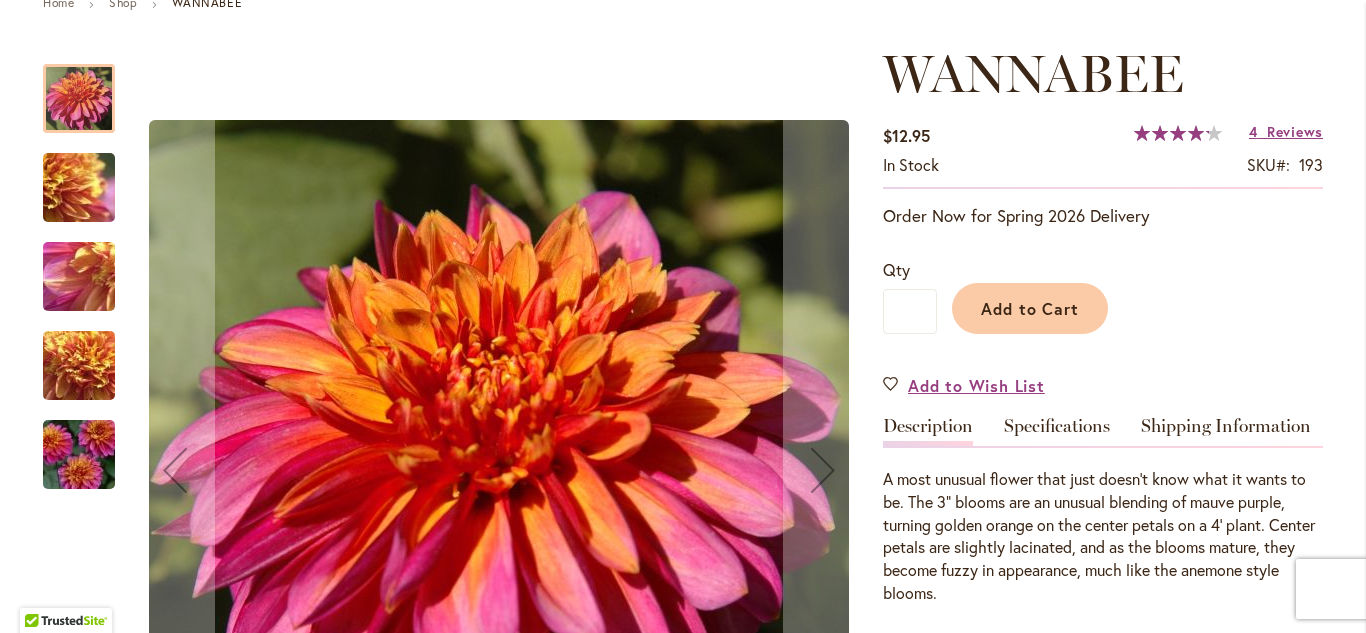 type on "**********" 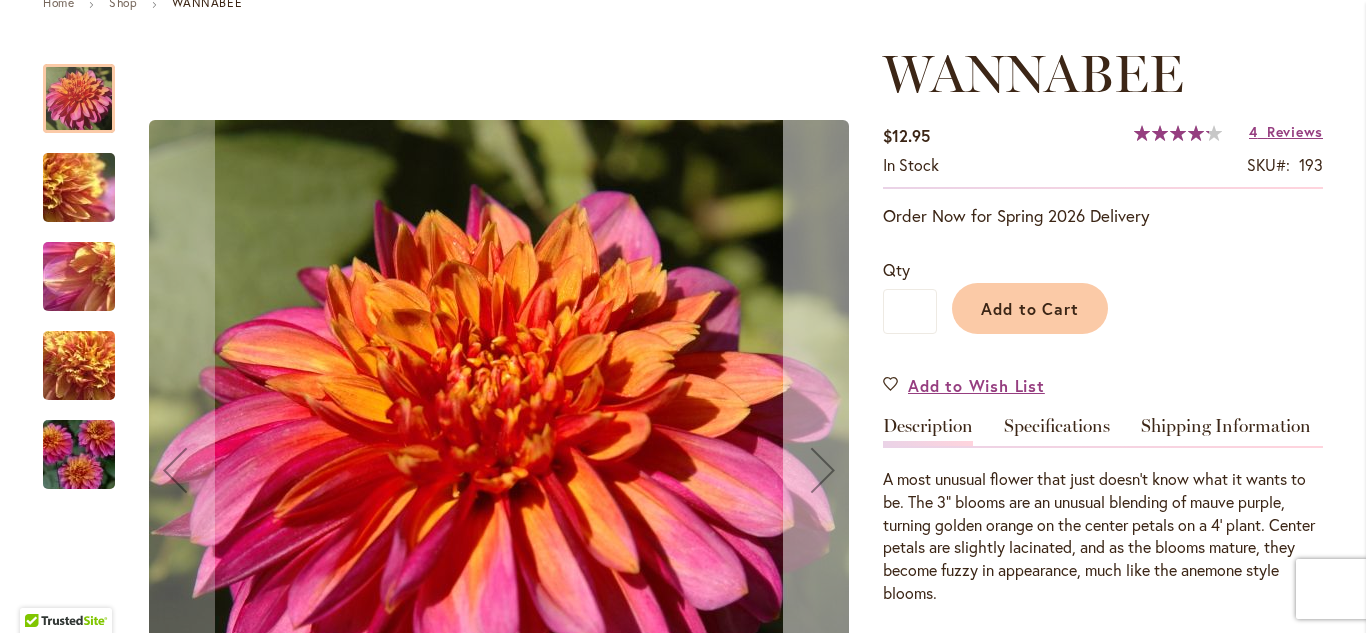 click at bounding box center (823, 470) 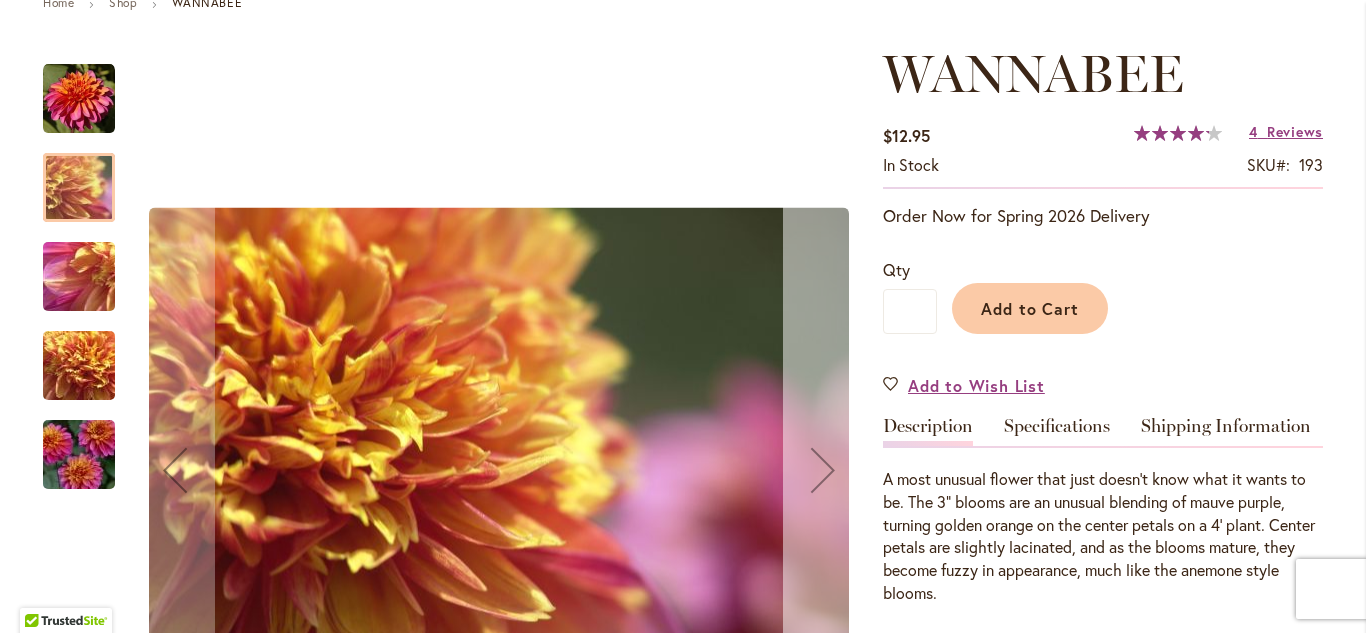 scroll, scrollTop: 345, scrollLeft: 0, axis: vertical 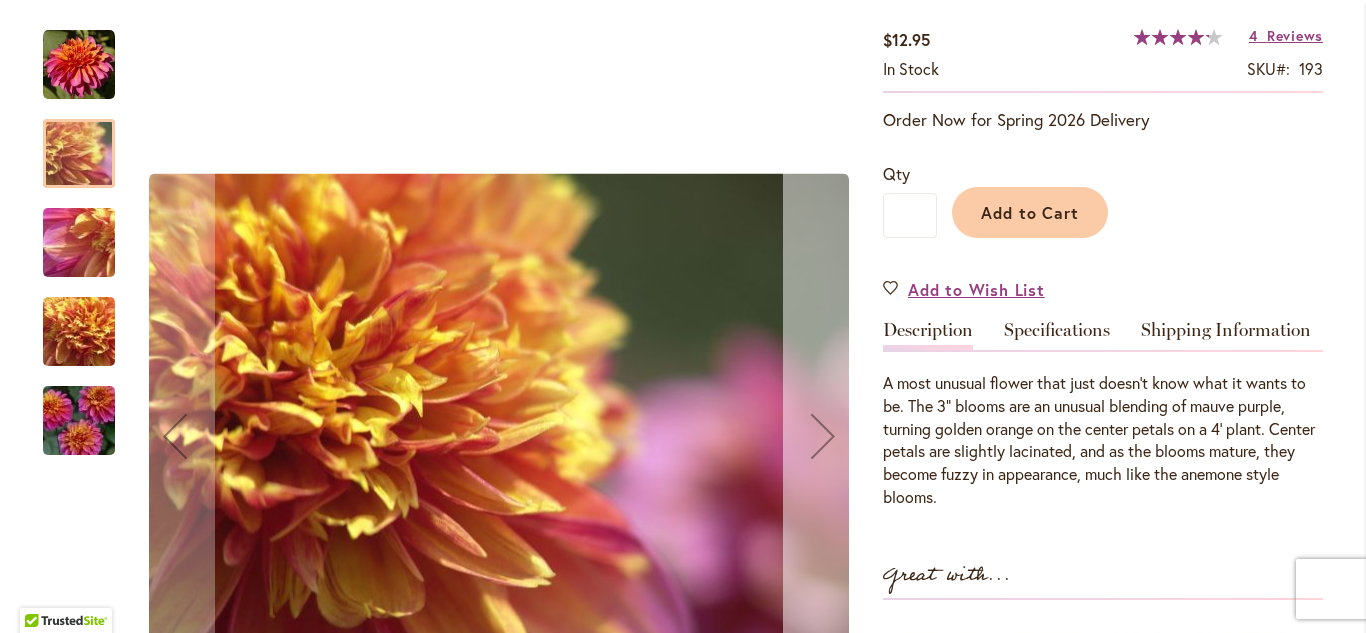 click at bounding box center (823, 436) 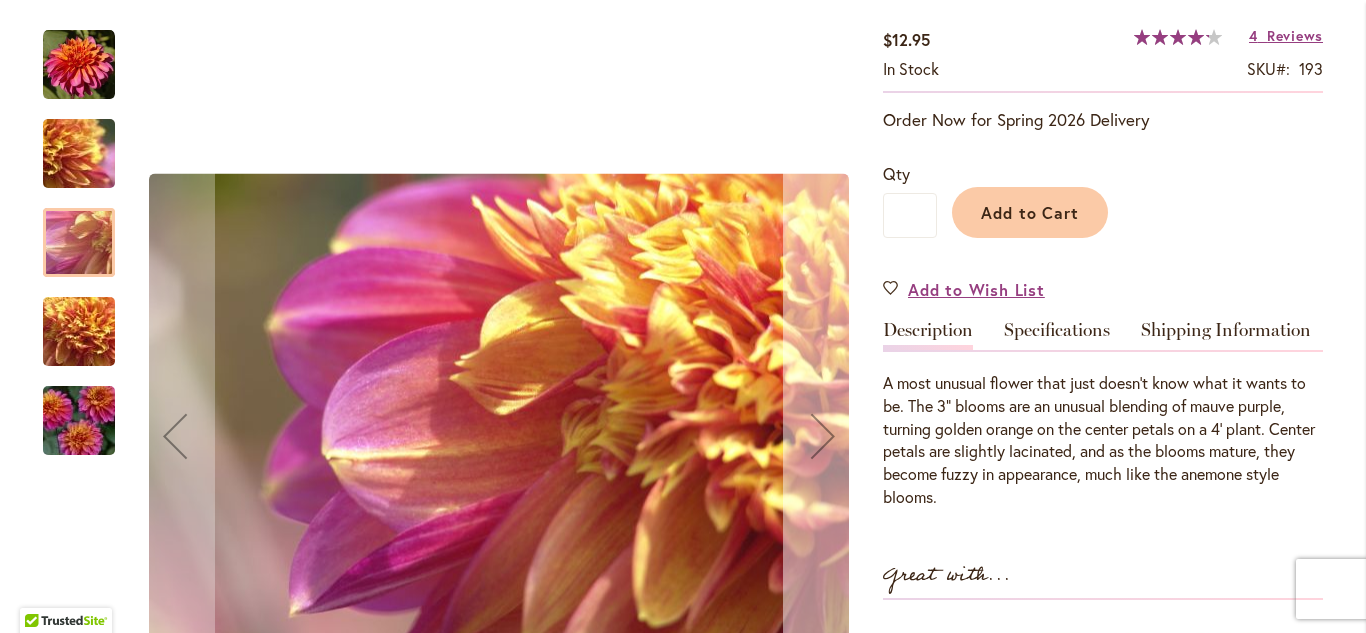 click at bounding box center (823, 436) 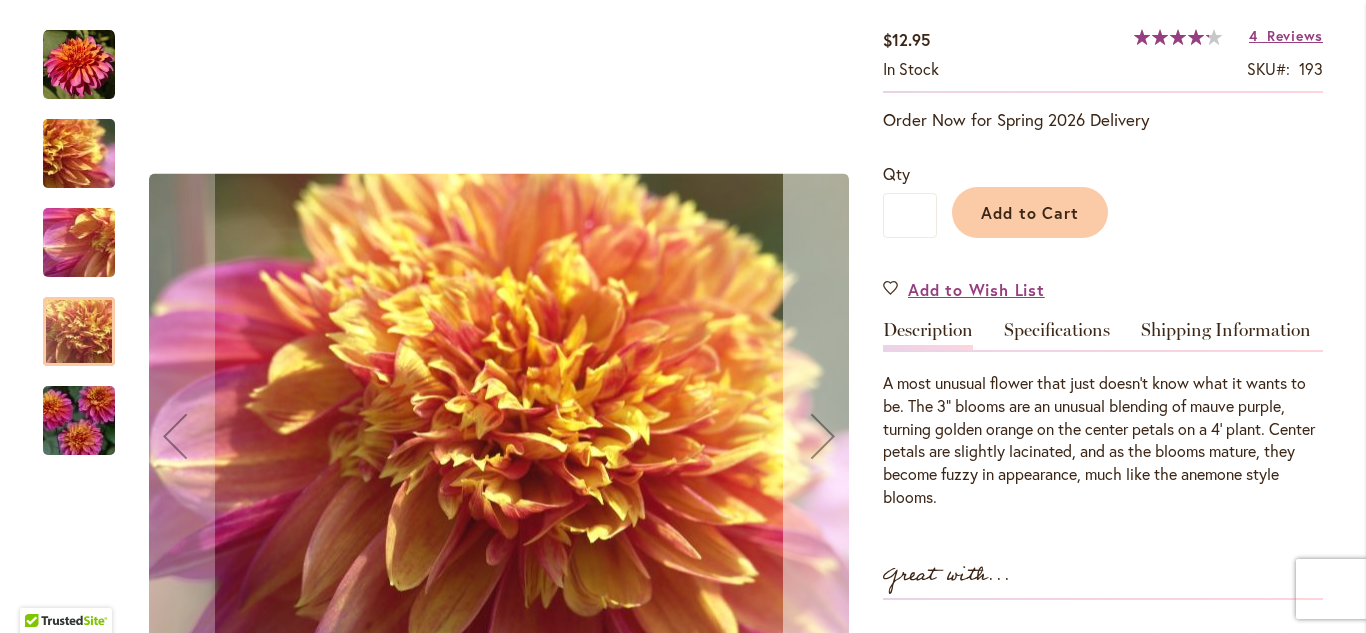 click at bounding box center (823, 436) 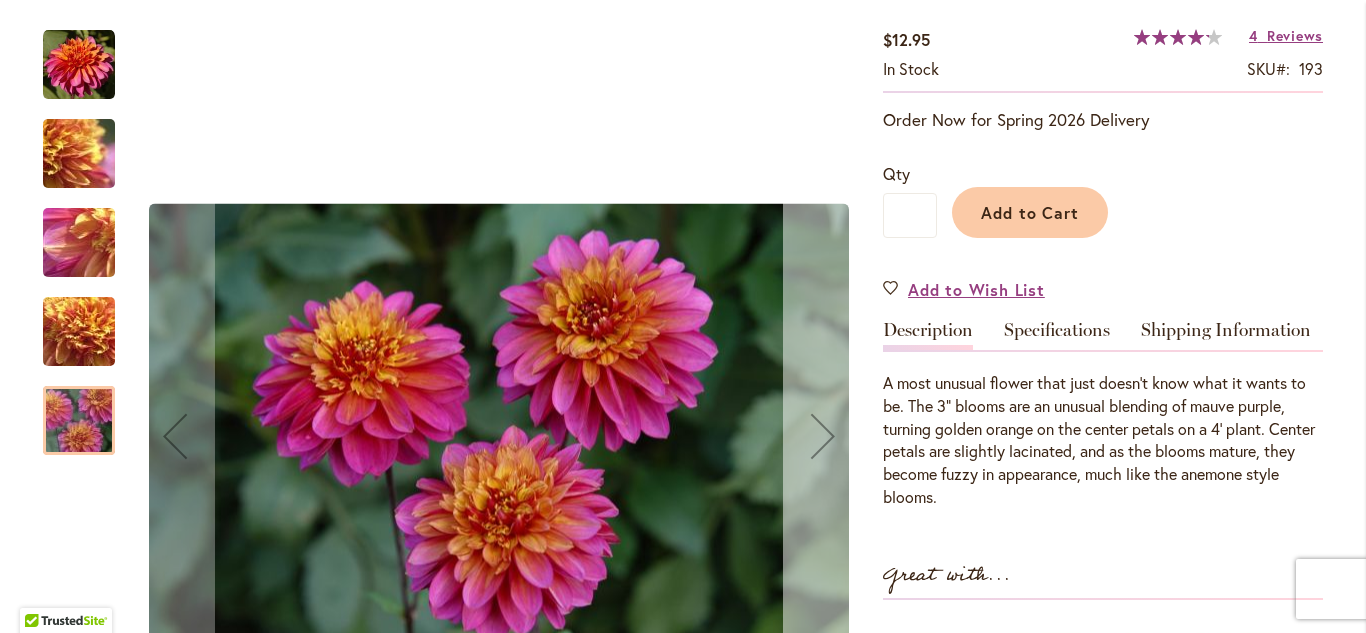 click at bounding box center [823, 436] 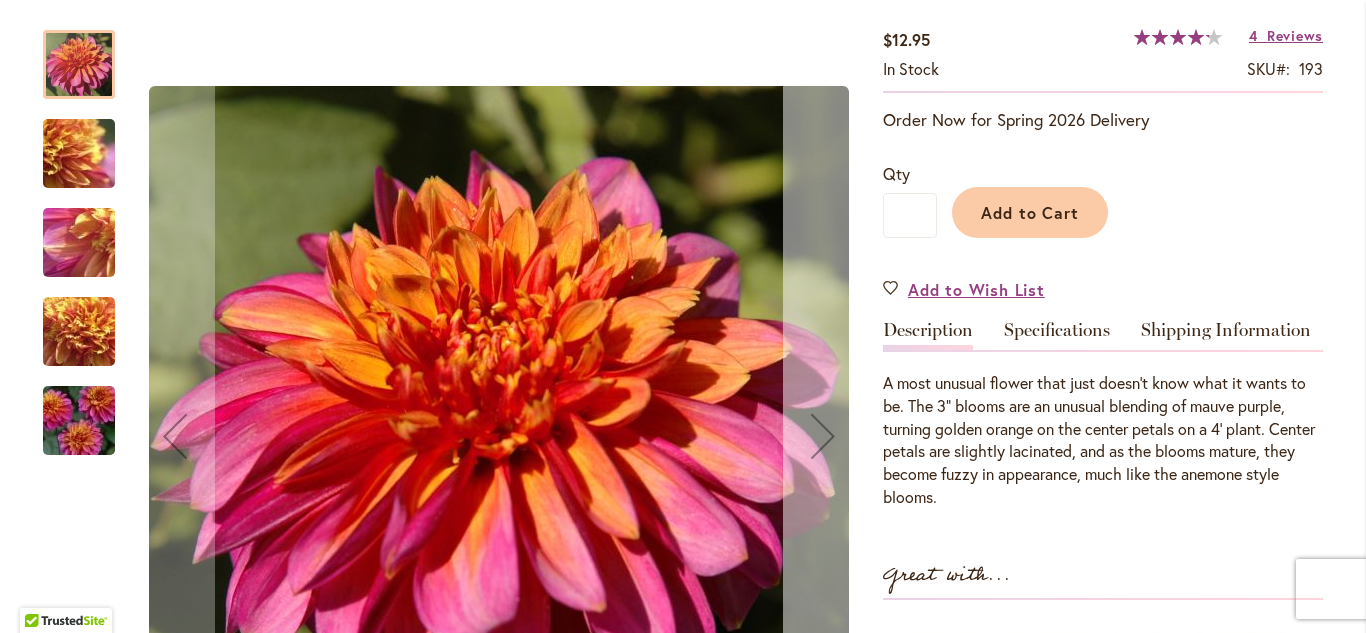 click at bounding box center (823, 436) 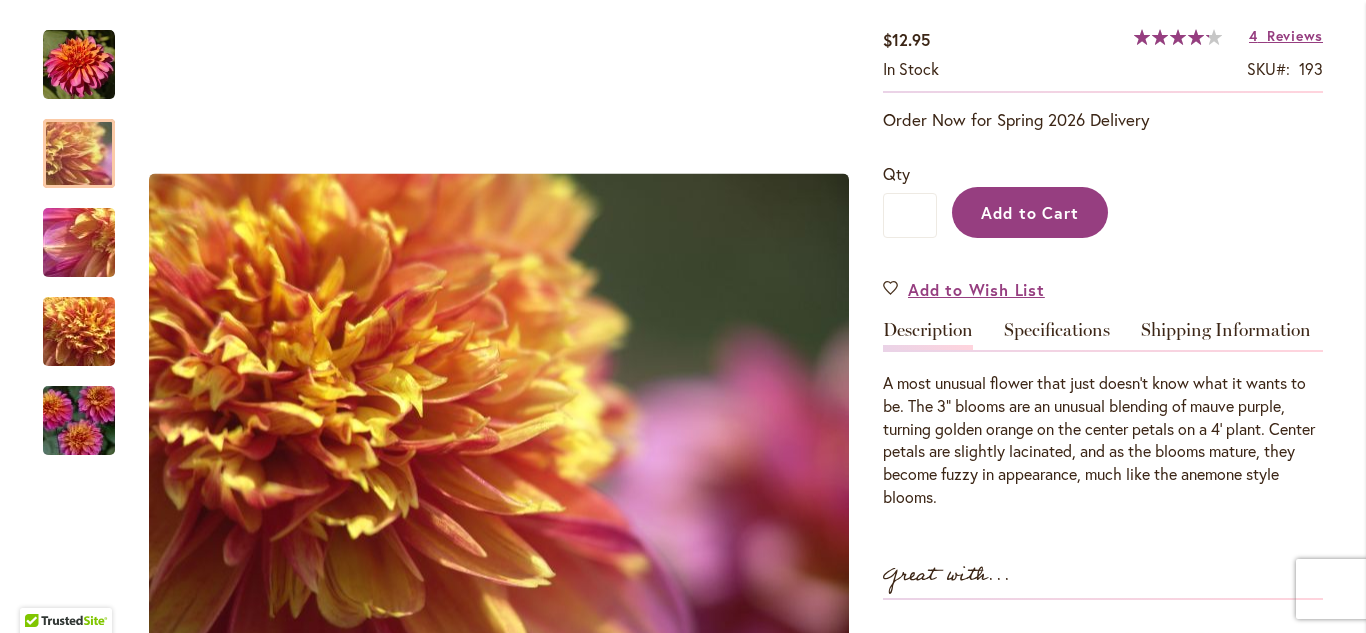 click on "Add to Cart" at bounding box center (1030, 212) 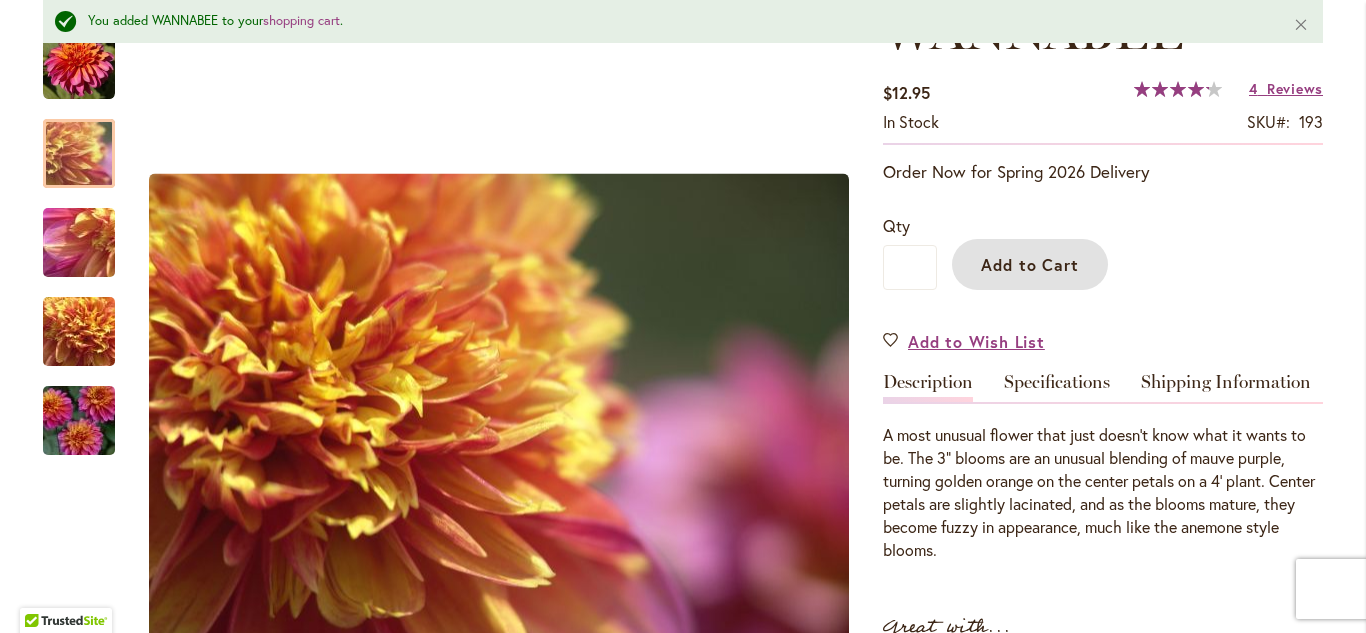 scroll, scrollTop: 398, scrollLeft: 0, axis: vertical 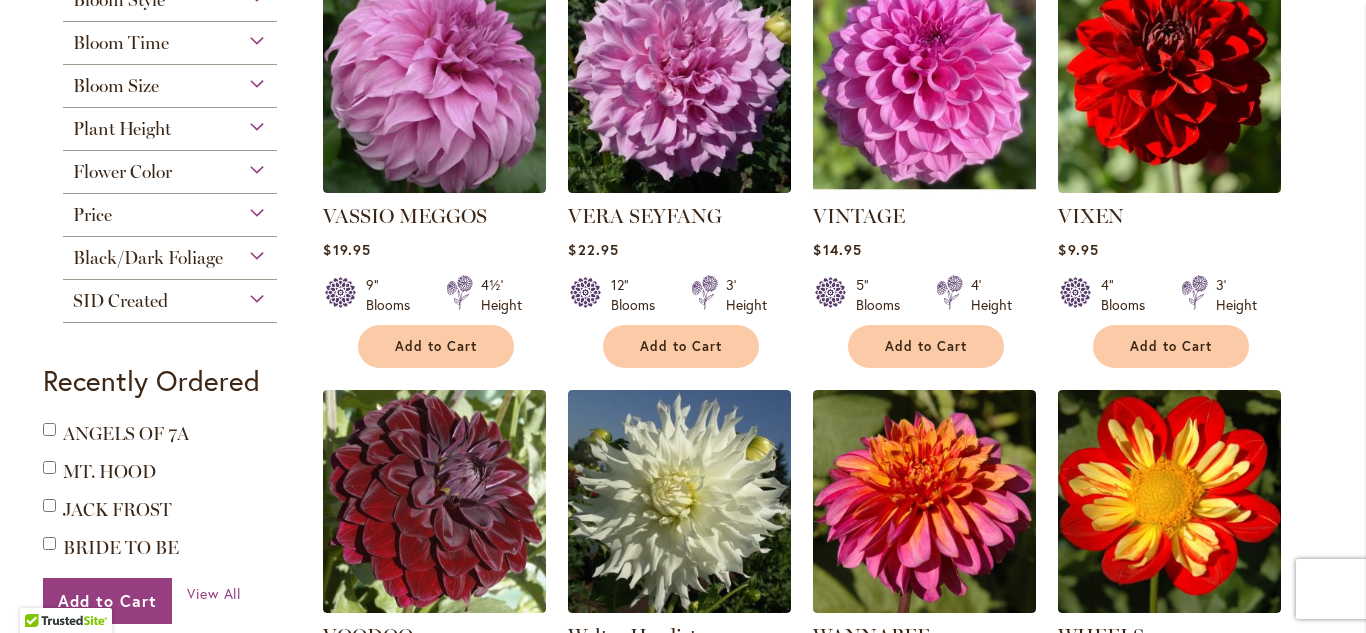 type on "**********" 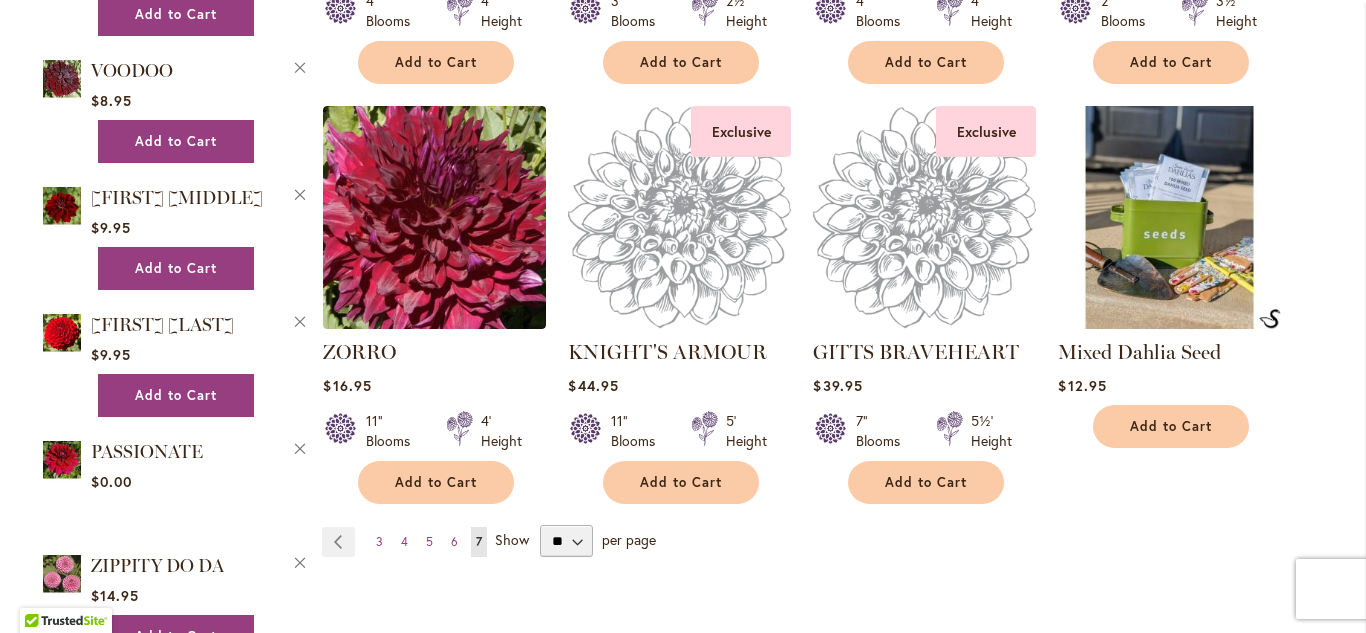 scroll, scrollTop: 2921, scrollLeft: 0, axis: vertical 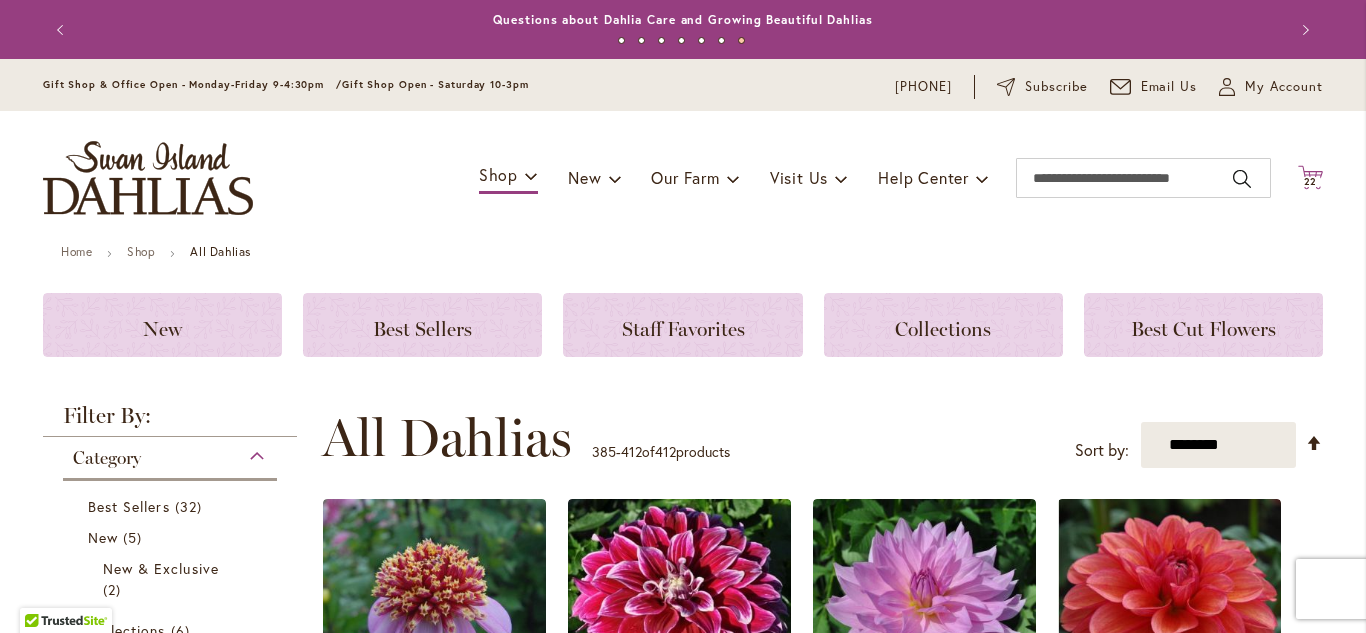 click on "22" at bounding box center (1311, 181) 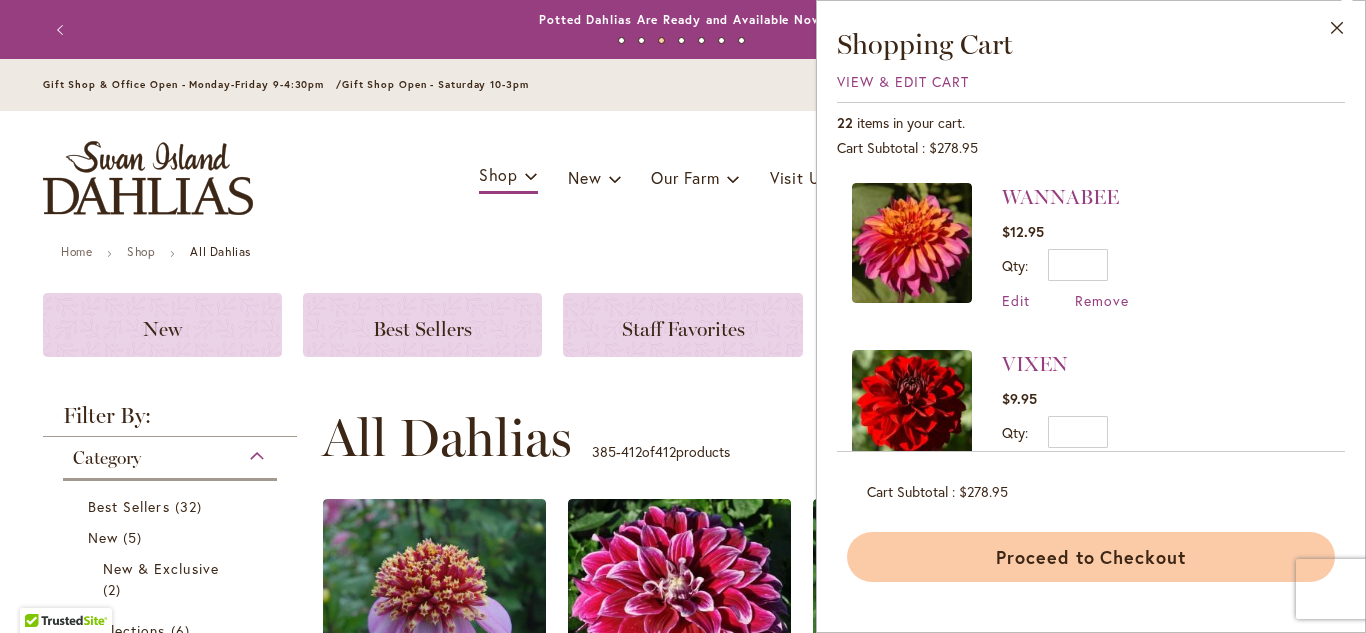 click on "Proceed to Checkout" at bounding box center (1091, 557) 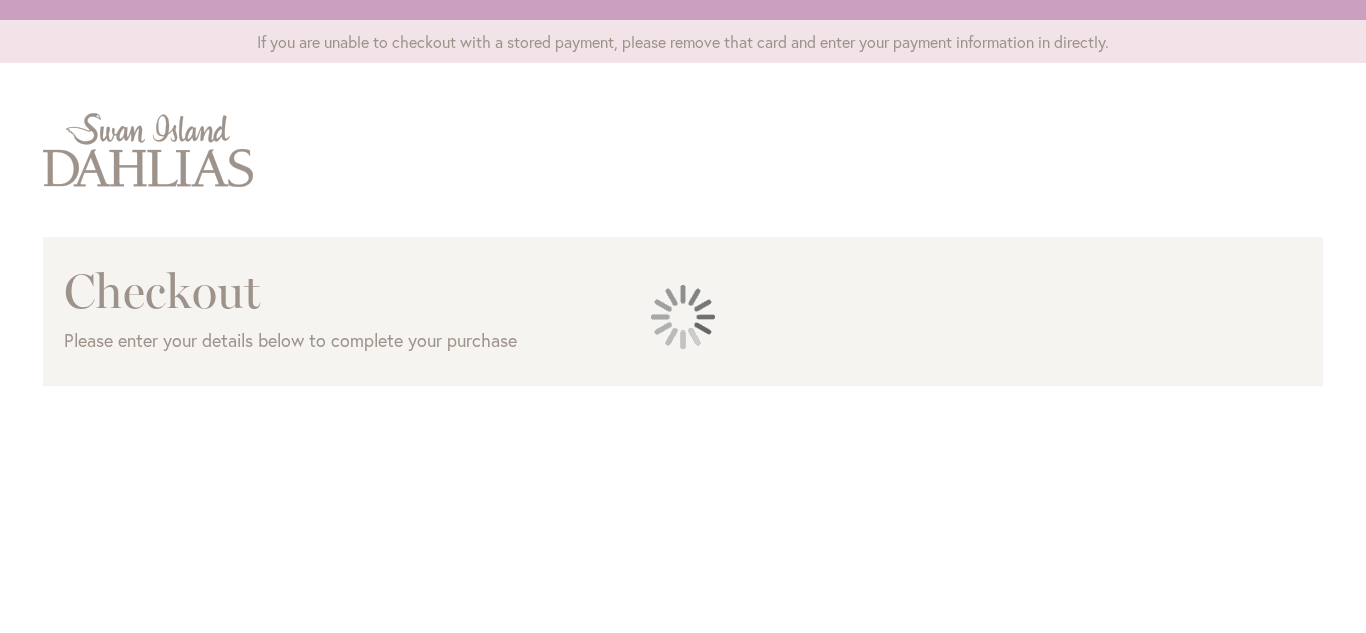 scroll, scrollTop: 0, scrollLeft: 0, axis: both 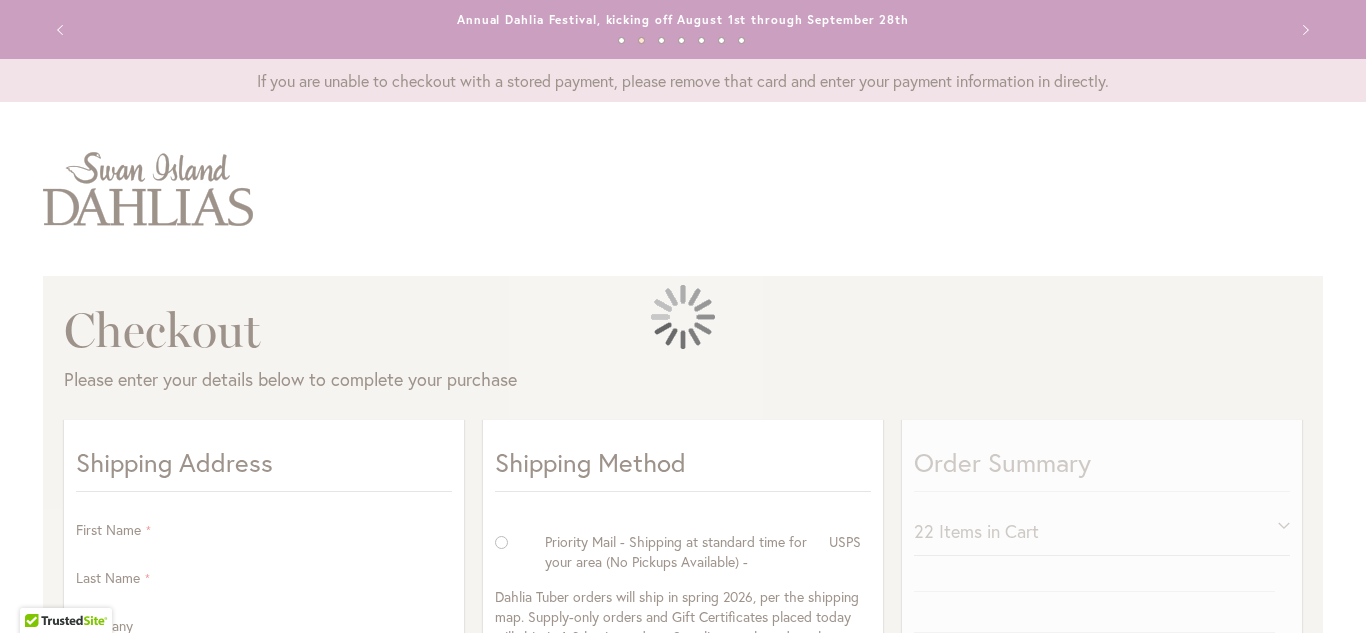 select on "**" 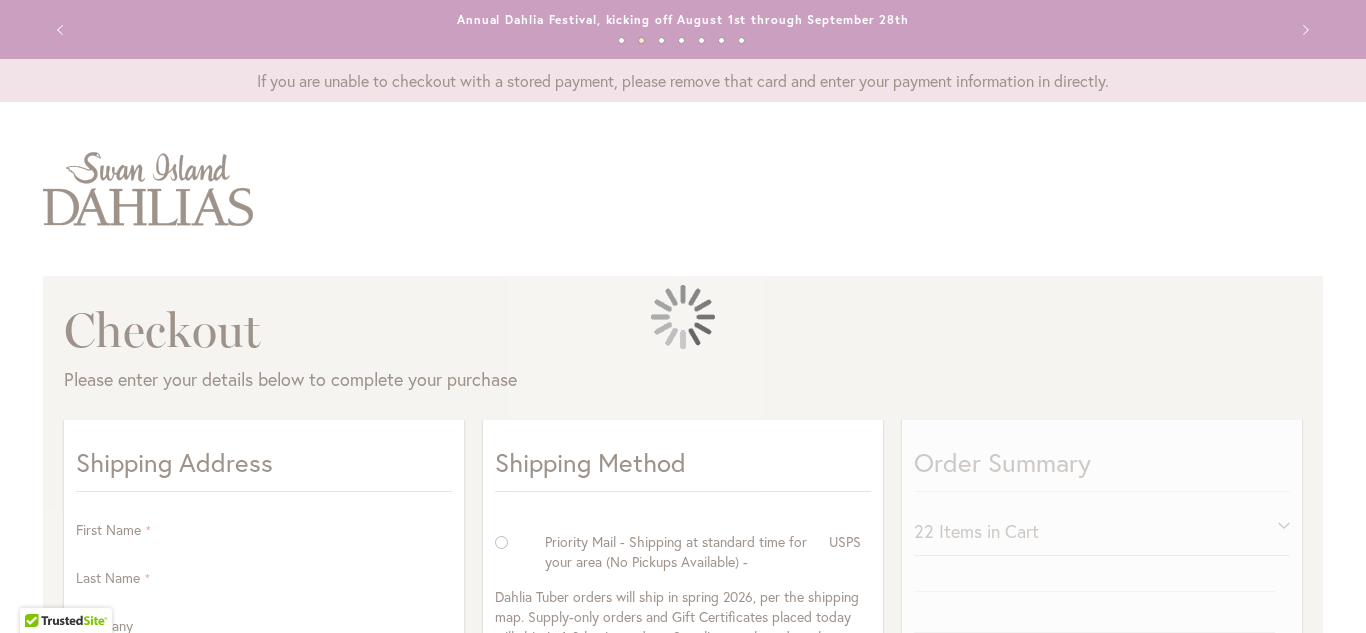 select on "*" 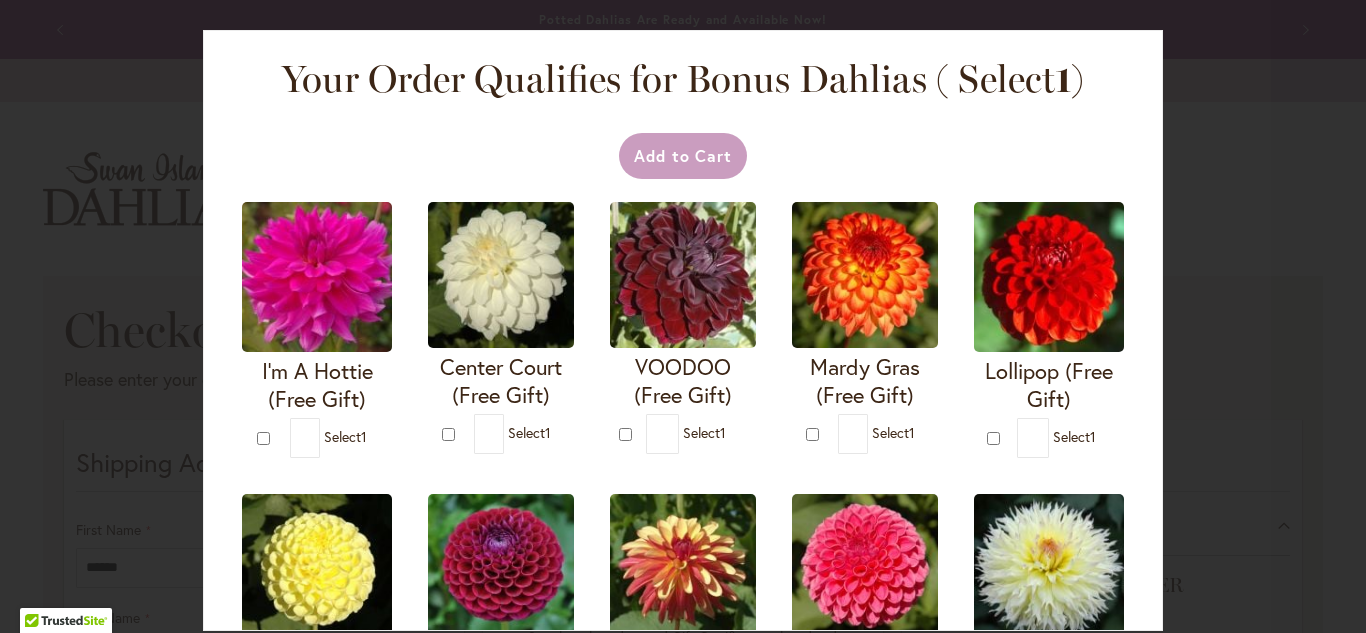 select on "**********" 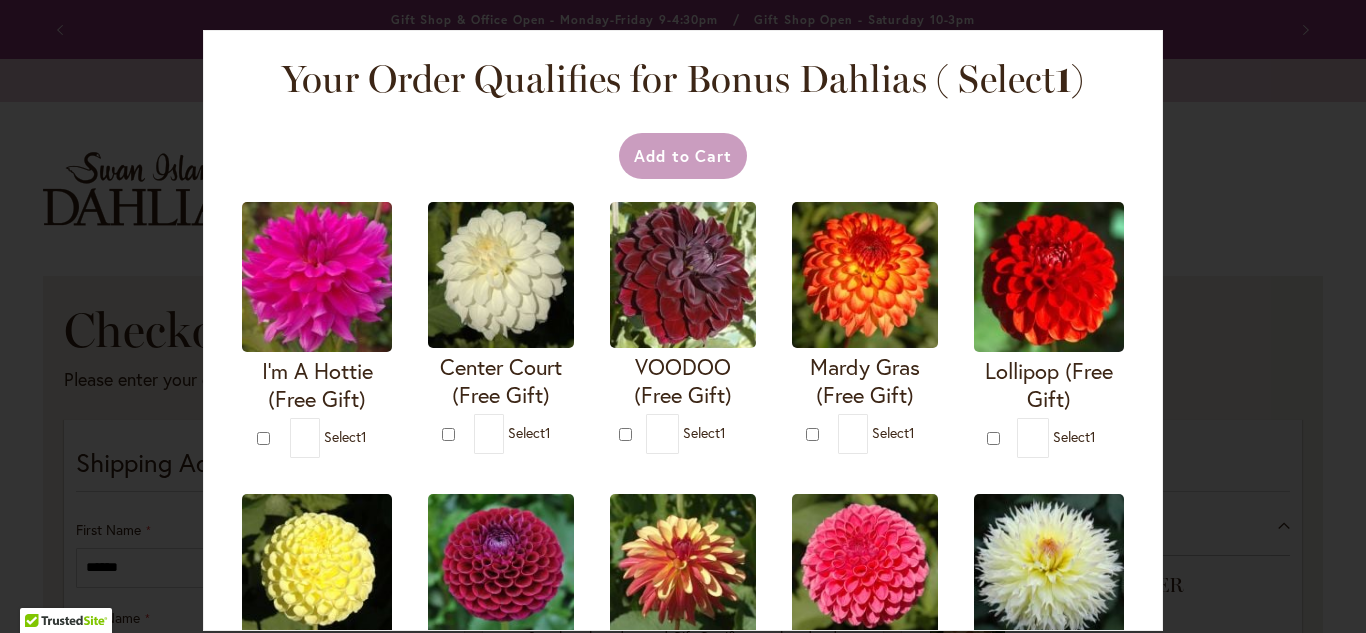 click on "Your Order Qualifies for Bonus Dahlias ( Select                     1
)
Add to Cart
I'm A Hottie (Free Gift)
* 1 * 1 *" at bounding box center (683, 330) 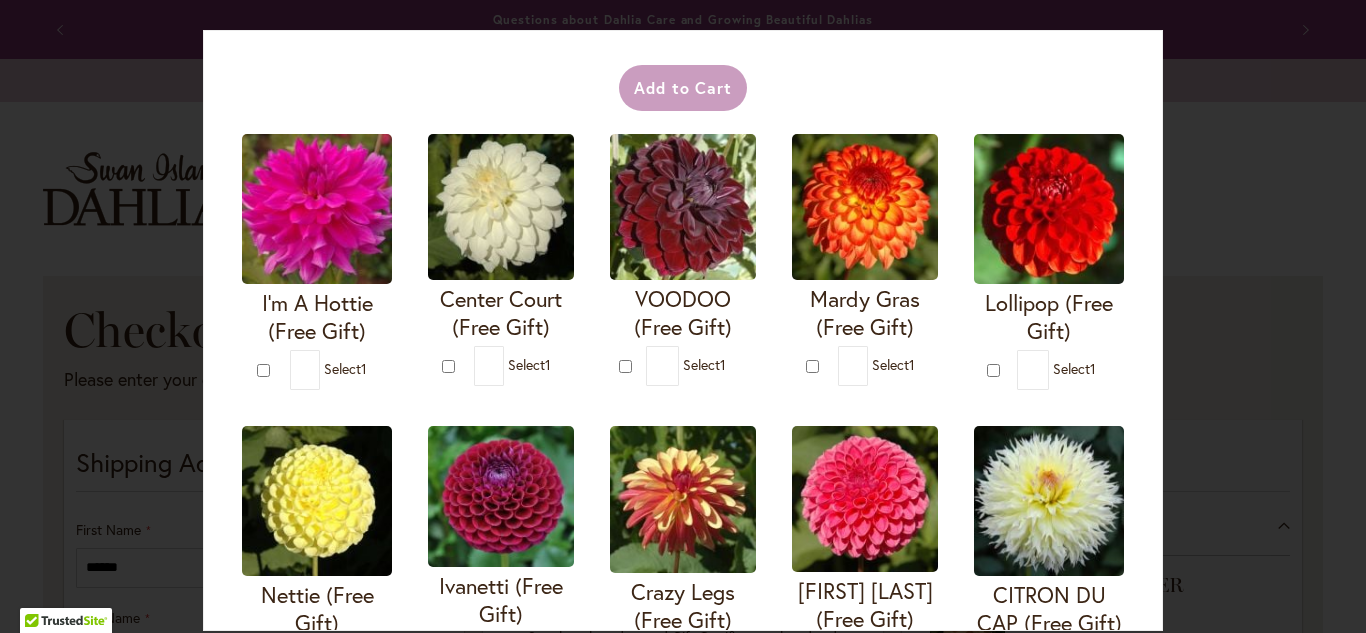scroll, scrollTop: 30, scrollLeft: 0, axis: vertical 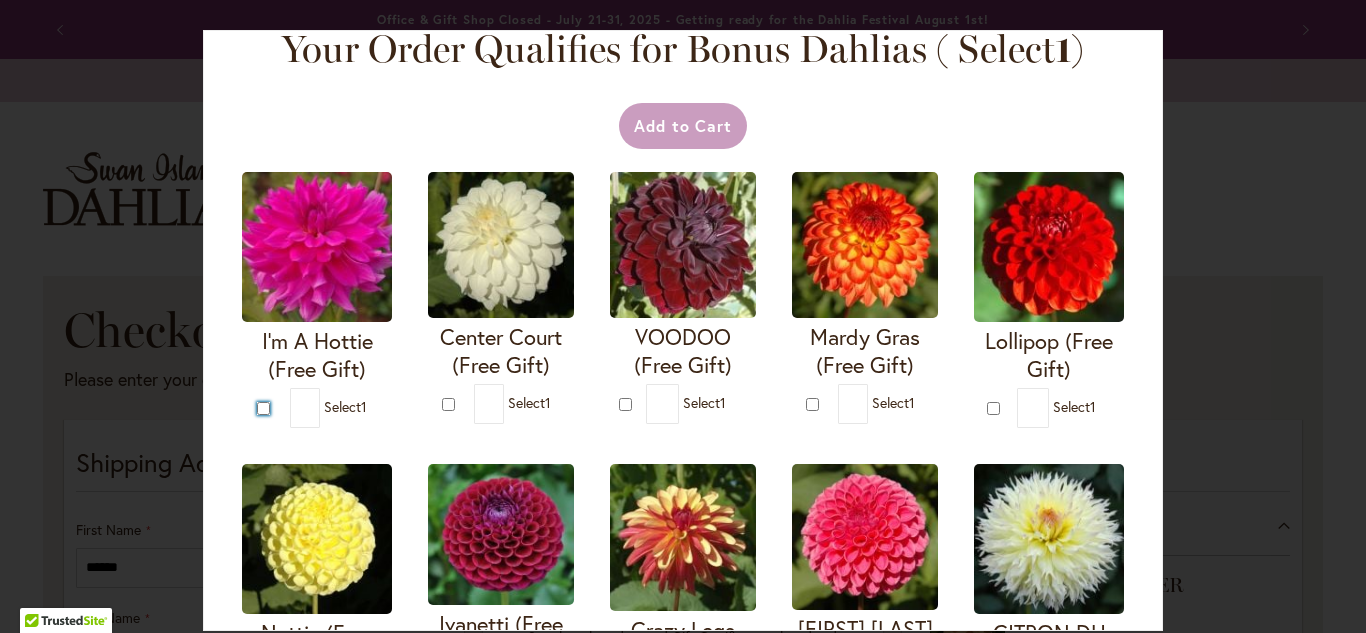 type on "*" 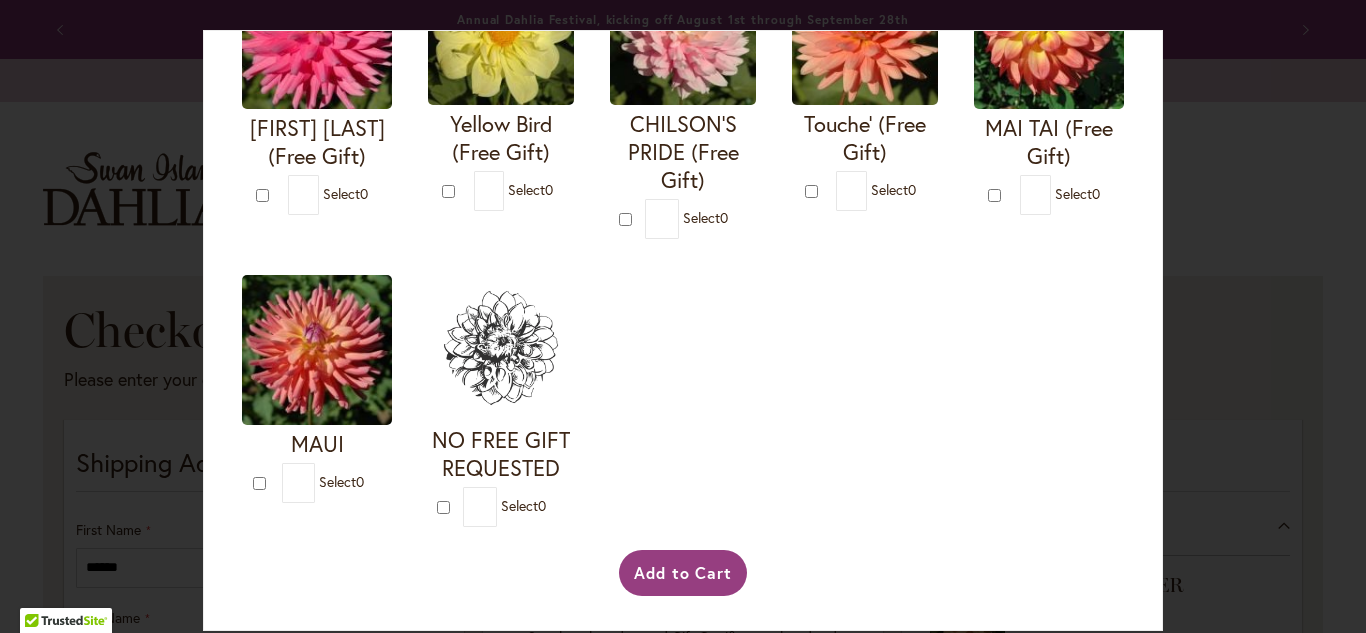 scroll, scrollTop: 831, scrollLeft: 0, axis: vertical 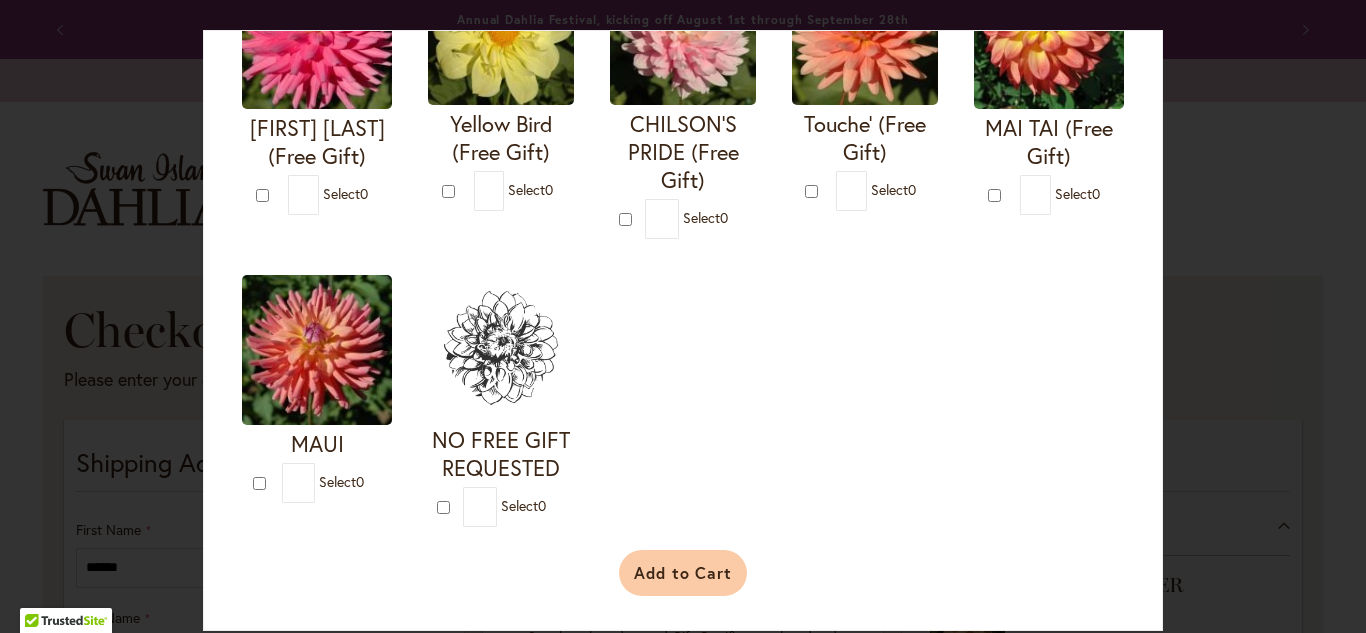 click on "Add to Cart" at bounding box center (683, 573) 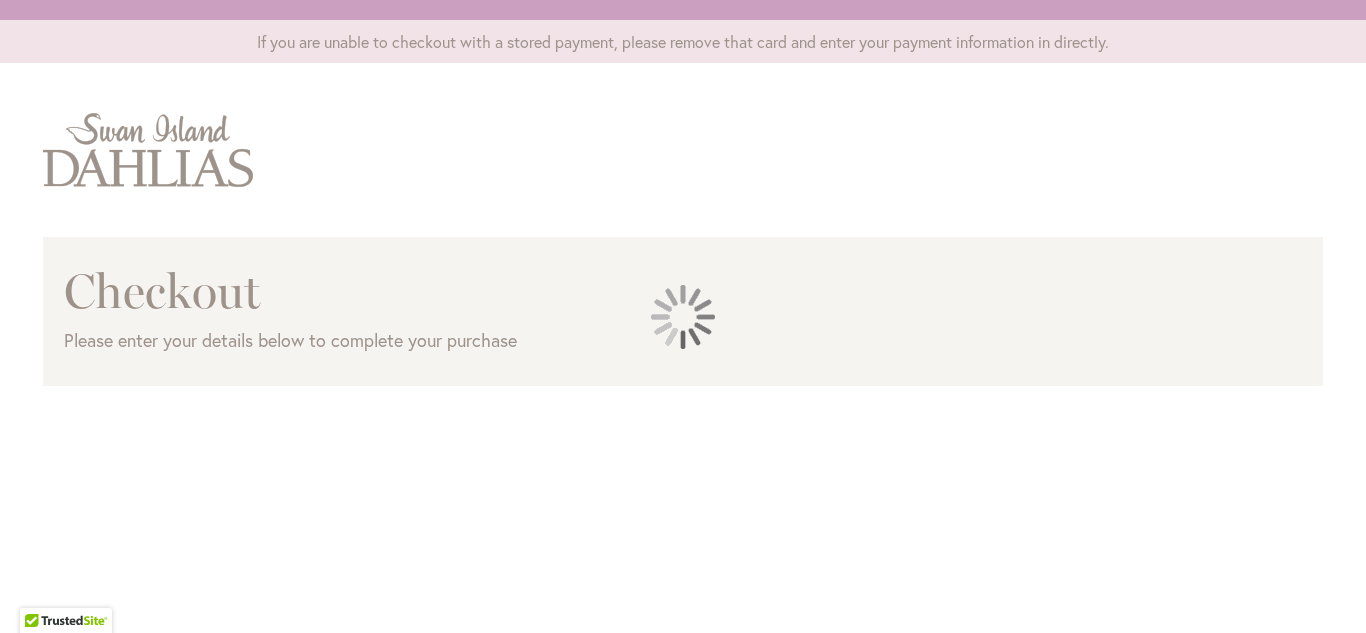 scroll, scrollTop: 0, scrollLeft: 0, axis: both 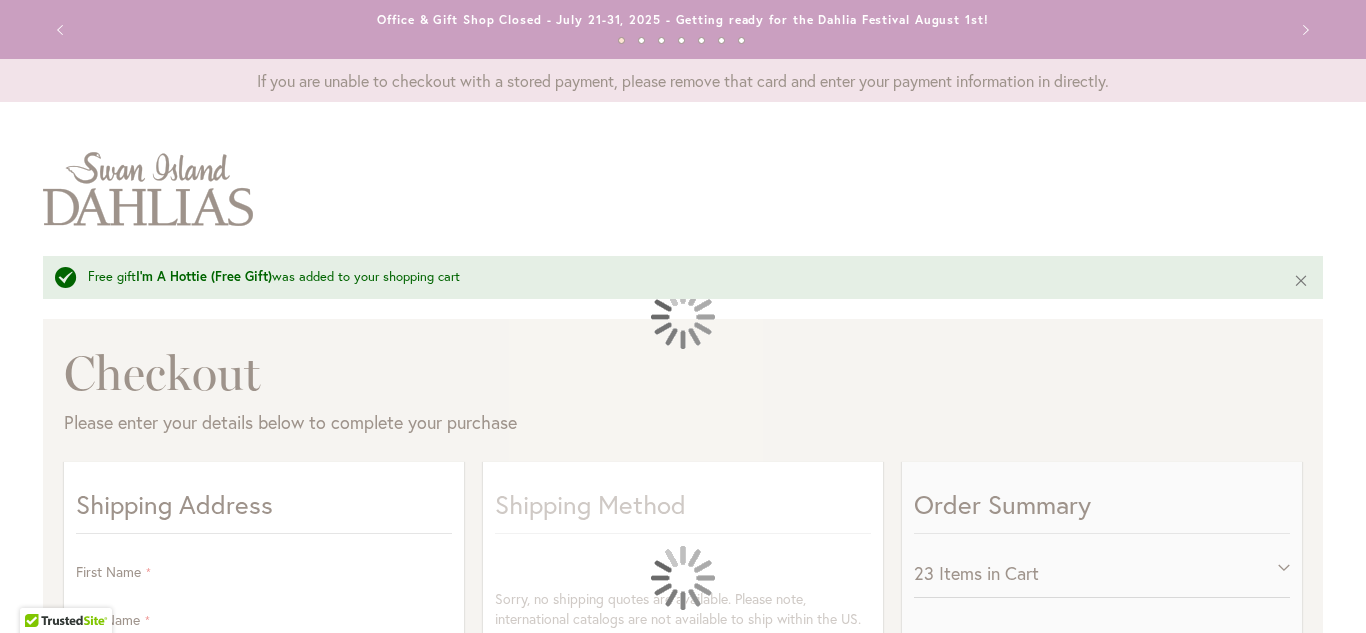 select on "**" 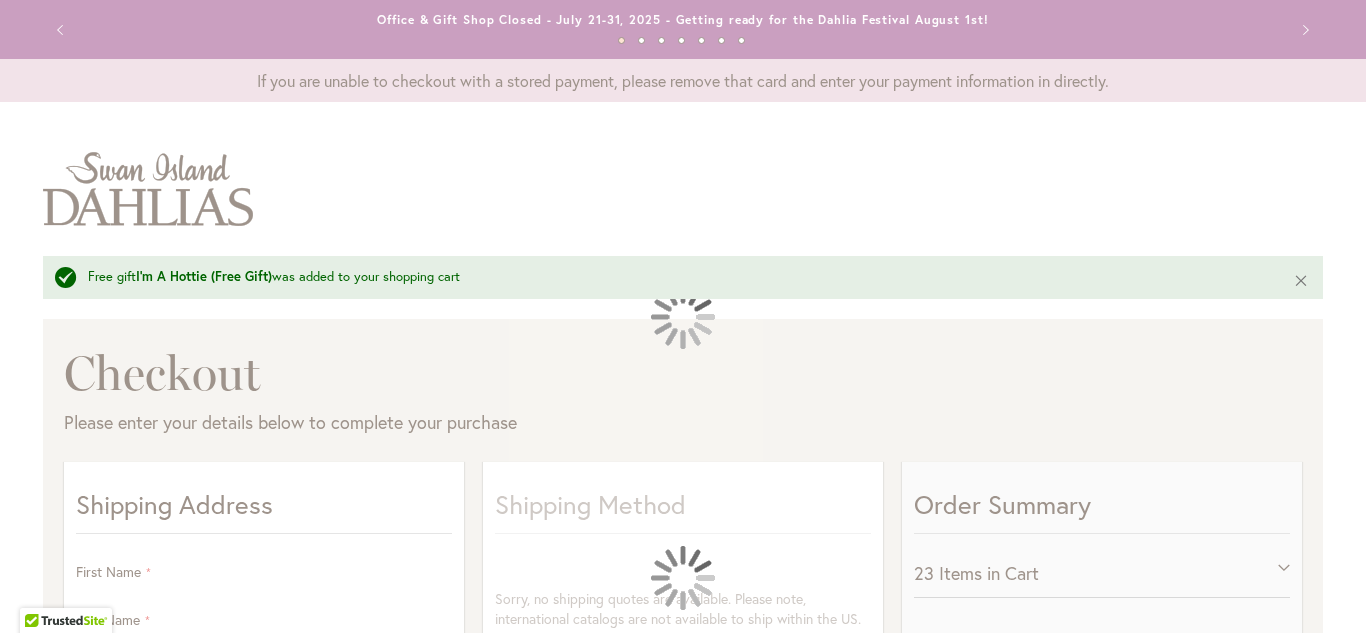 select on "*" 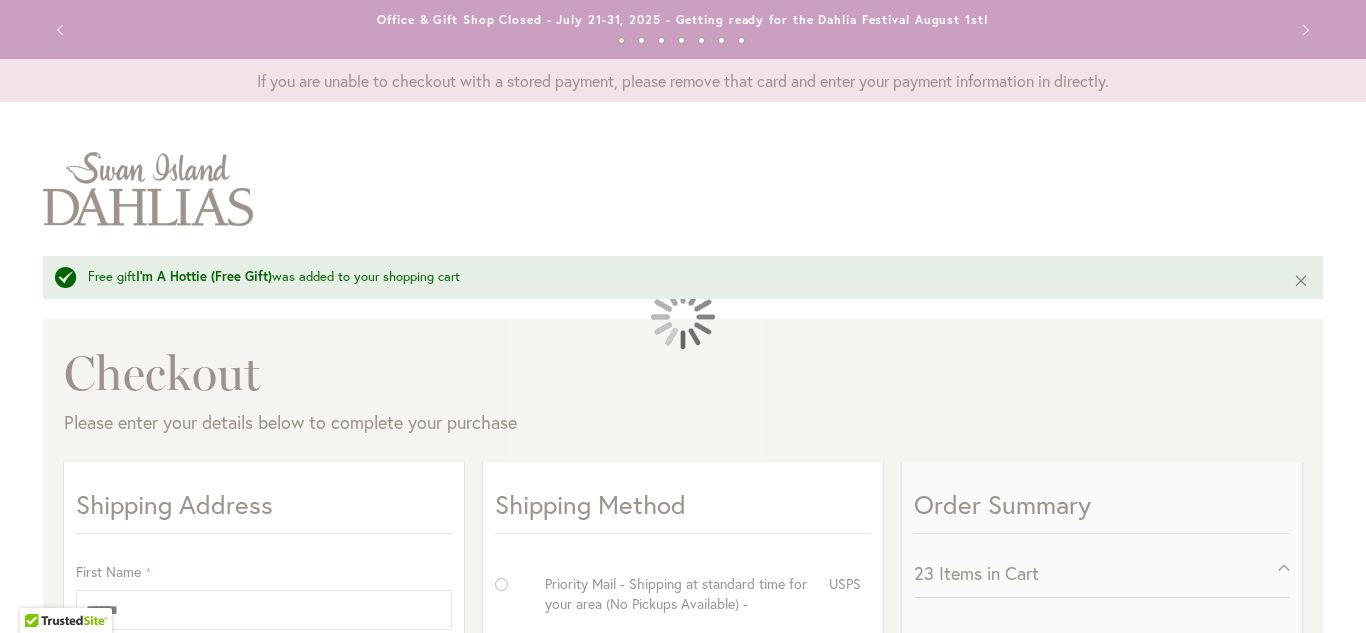 select on "**********" 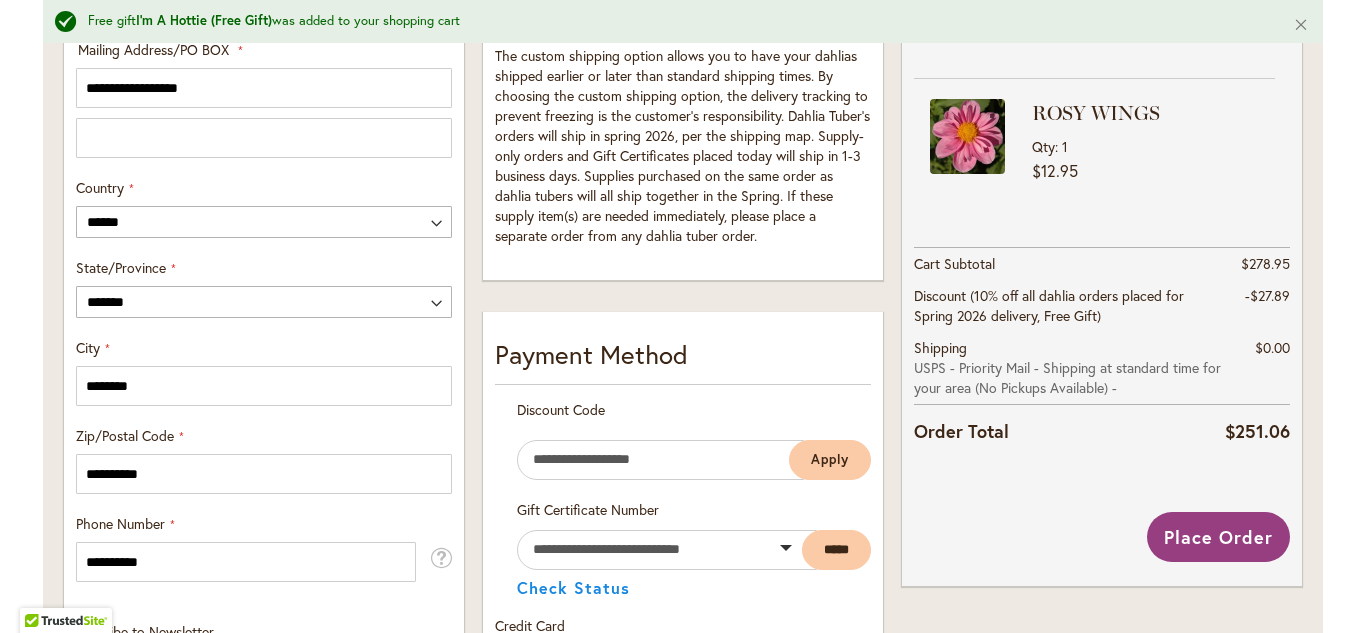 scroll, scrollTop: 796, scrollLeft: 0, axis: vertical 